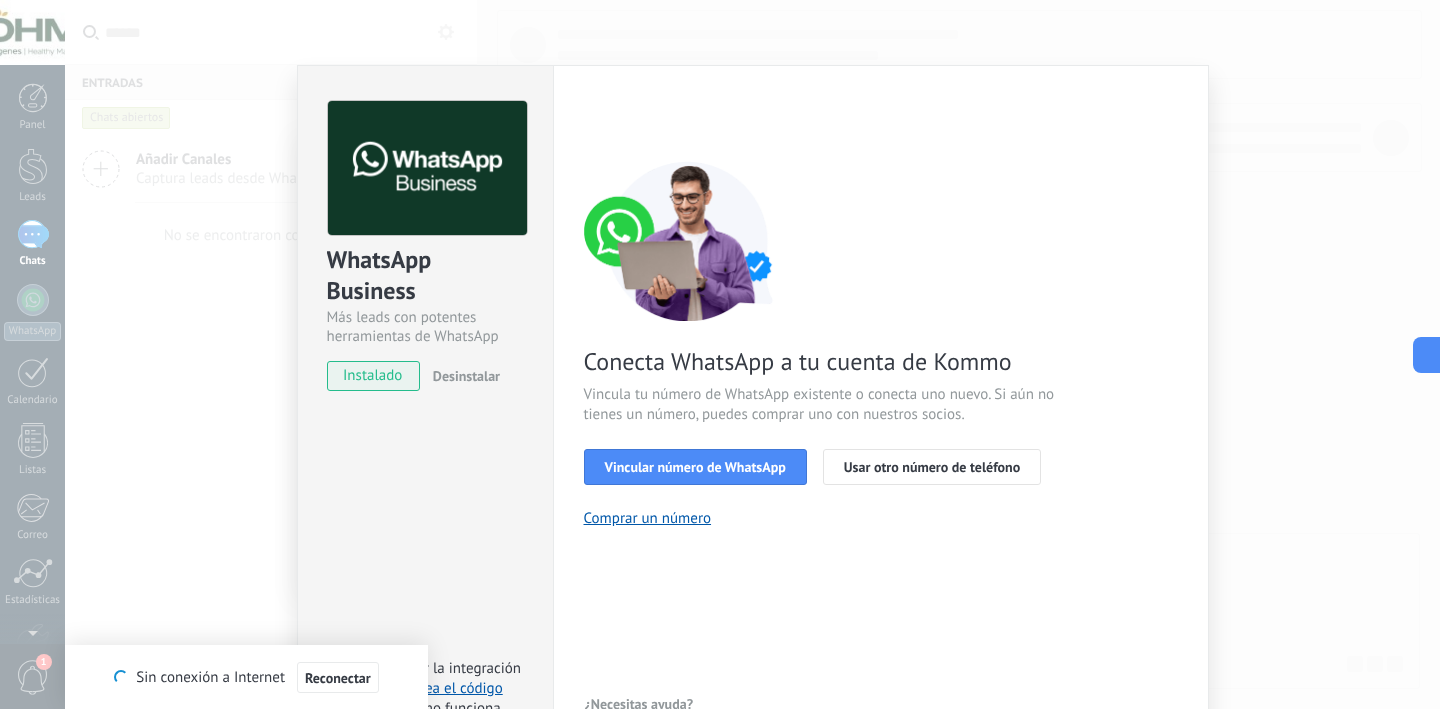 scroll, scrollTop: 0, scrollLeft: 0, axis: both 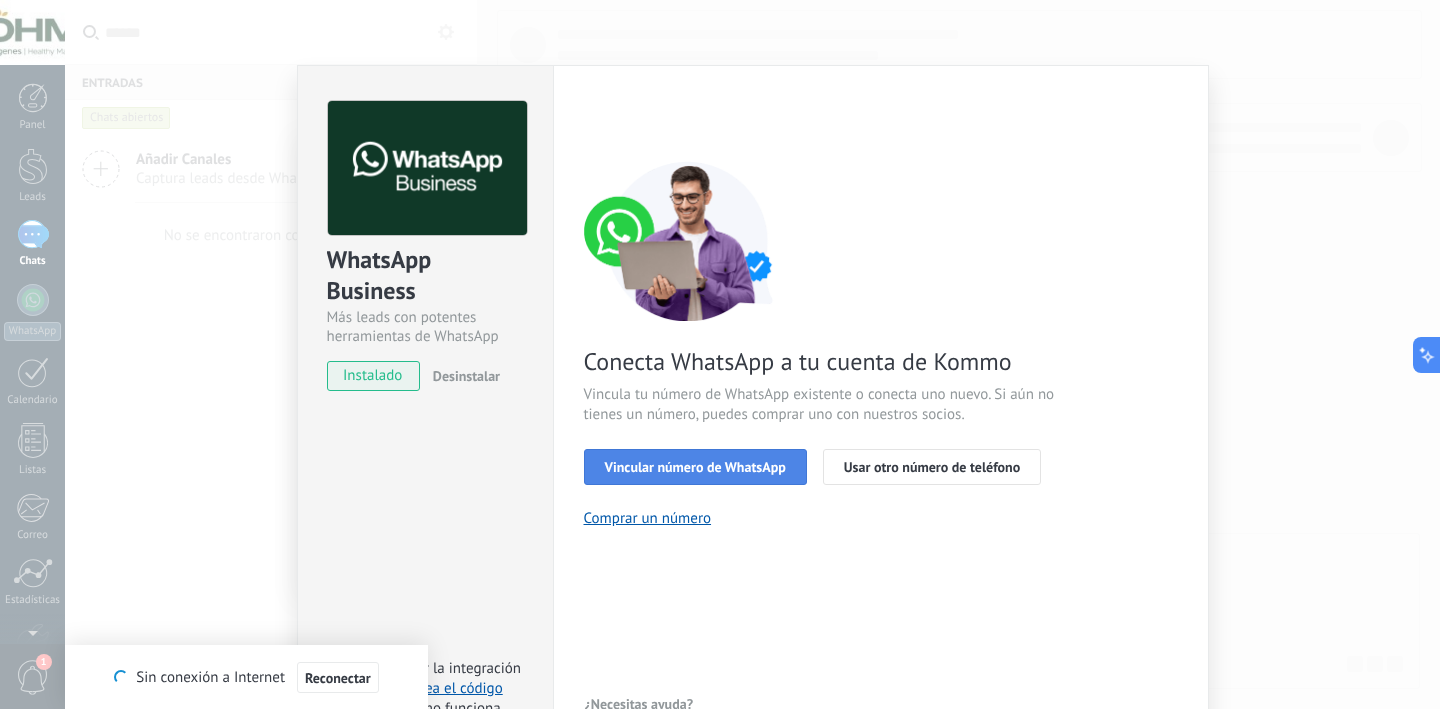 click on "Vincular número de WhatsApp" at bounding box center [695, 467] 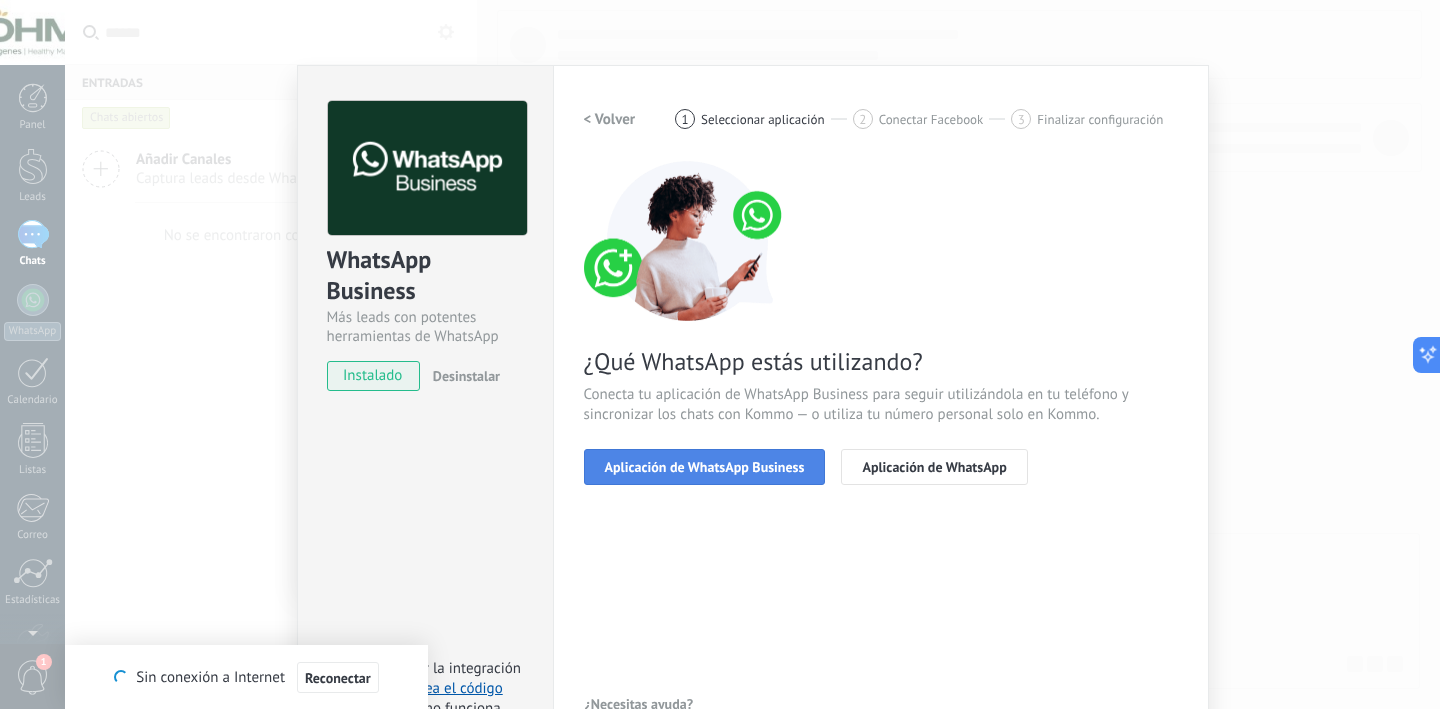 click on "Aplicación de WhatsApp Business" at bounding box center (705, 467) 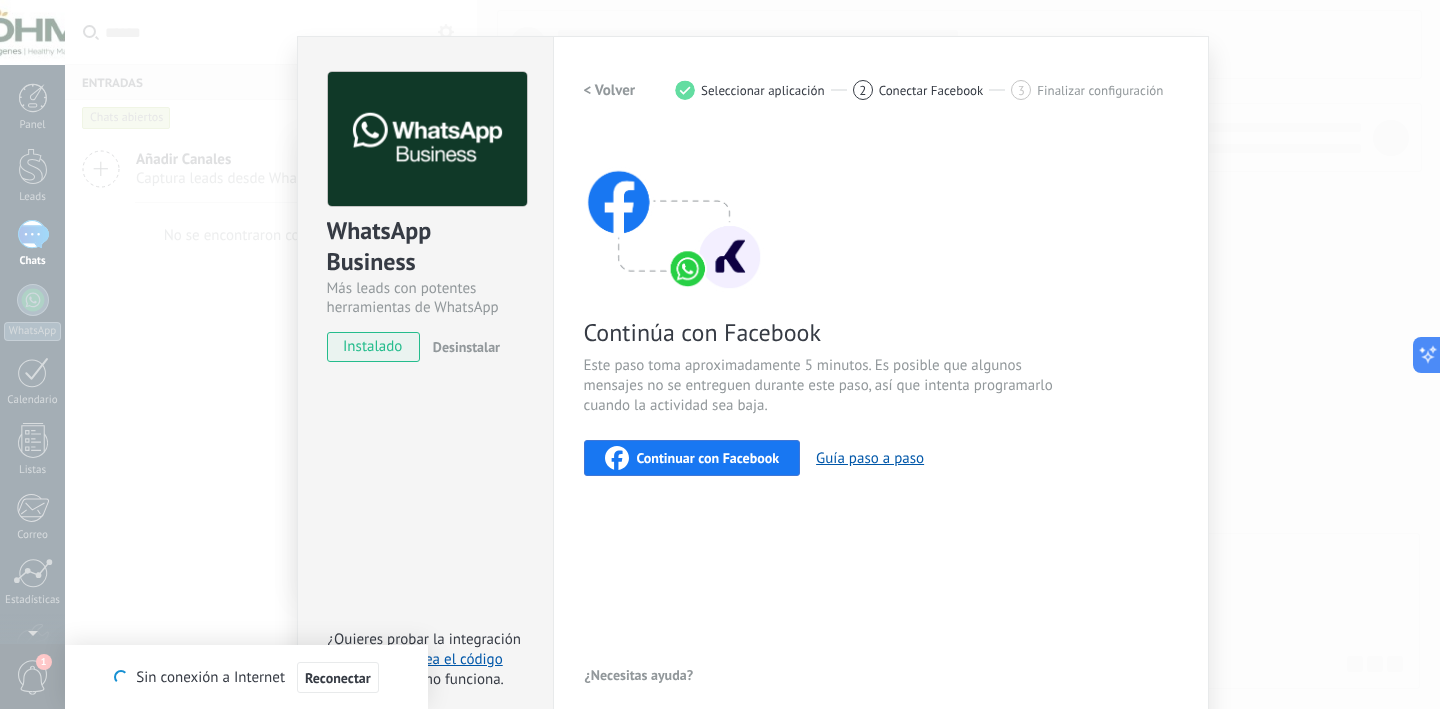 scroll, scrollTop: 22, scrollLeft: 0, axis: vertical 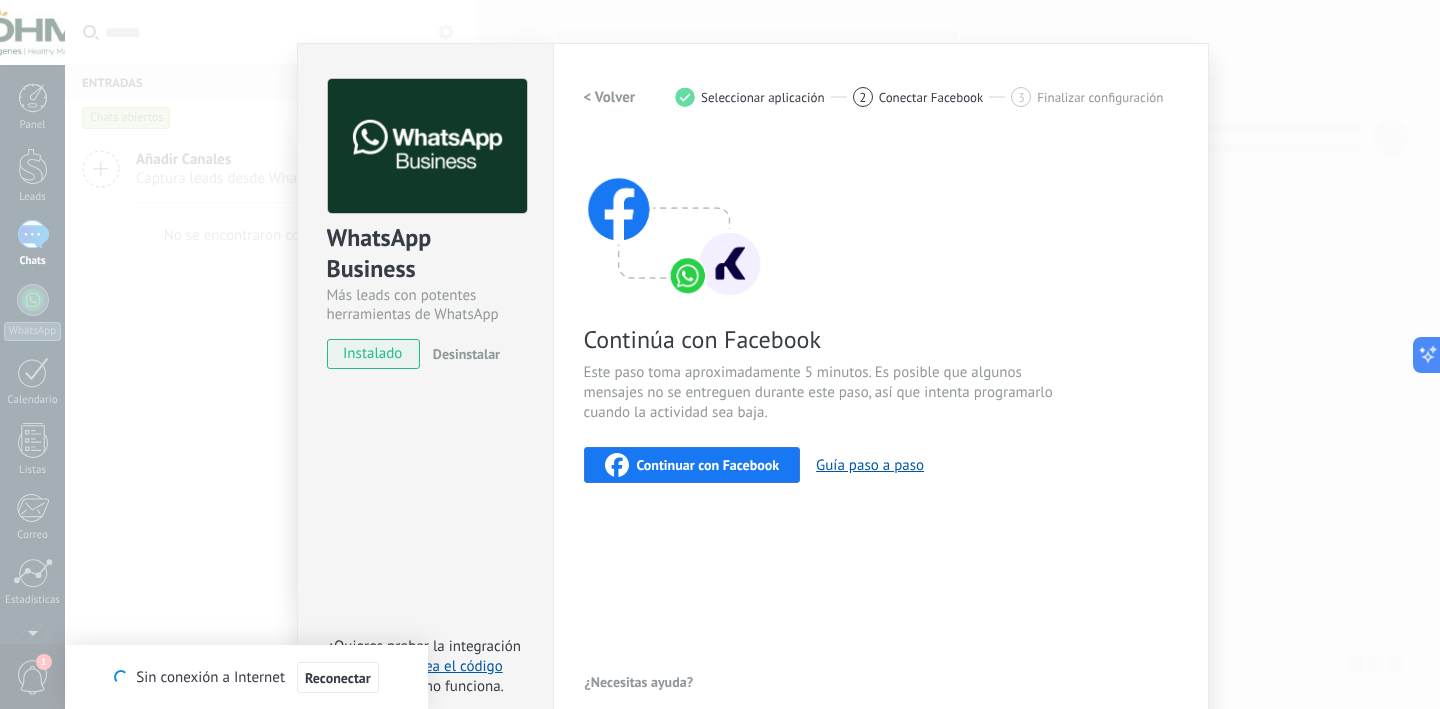 click on "Continuar con Facebook" at bounding box center [708, 465] 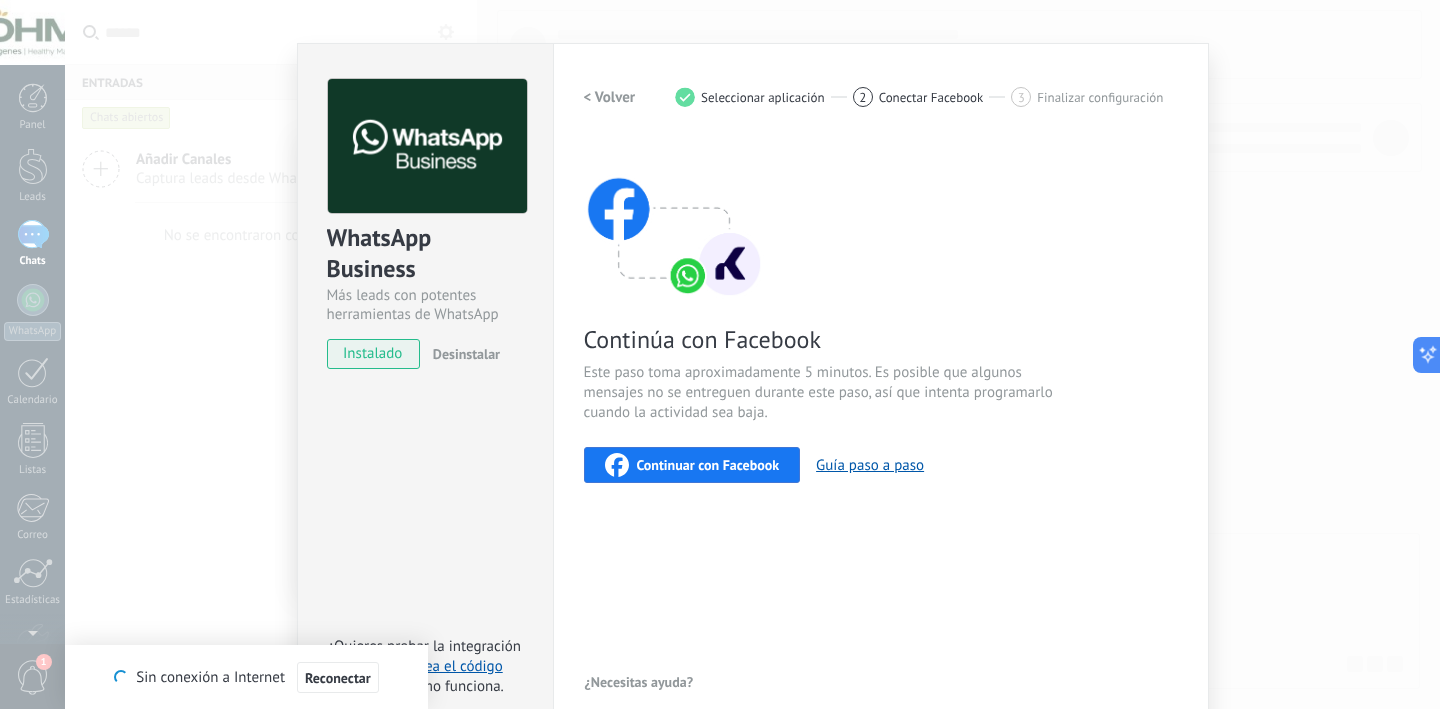 click on "< Volver" at bounding box center [610, 97] 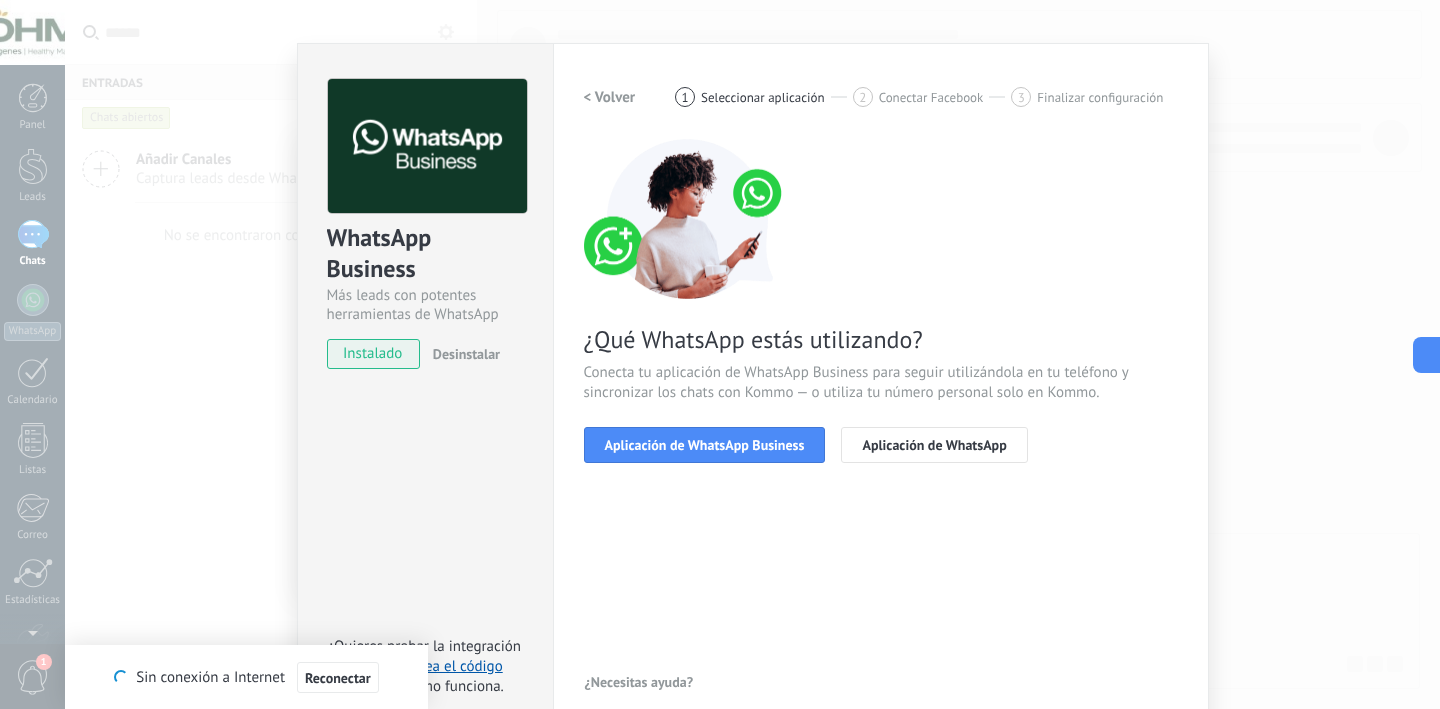 click on "< Volver" at bounding box center (610, 97) 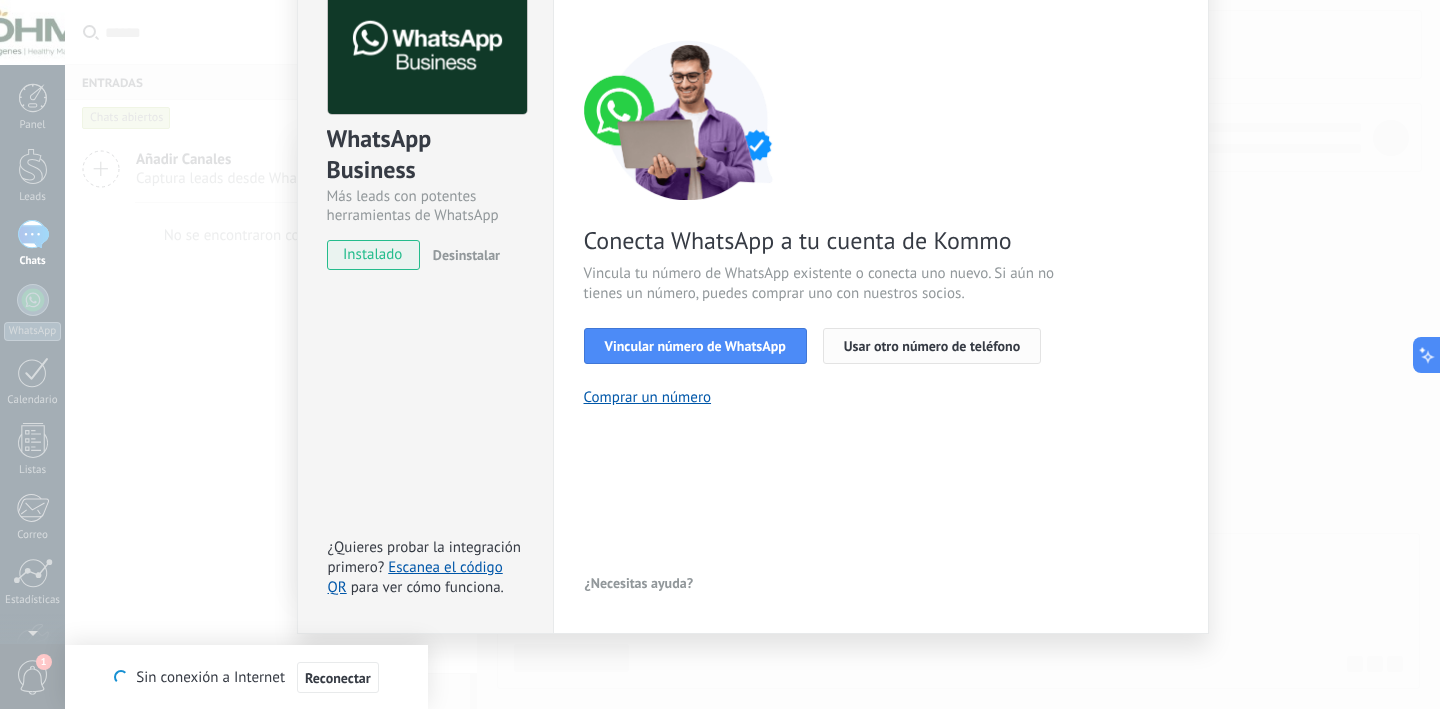 scroll, scrollTop: 120, scrollLeft: 0, axis: vertical 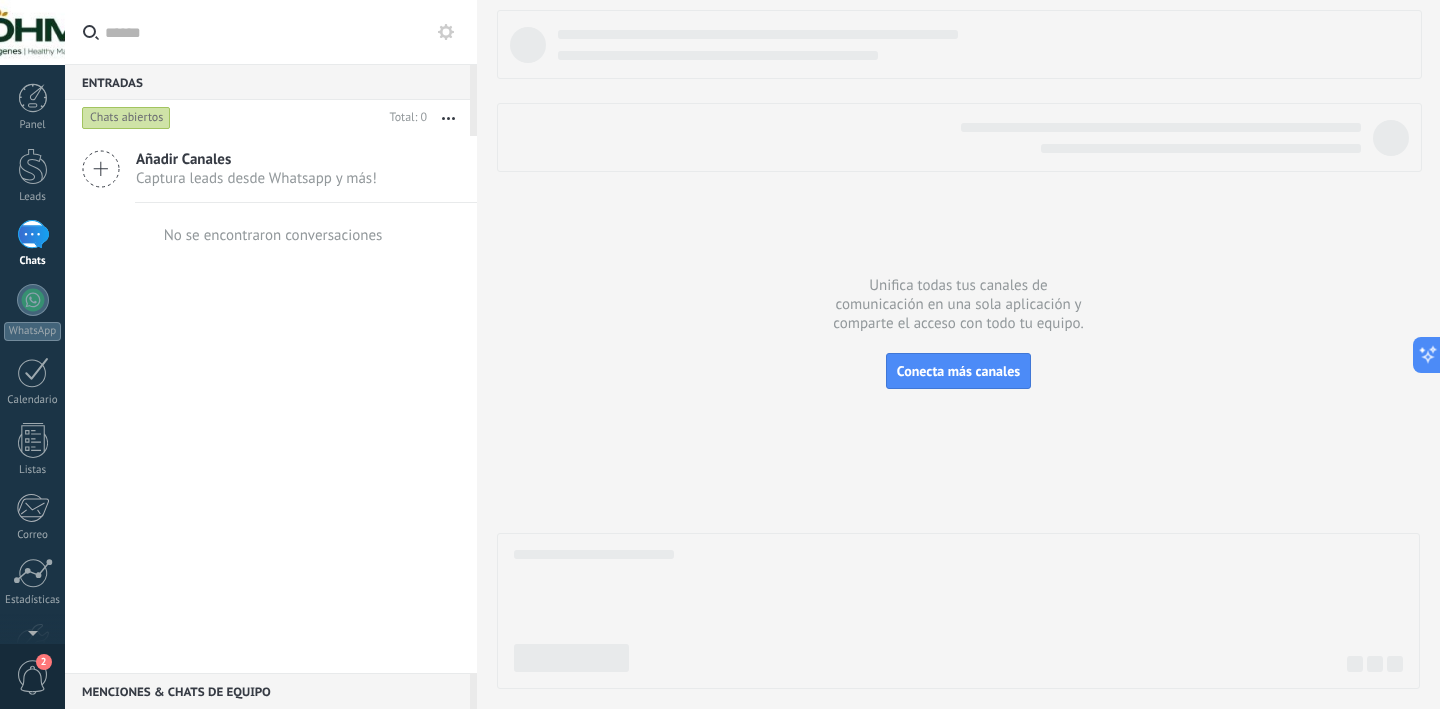 click on "Añadir Canales" at bounding box center (256, 159) 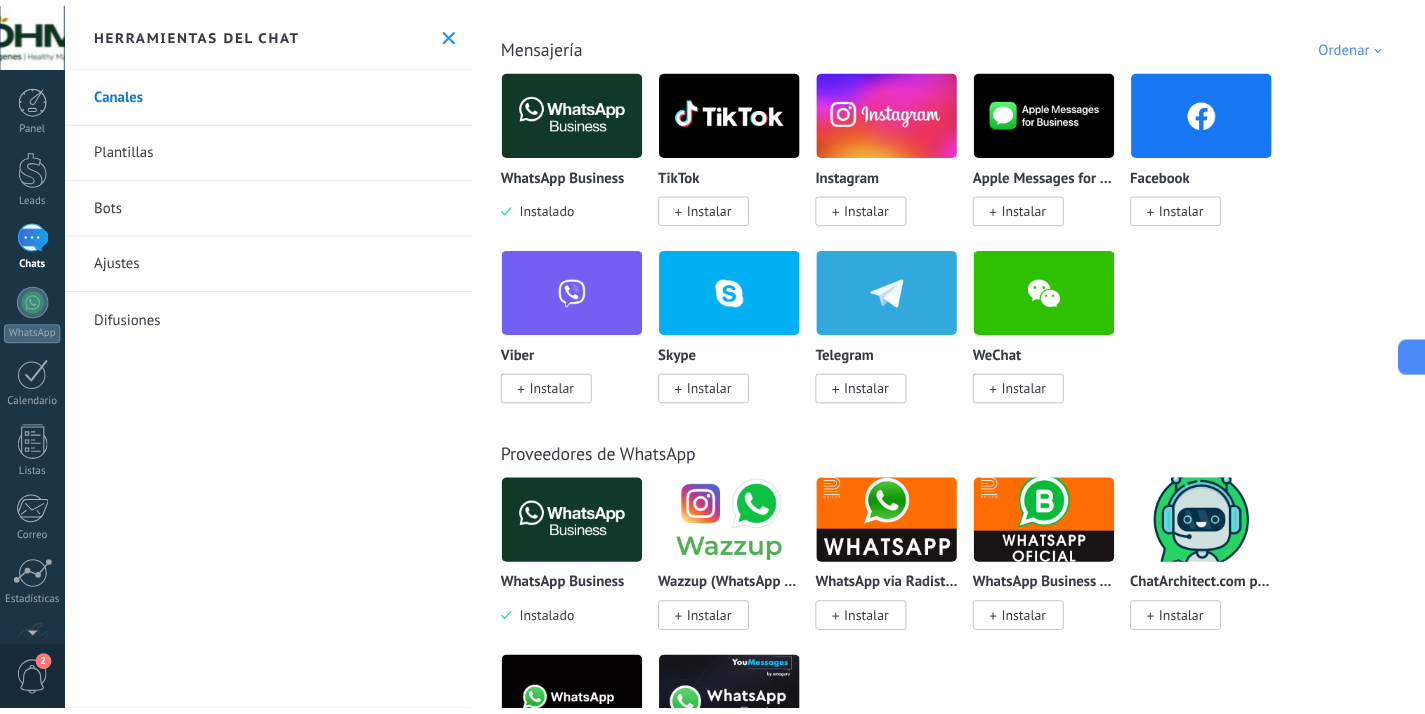 scroll, scrollTop: 0, scrollLeft: 0, axis: both 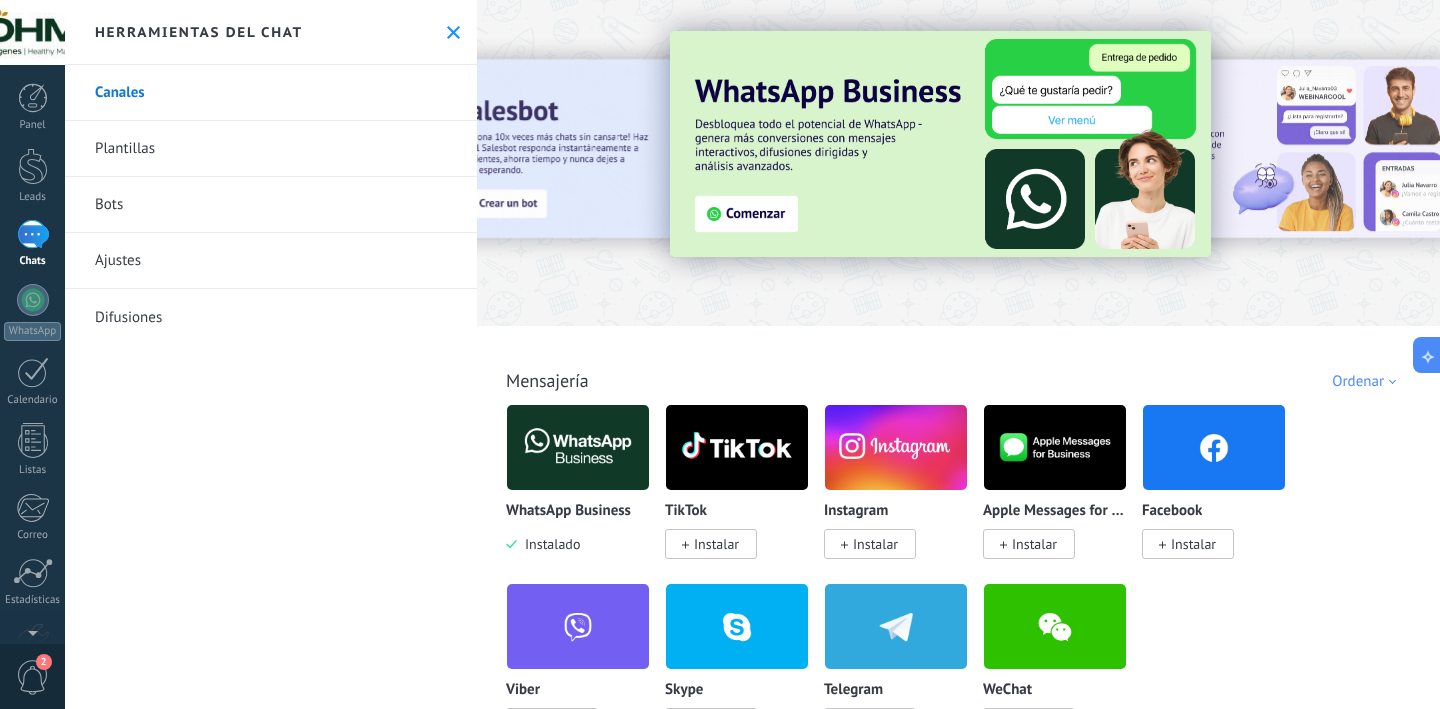 click at bounding box center [940, 144] 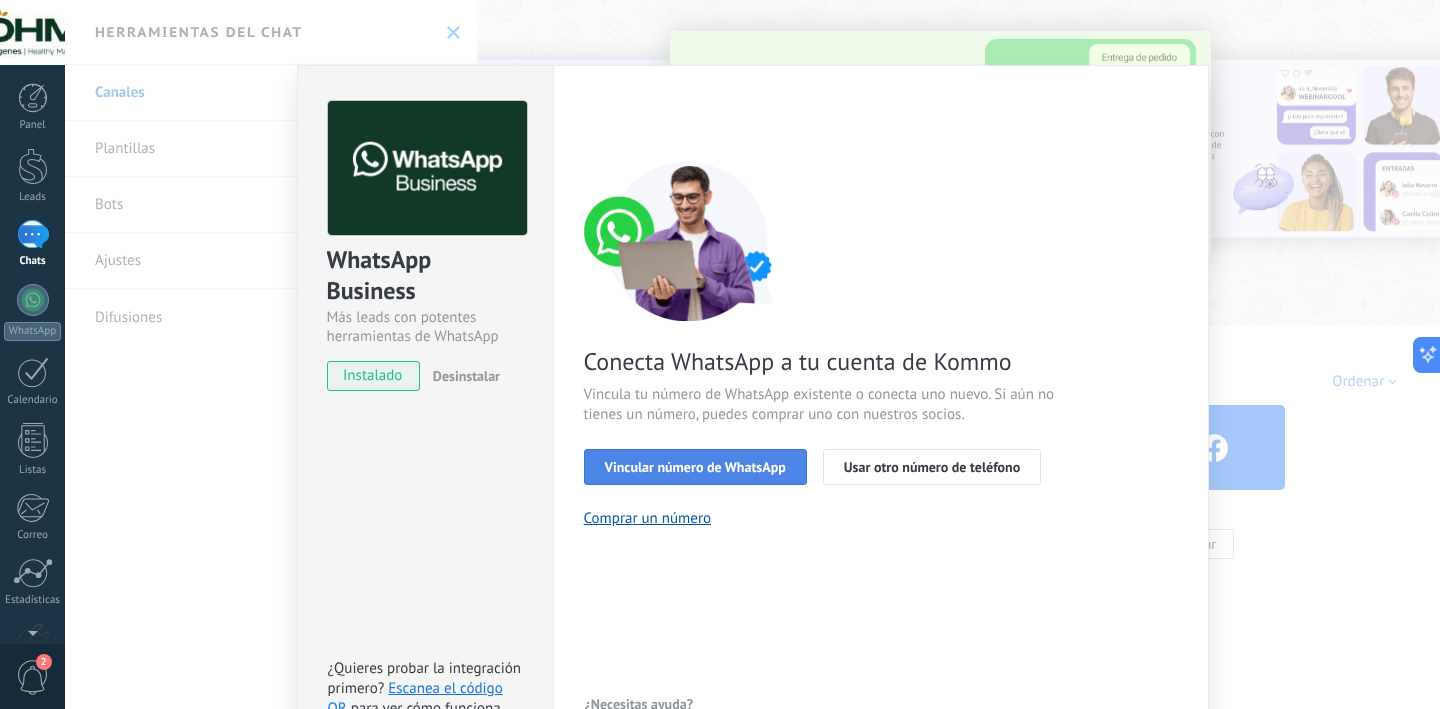 click on "Vincular número de WhatsApp" at bounding box center [695, 467] 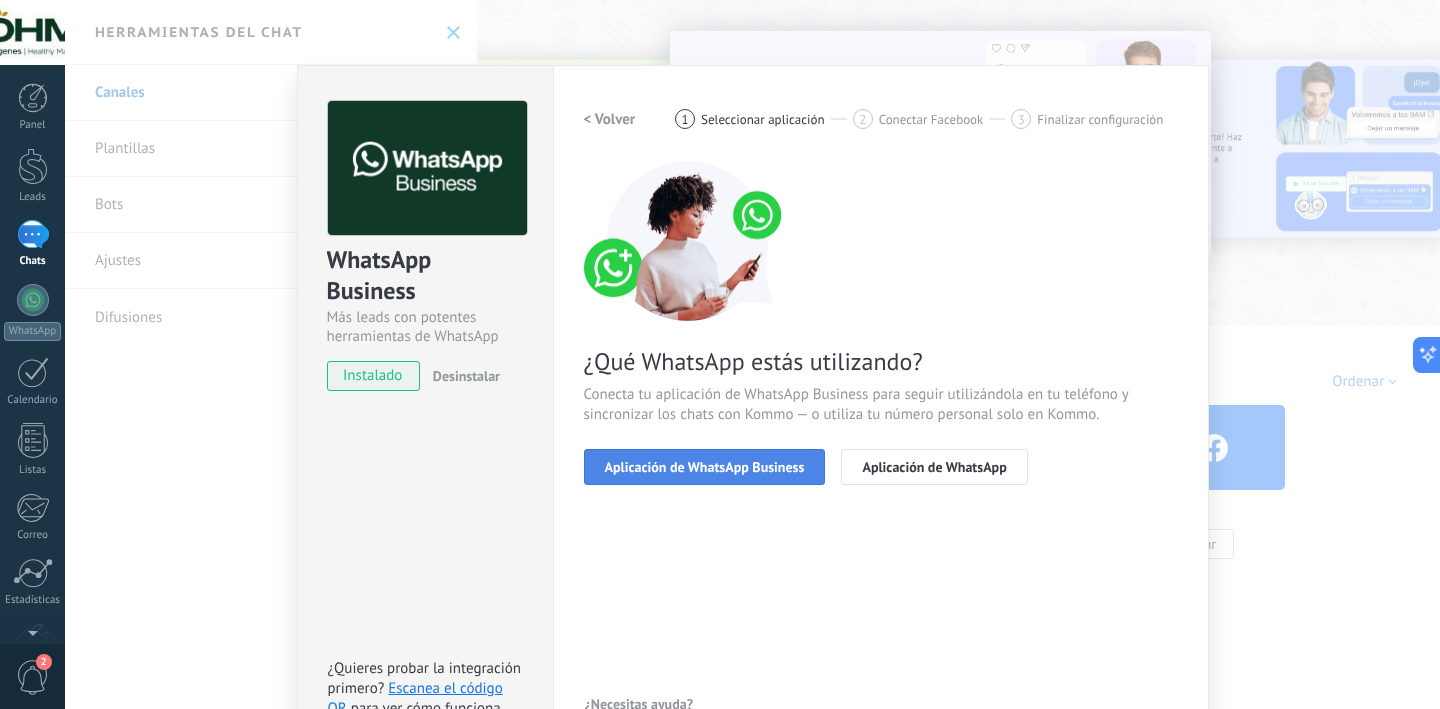 click on "Aplicación de WhatsApp Business" at bounding box center (705, 467) 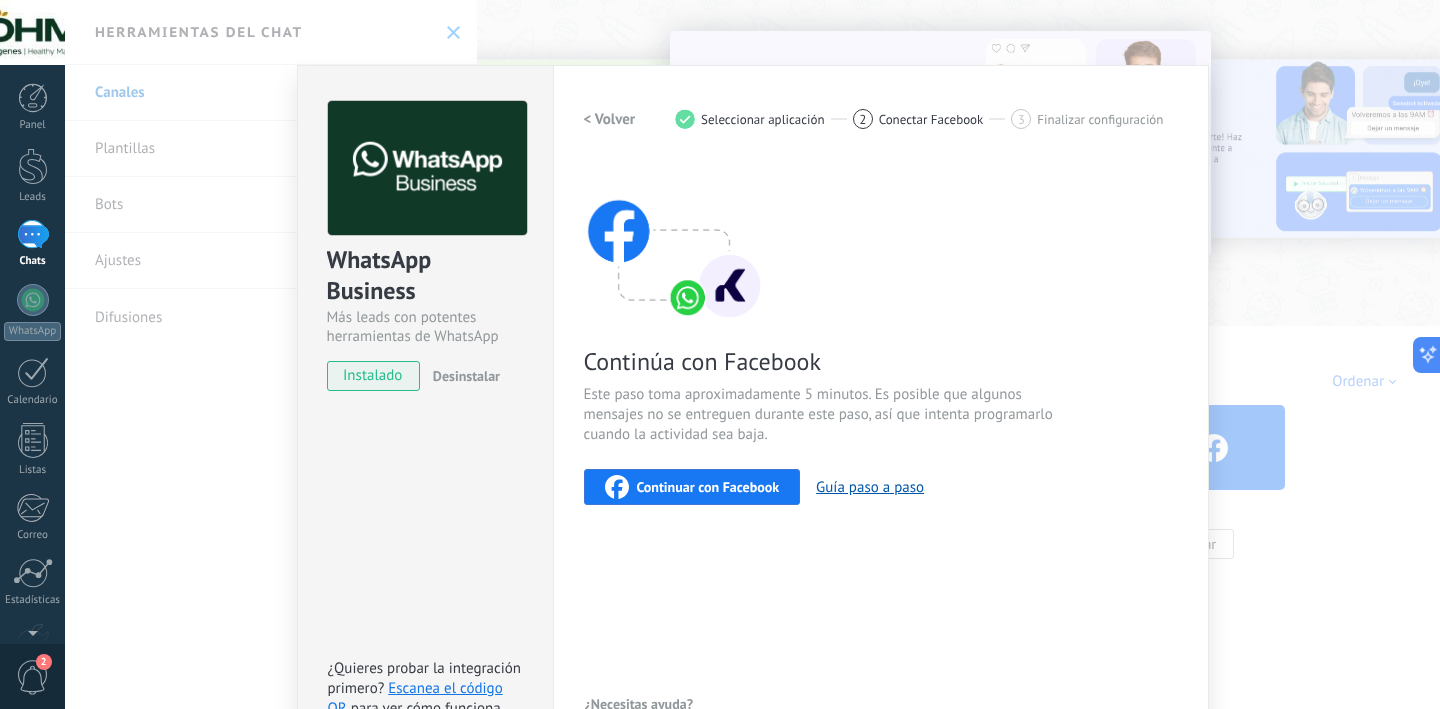 click on "Continuar con Facebook" at bounding box center (708, 487) 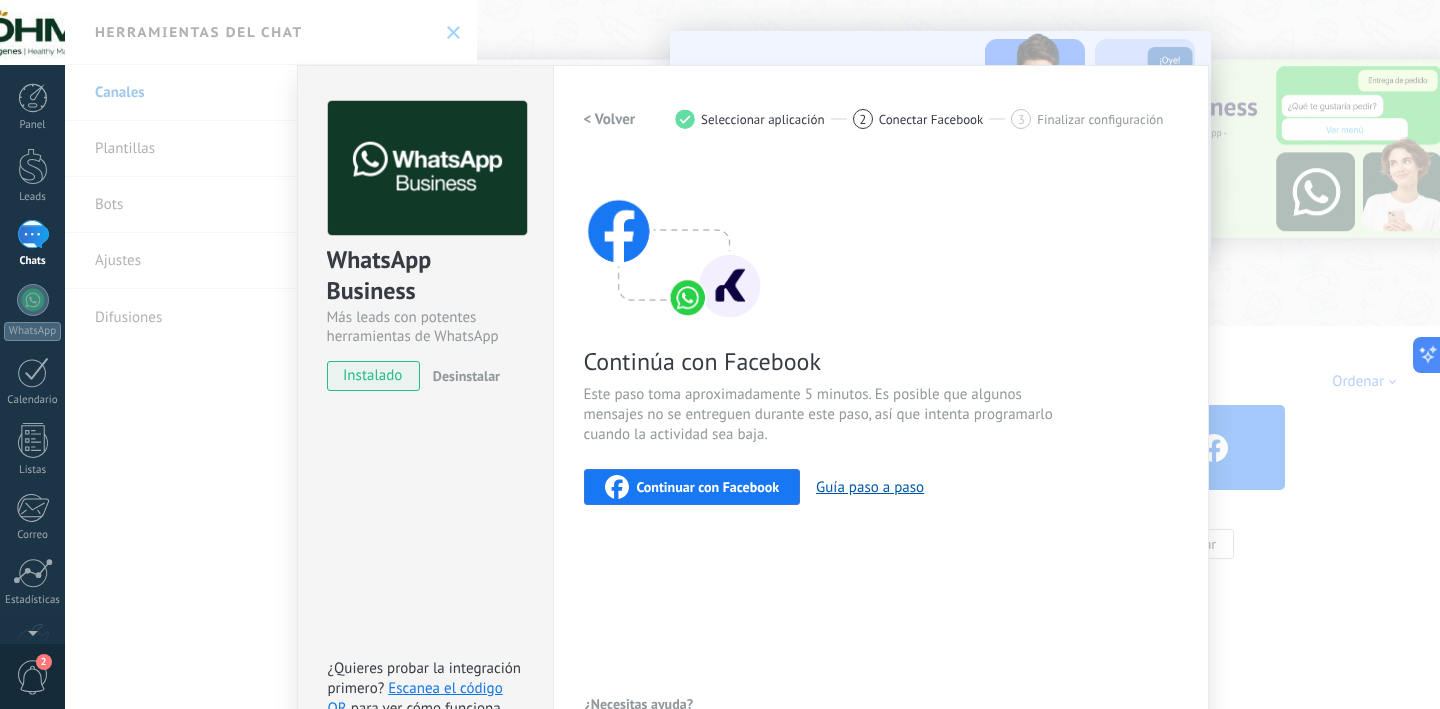 click on "WhatsApp Business Más leads con potentes herramientas de WhatsApp instalado Desinstalar ¿Quieres probar la integración primero?   Escanea el código QR   para ver cómo funciona. Configuraciones Autorizaciones Esta pestaña registra a los usuarios que han concedido acceso a las integración a esta cuenta. Si deseas remover la posibilidad que un usuario pueda enviar solicitudes a la cuenta en nombre de esta integración, puedes revocar el acceso. Si el acceso a todos los usuarios es revocado, la integración dejará de funcionar. Esta aplicacion está instalada, pero nadie le ha dado acceso aun. WhatsApp Cloud API más _:  Guardar < Volver 1 Seleccionar aplicación 2 Conectar Facebook  3 Finalizar configuración Continúa con Facebook Este paso toma aproximadamente 5 minutos. Es posible que algunos mensajes no se entreguen durante este paso, así que intenta programarlo cuando la actividad sea baja. Continuar con Facebook Guía paso a paso ¿Necesitas ayuda?" at bounding box center [752, 354] 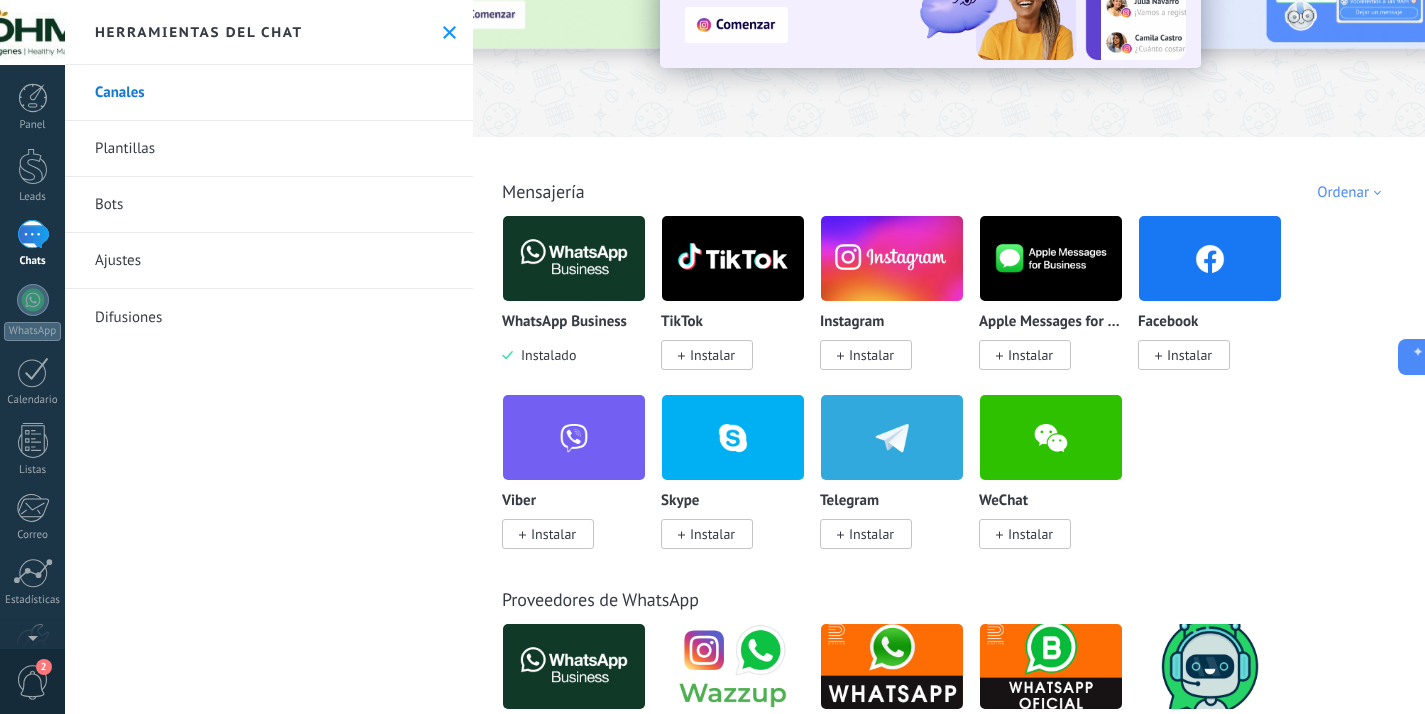 scroll, scrollTop: 0, scrollLeft: 0, axis: both 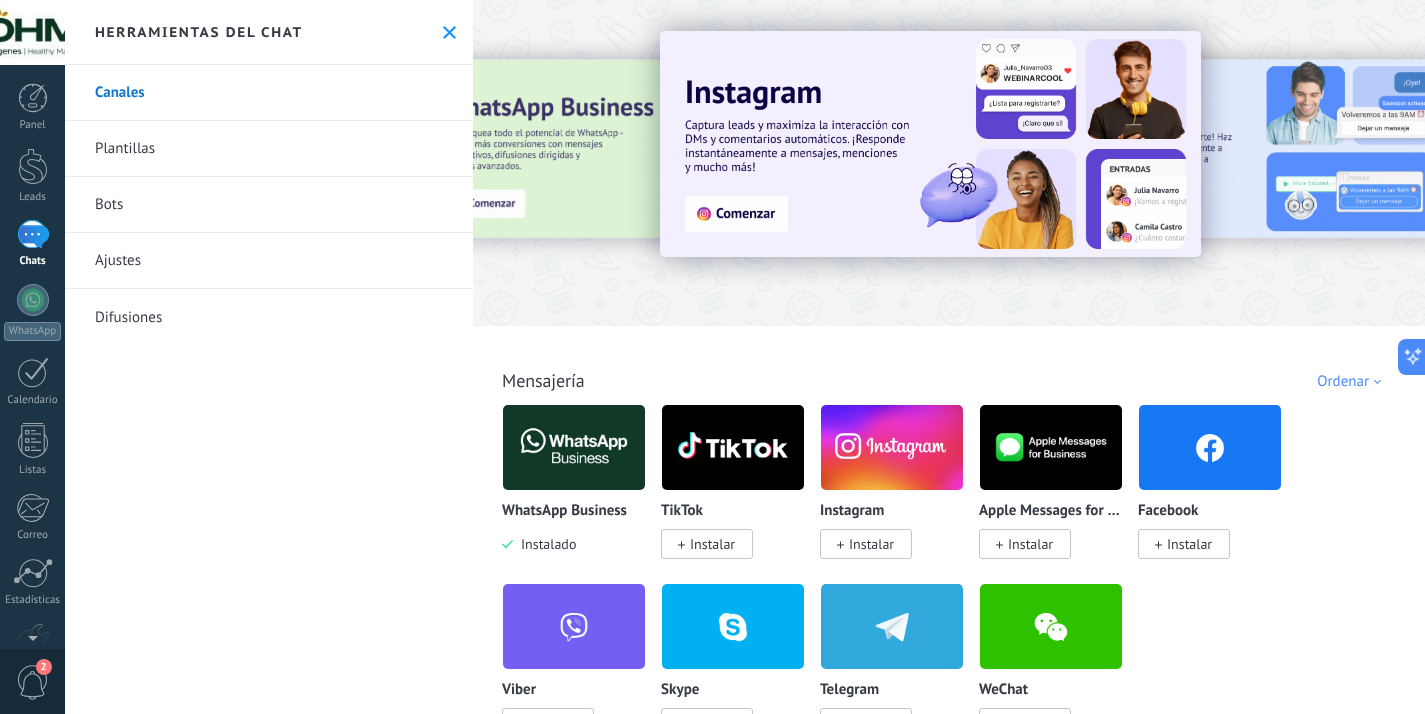 click at bounding box center (459, 162) 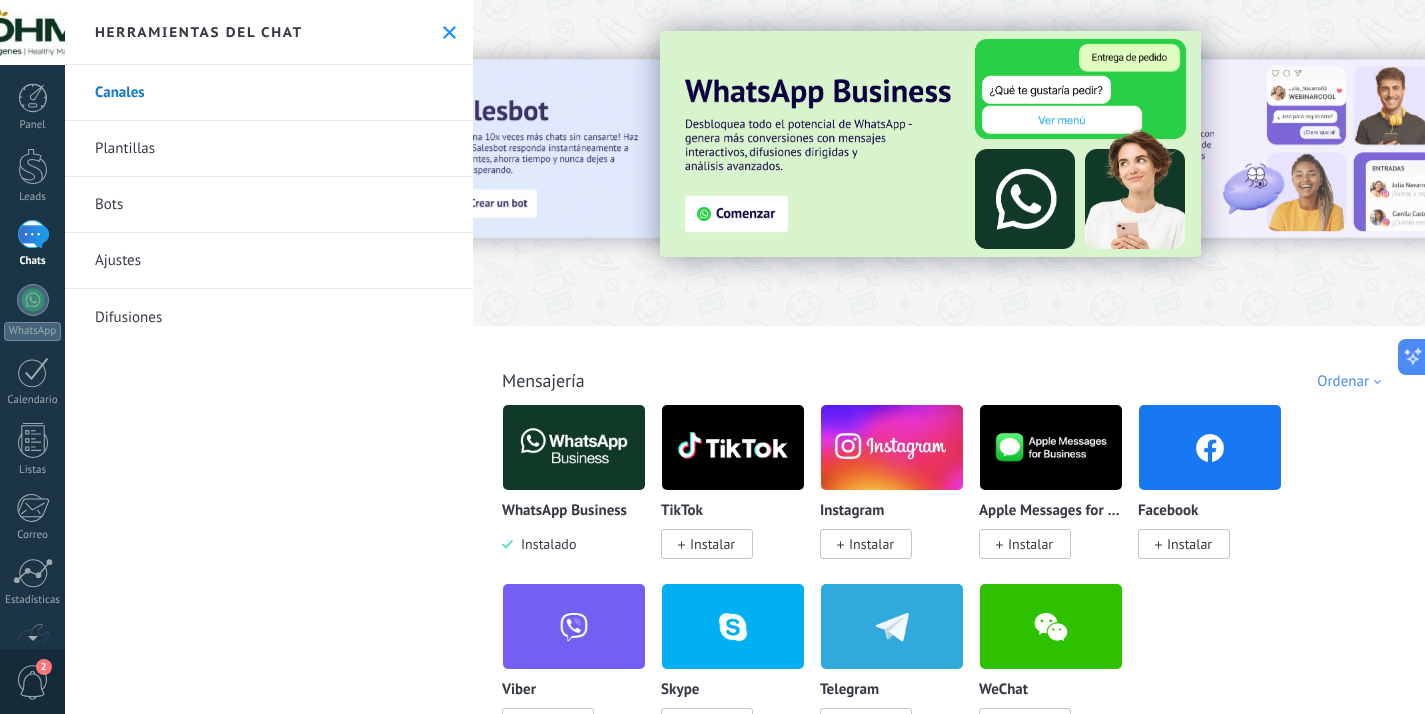 click at bounding box center (930, 144) 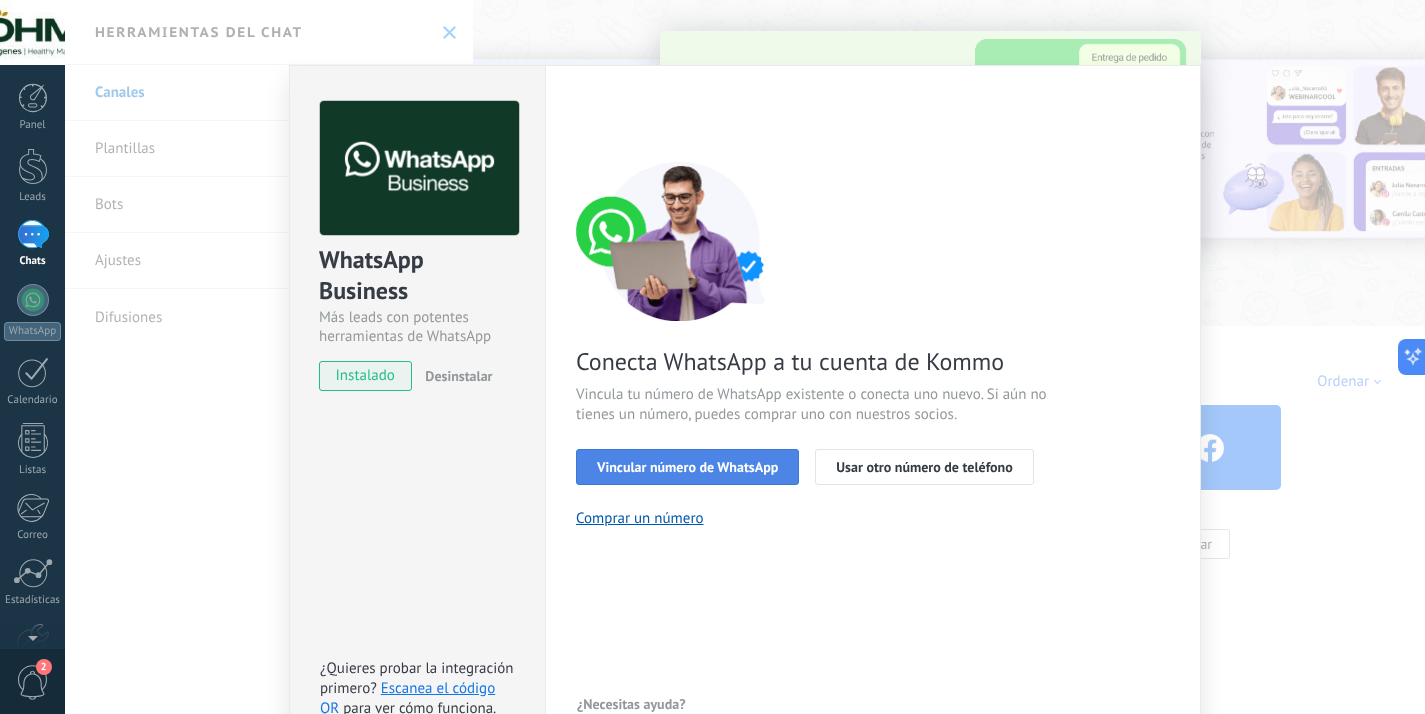 click on "Vincular número de WhatsApp" at bounding box center [687, 467] 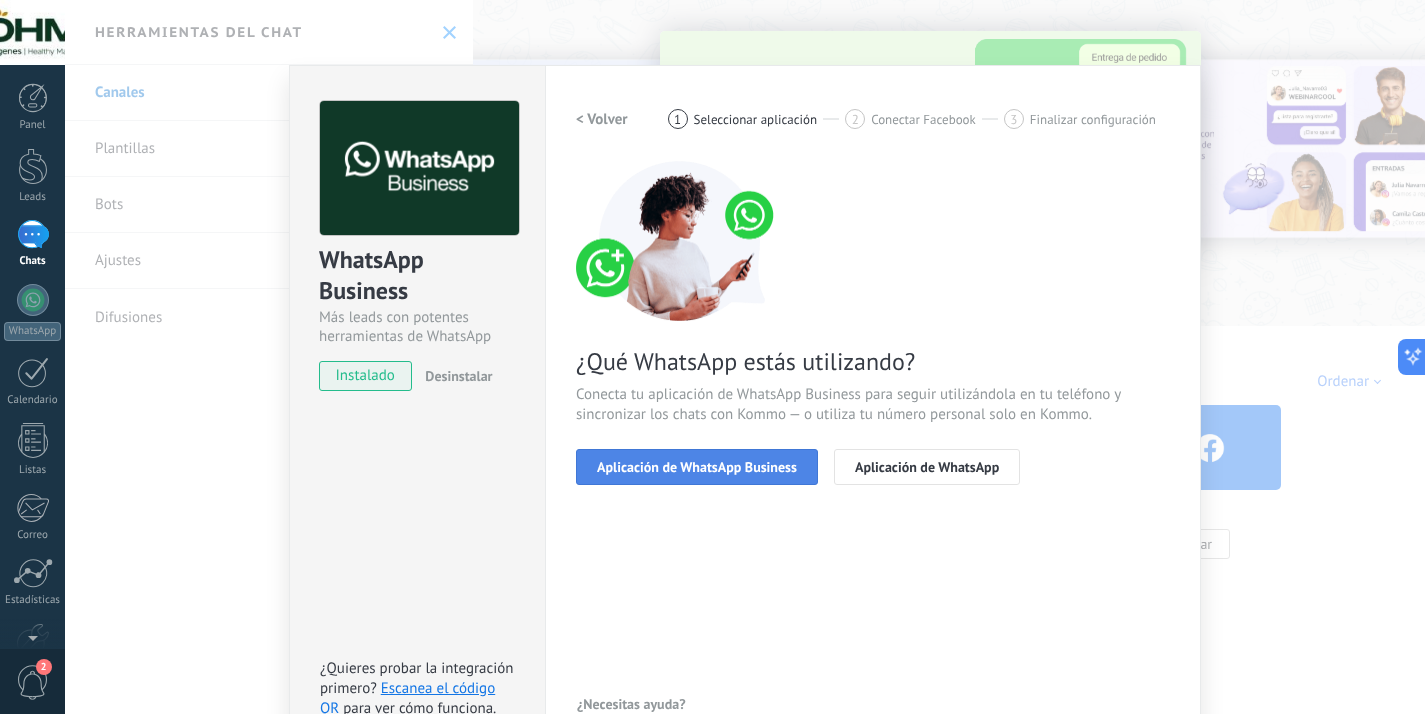 click on "Aplicación de WhatsApp Business" at bounding box center [697, 467] 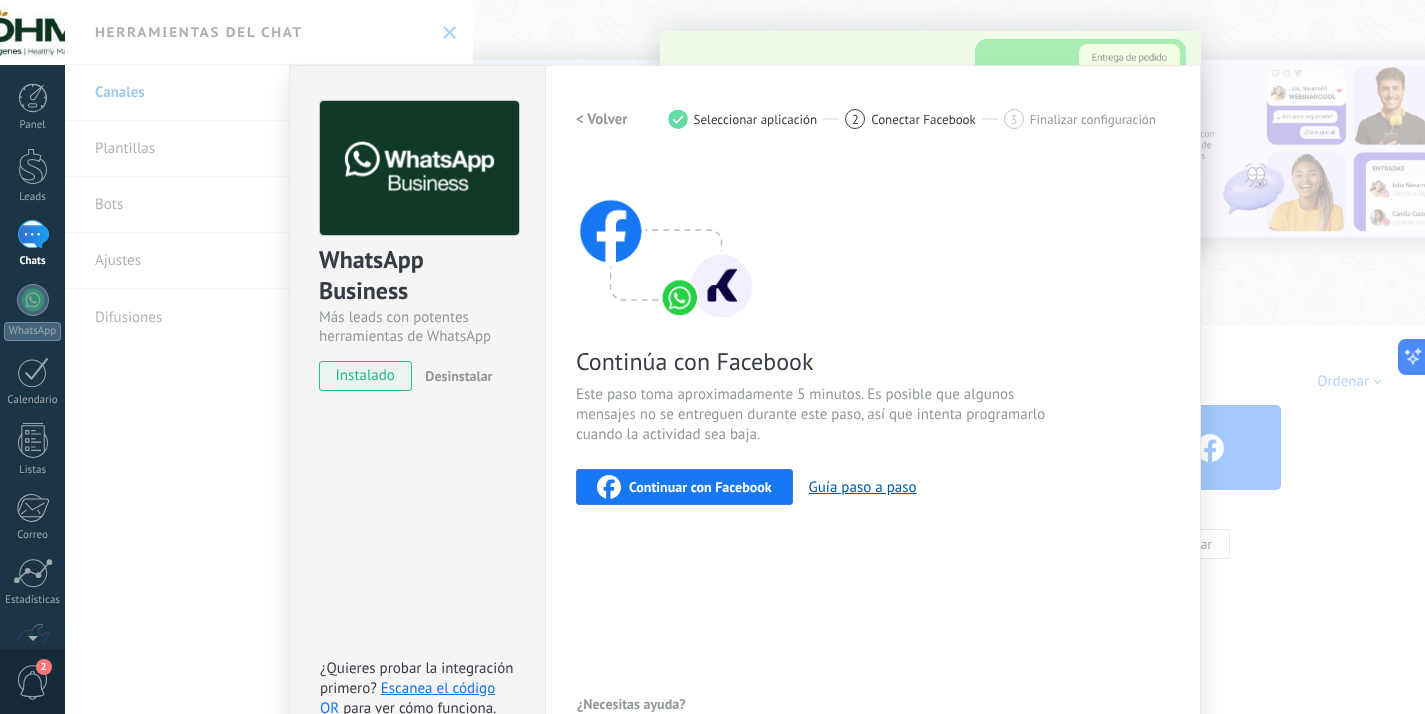 click on "Continuar con Facebook" at bounding box center (700, 487) 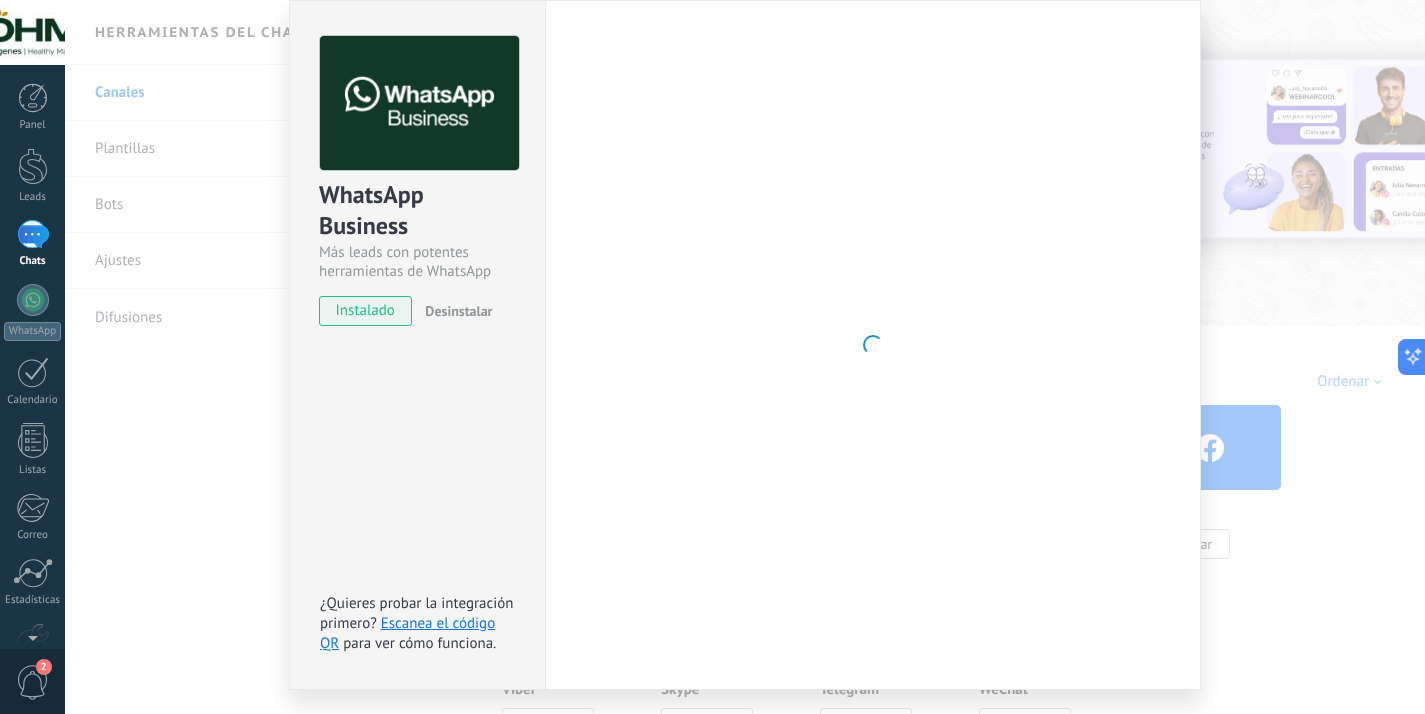 scroll, scrollTop: 63, scrollLeft: 0, axis: vertical 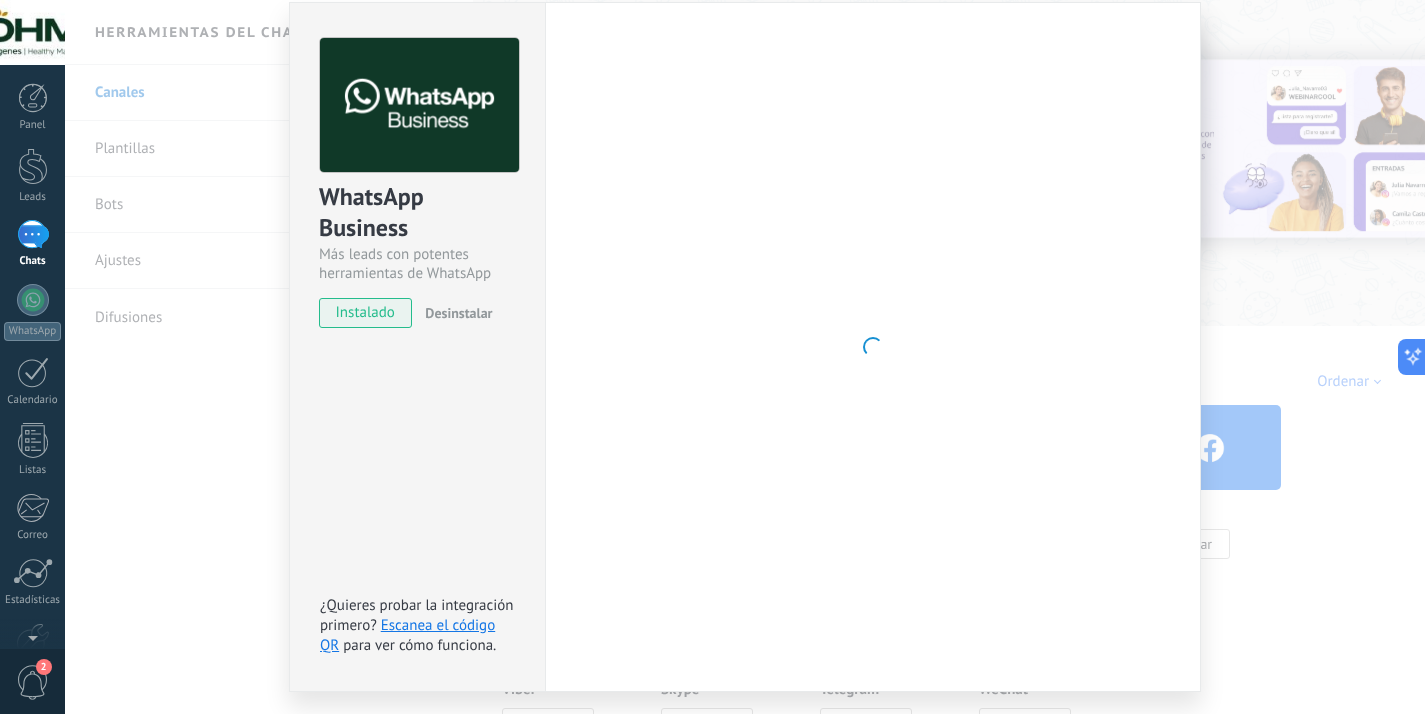 click at bounding box center (873, 347) 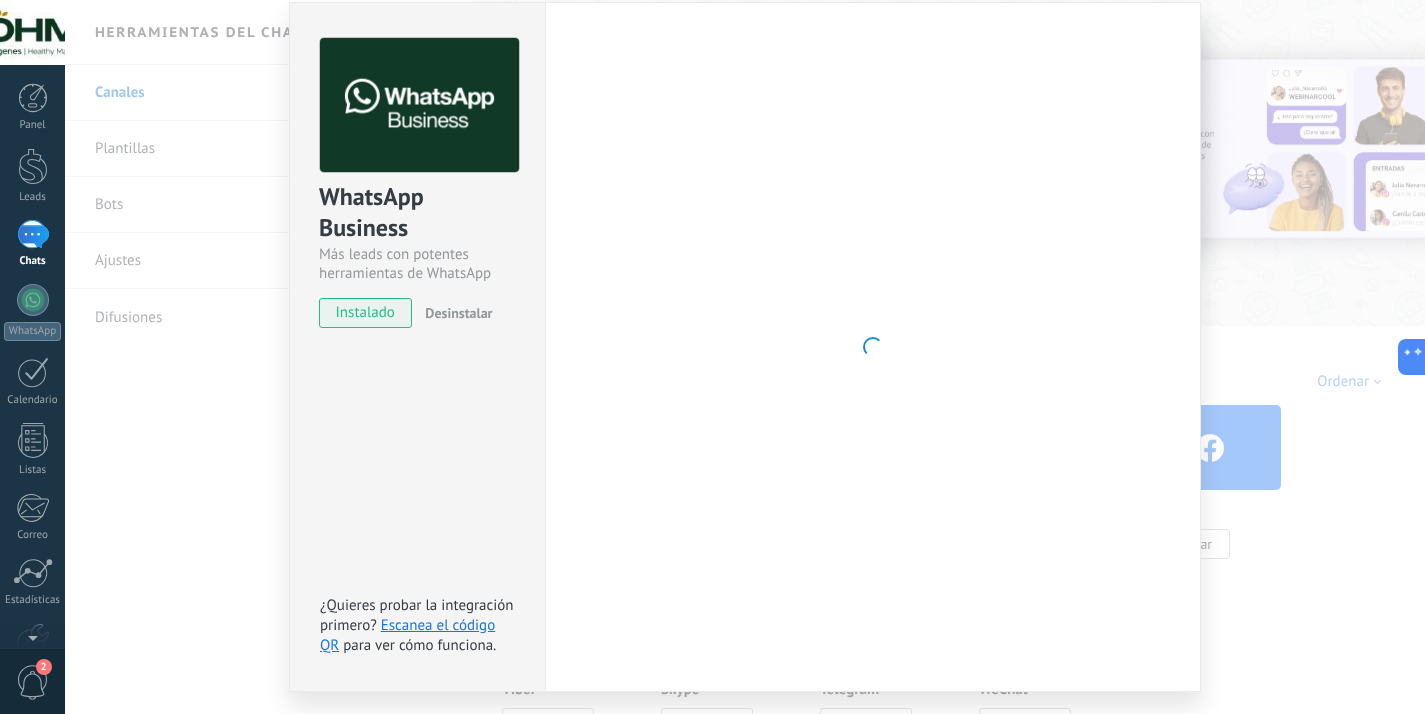 click on "WhatsApp Business Más leads con potentes herramientas de WhatsApp instalado Desinstalar ¿Quieres probar la integración primero?   Escanea el código QR   para ver cómo funciona." at bounding box center [417, 347] 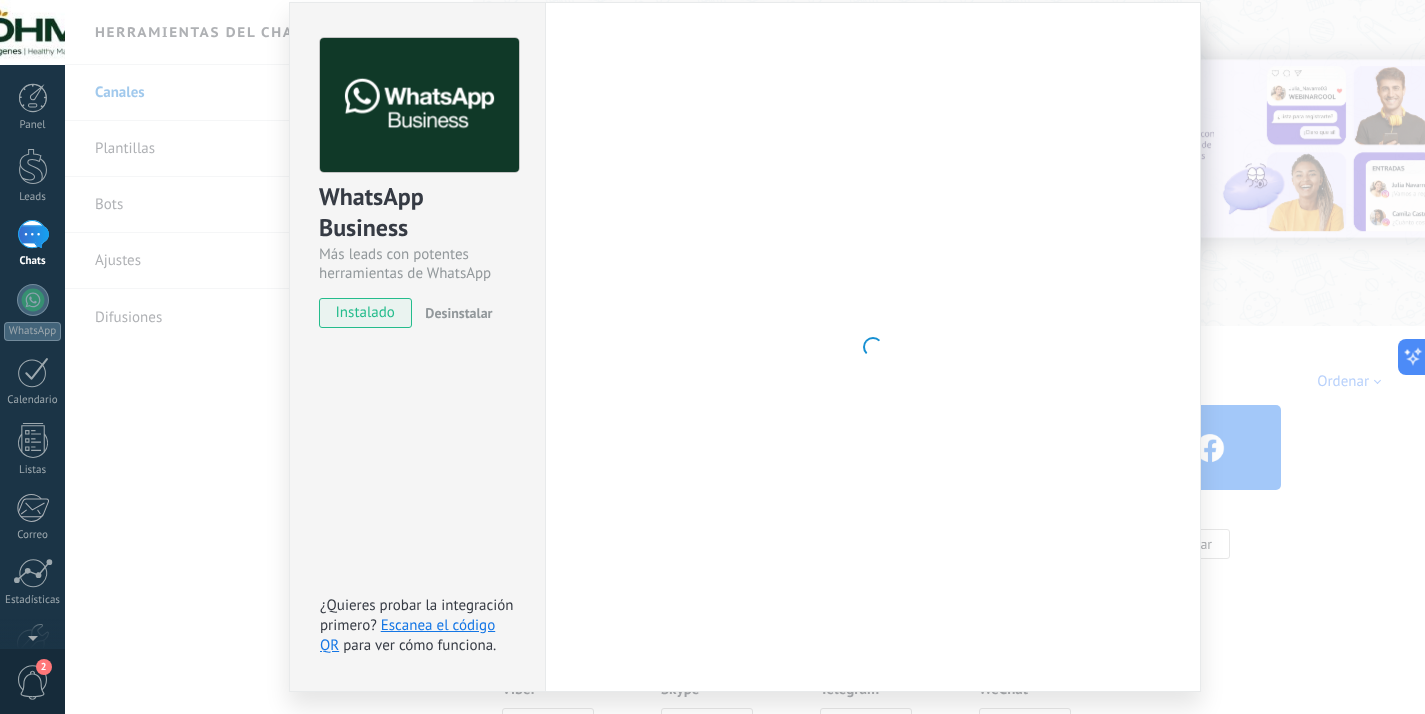 click at bounding box center [873, 347] 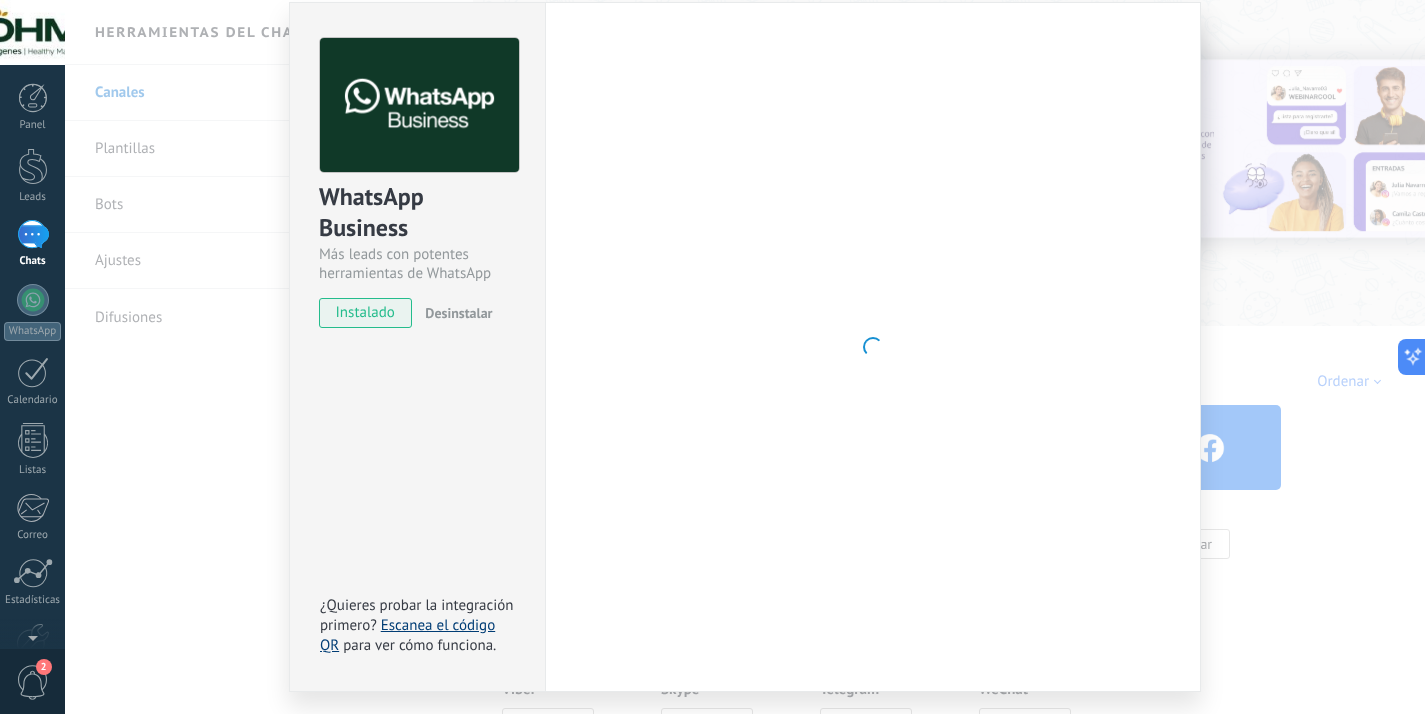 click on "Escanea el código QR" at bounding box center [407, 635] 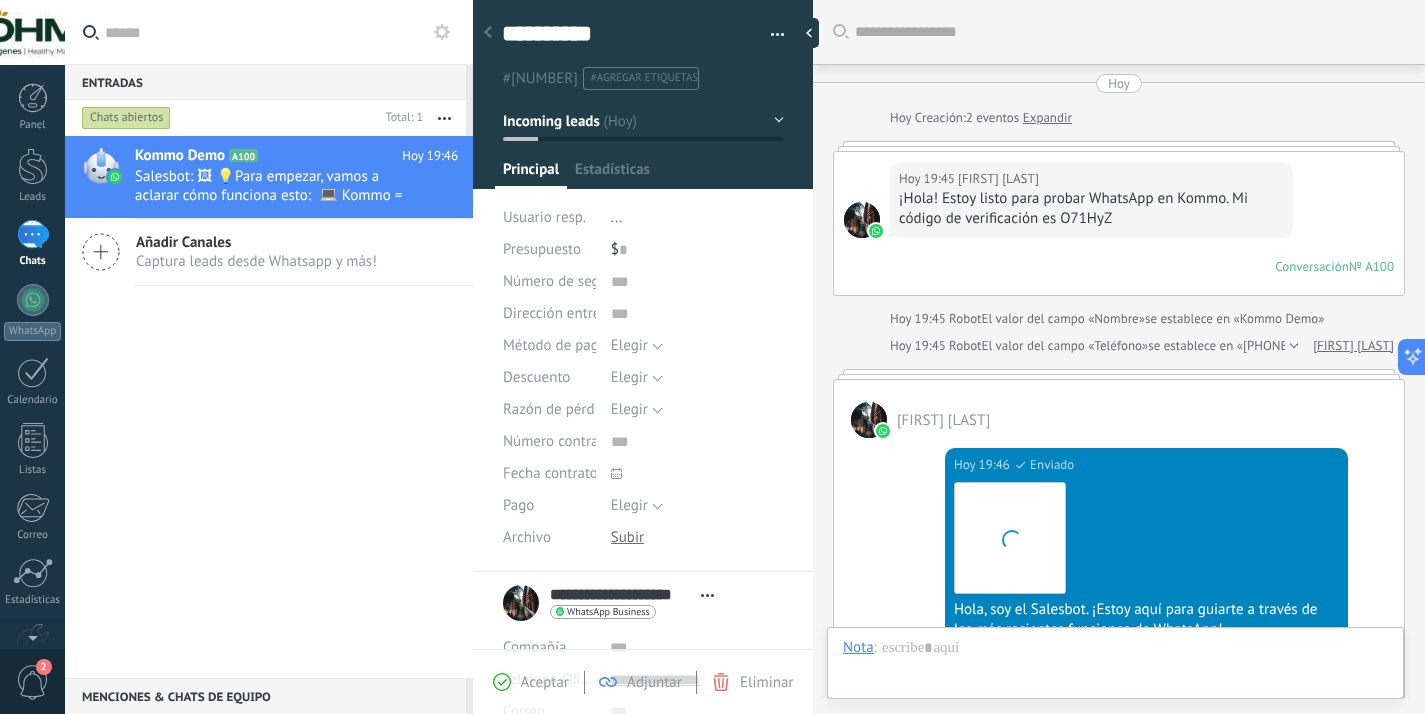 scroll, scrollTop: 0, scrollLeft: 0, axis: both 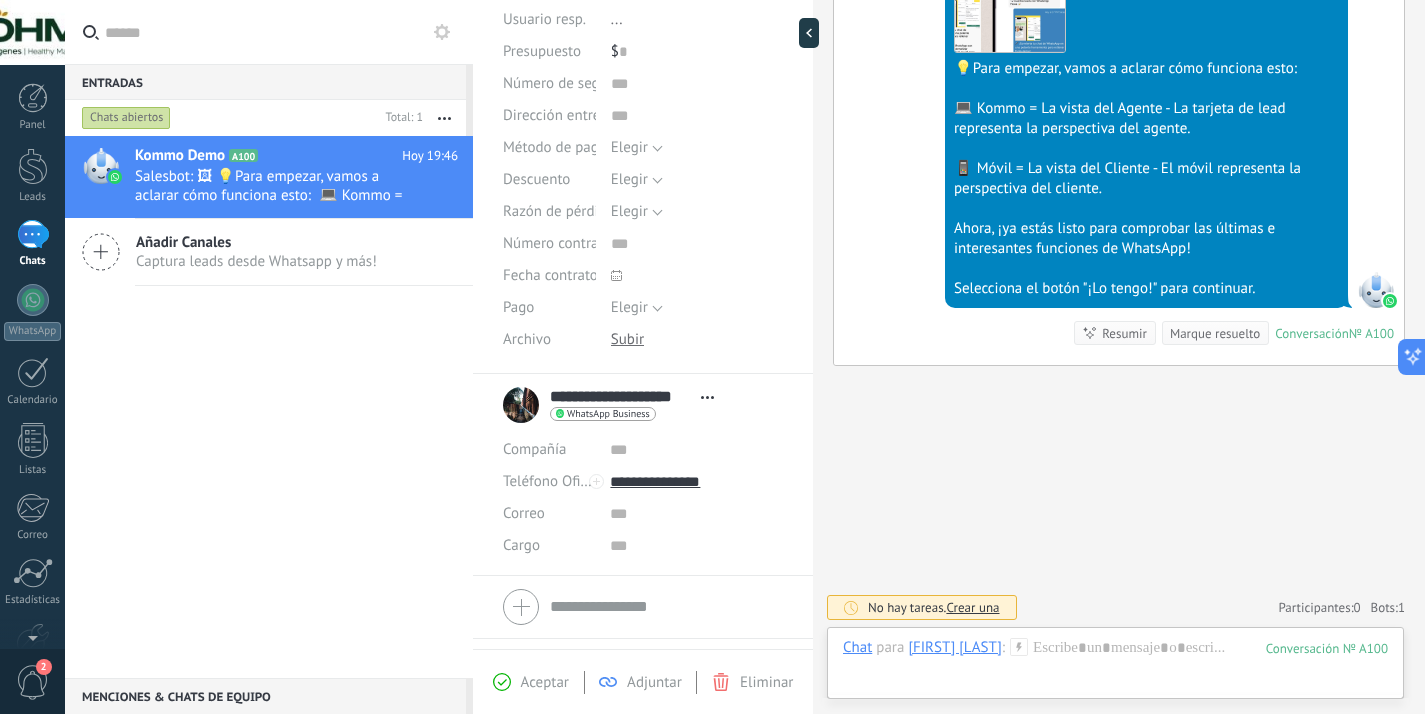 click 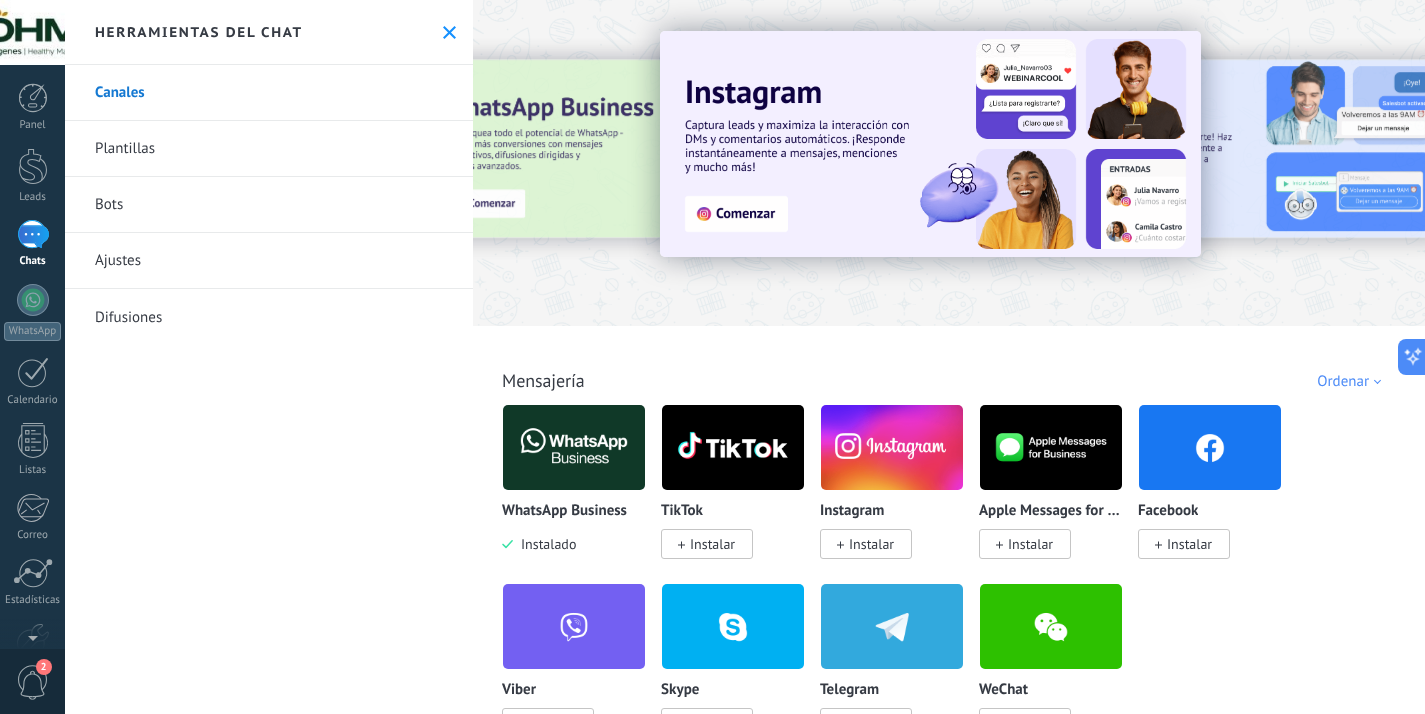 click on "Canales" at bounding box center [269, 93] 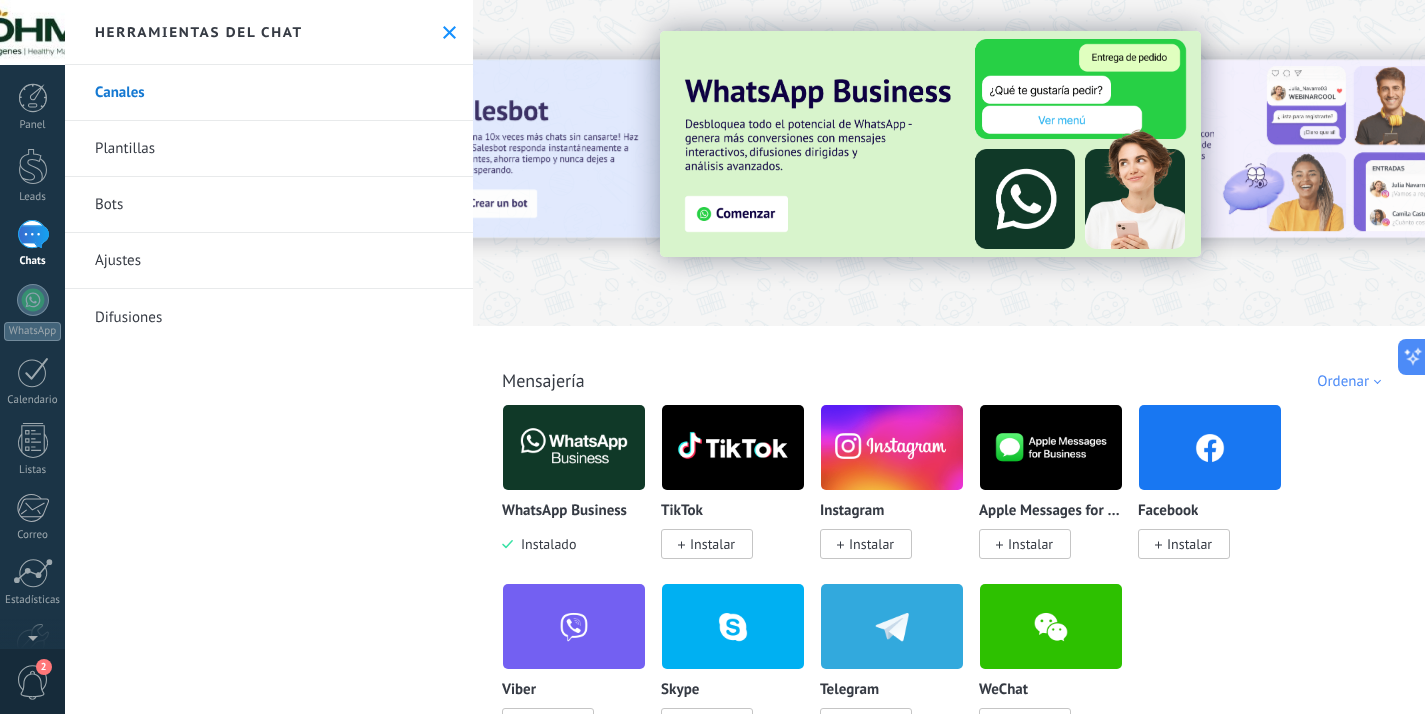 click at bounding box center [930, 144] 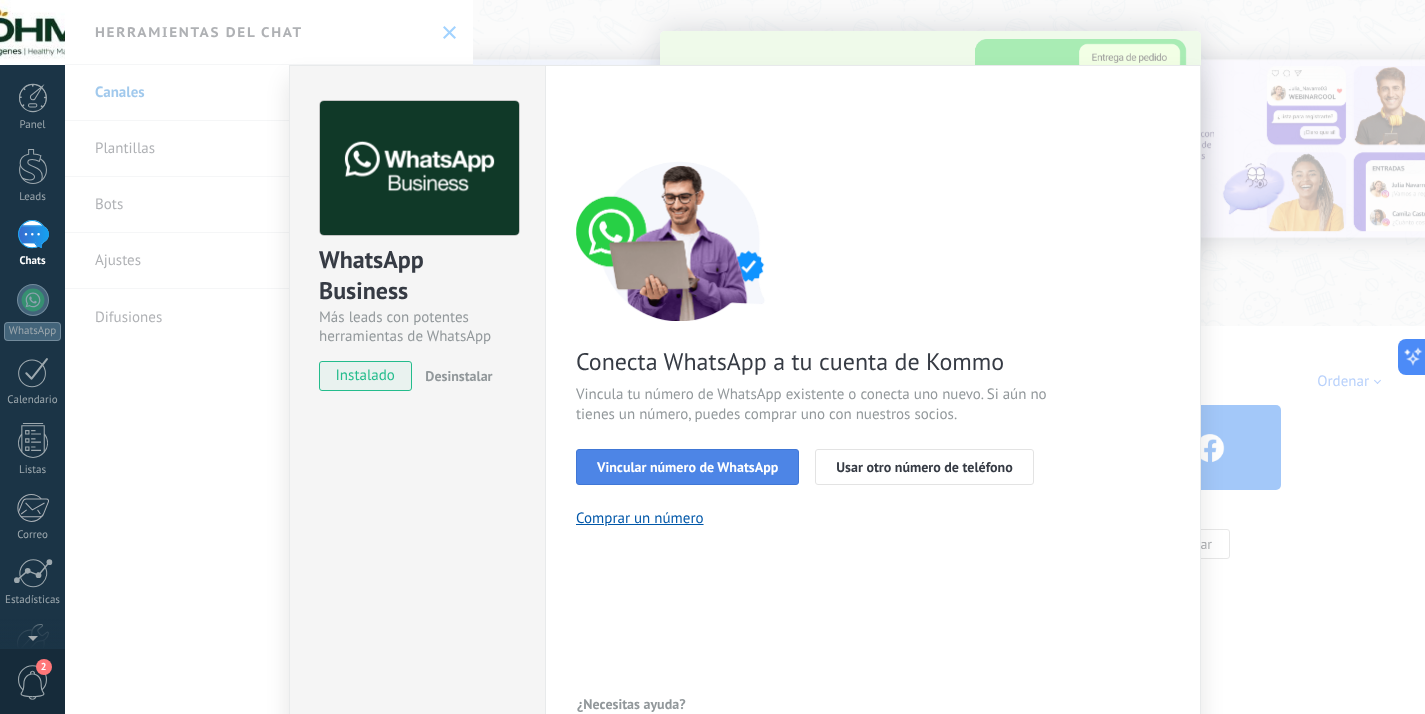 click on "Vincular número de WhatsApp" at bounding box center [687, 467] 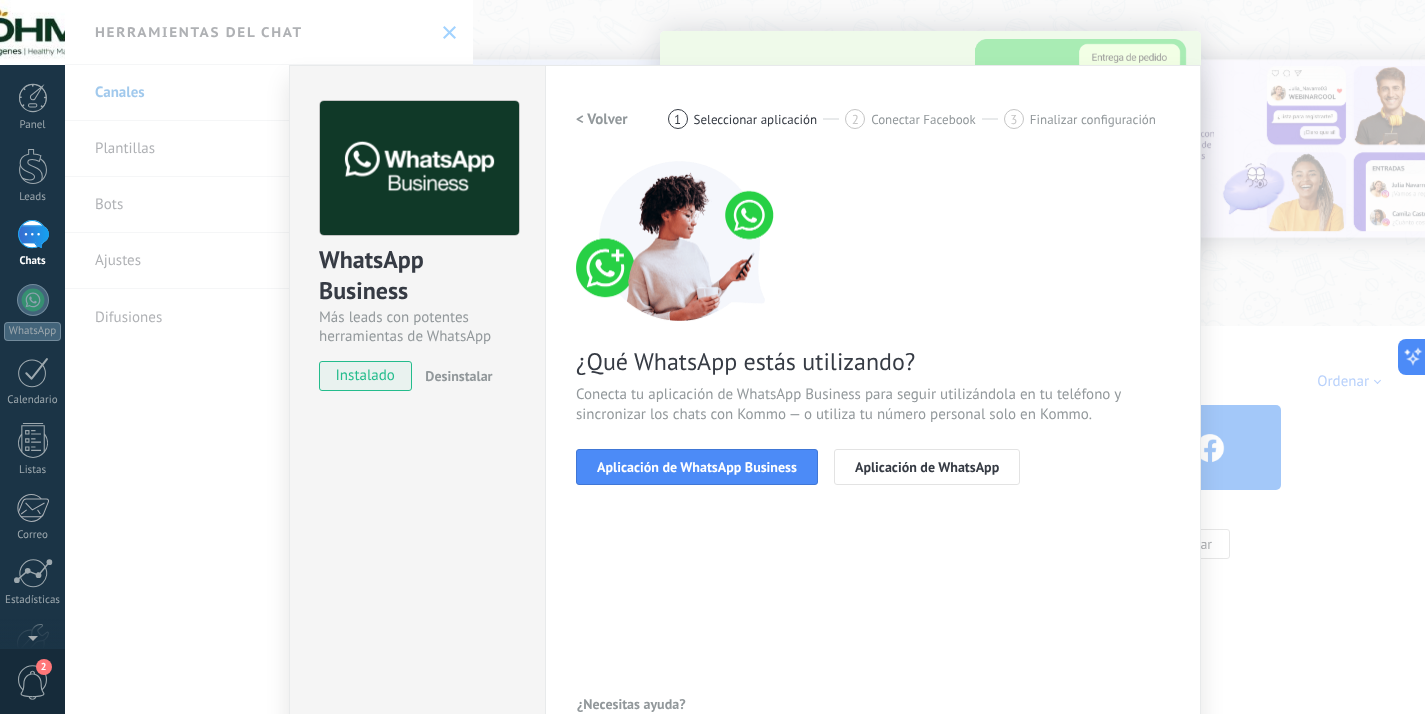 click on "Aplicación de WhatsApp Business" at bounding box center (697, 467) 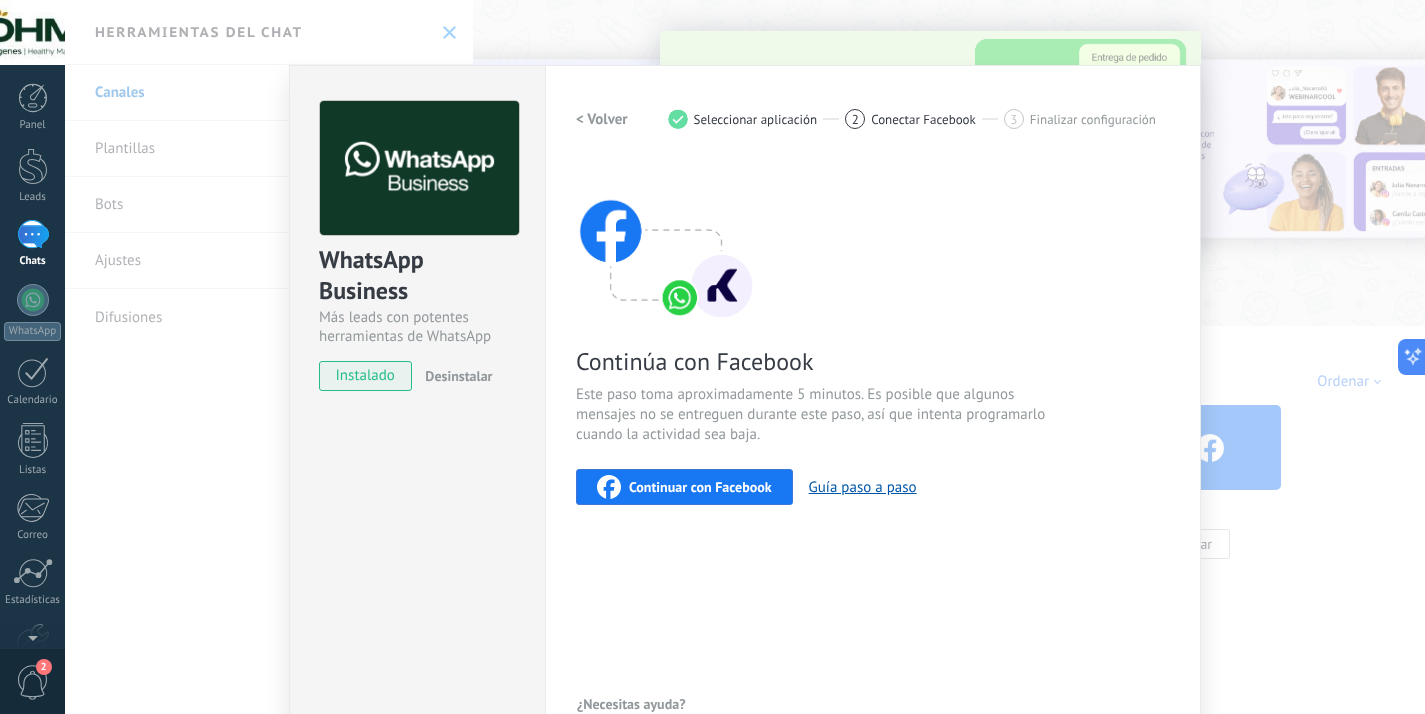 click on "Continuar con Facebook" at bounding box center [684, 487] 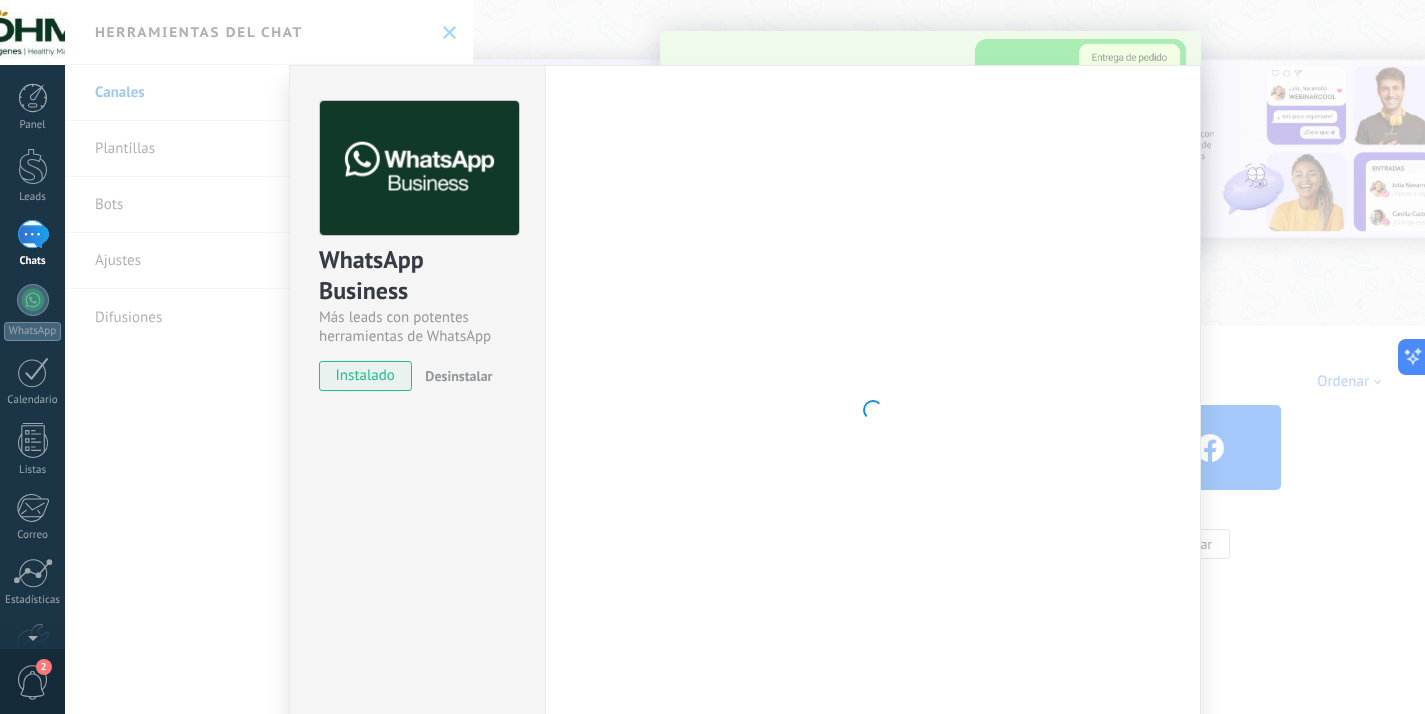 click at bounding box center (873, 410) 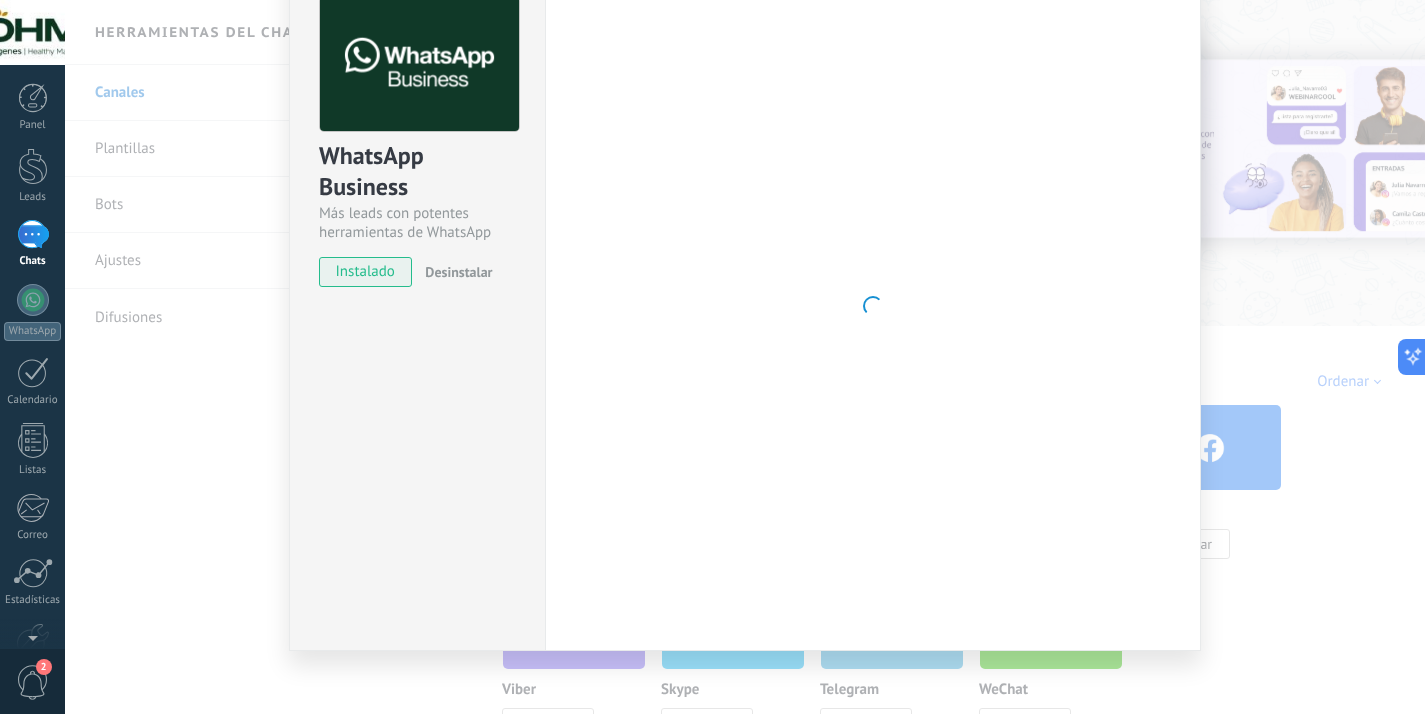 scroll, scrollTop: 116, scrollLeft: 0, axis: vertical 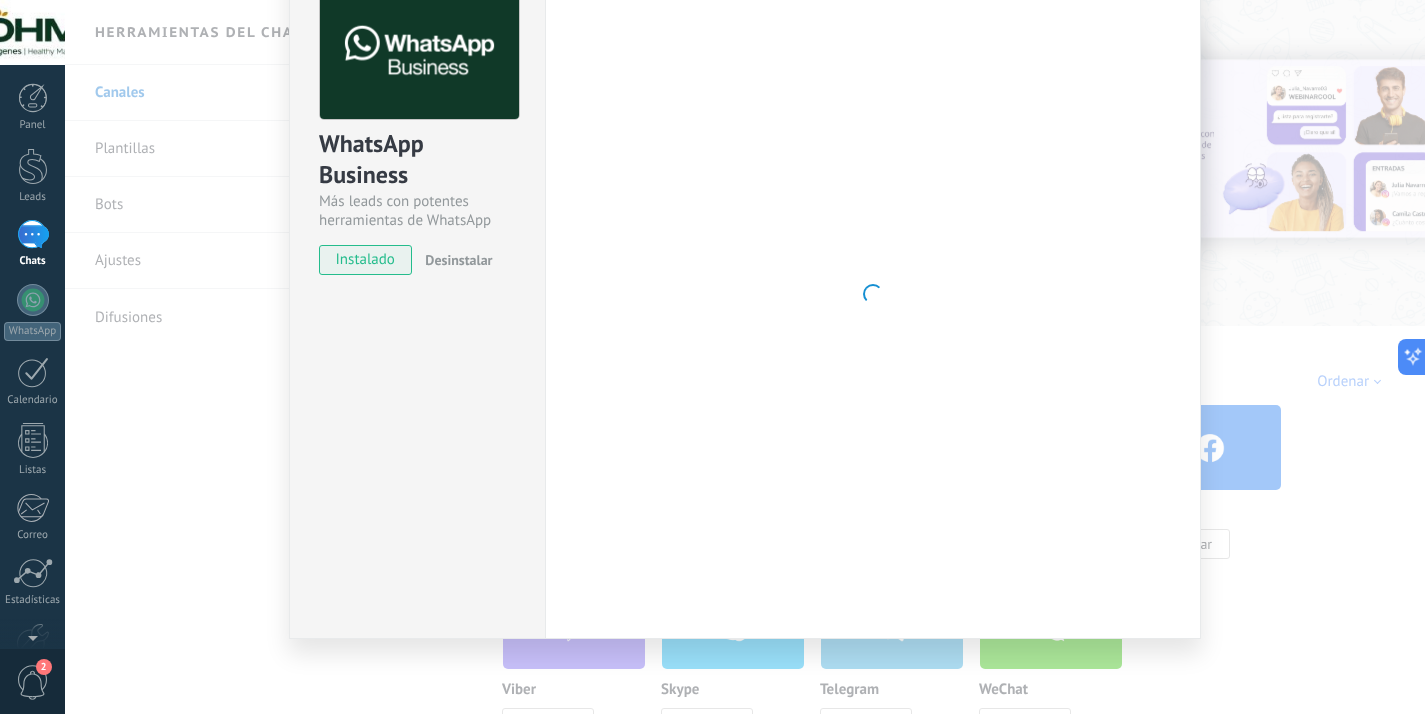 click at bounding box center (873, 294) 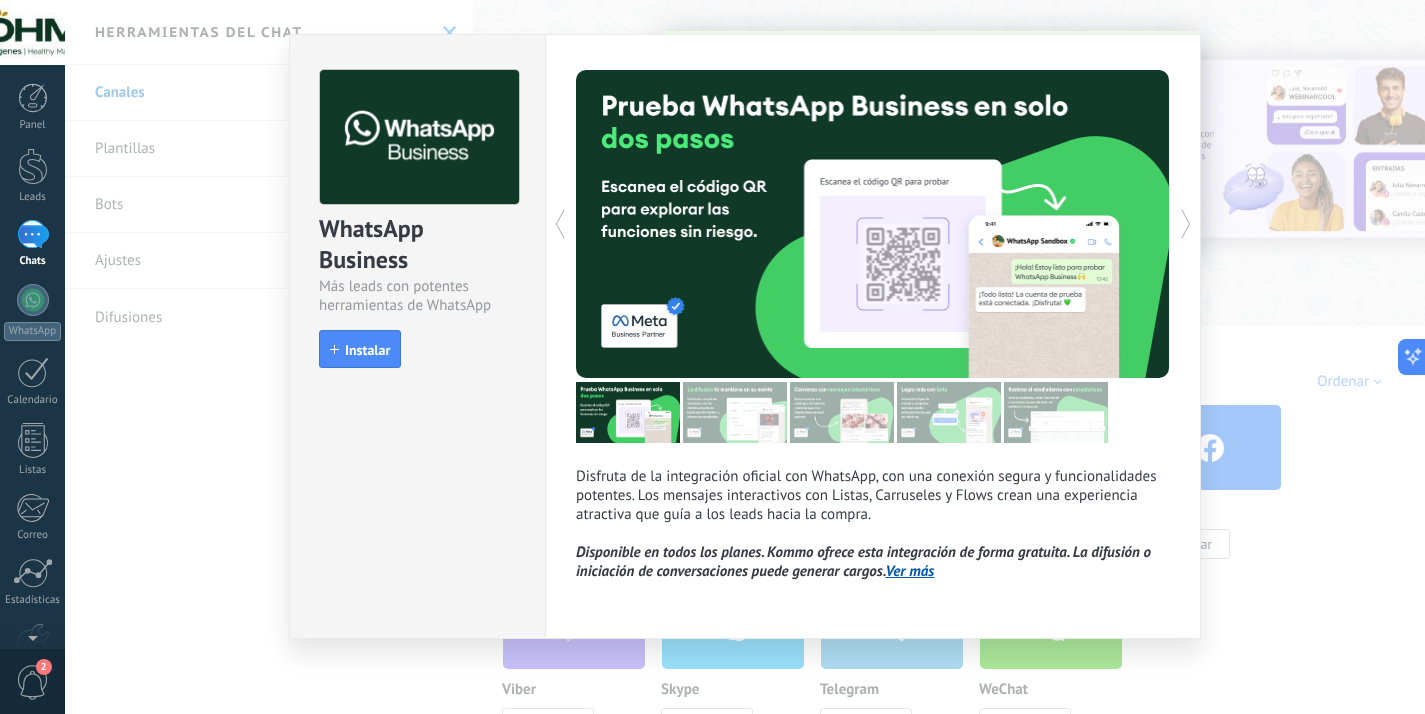 scroll, scrollTop: 36, scrollLeft: 0, axis: vertical 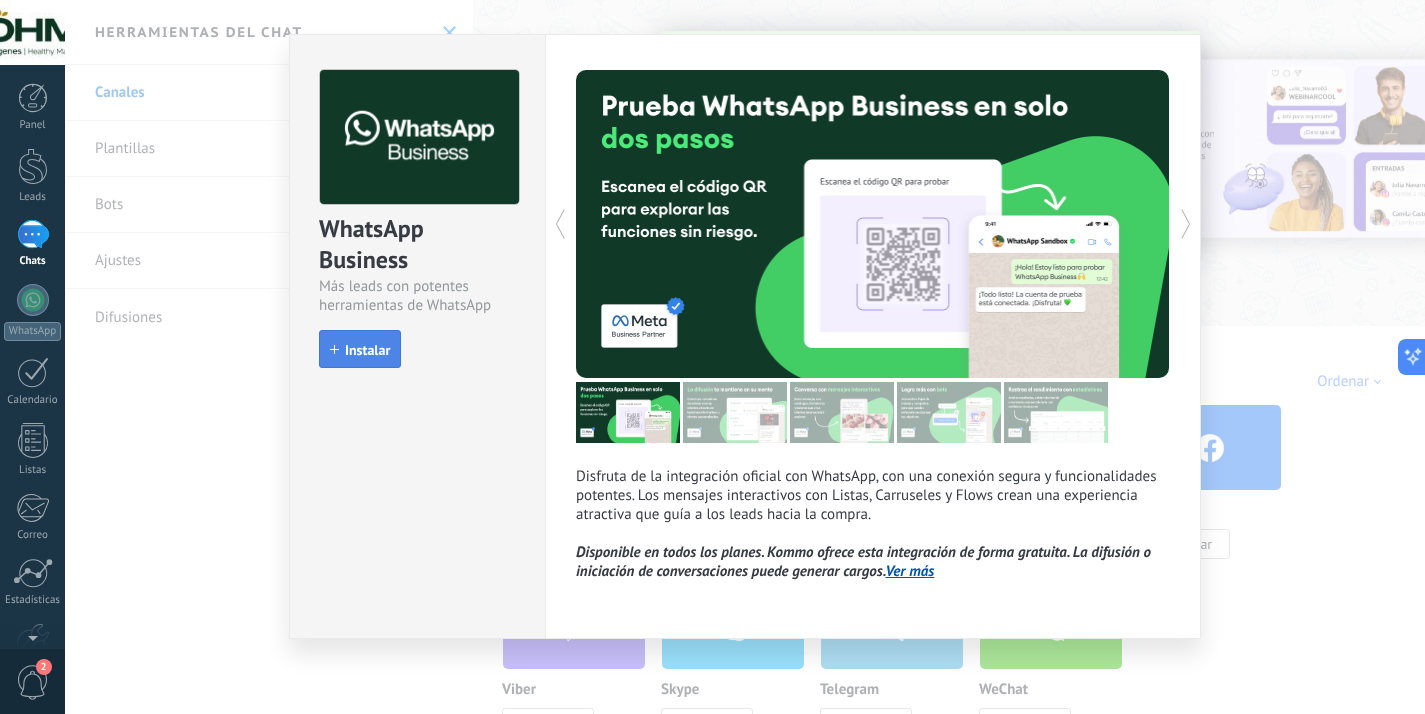 click on "Instalar" at bounding box center [367, 350] 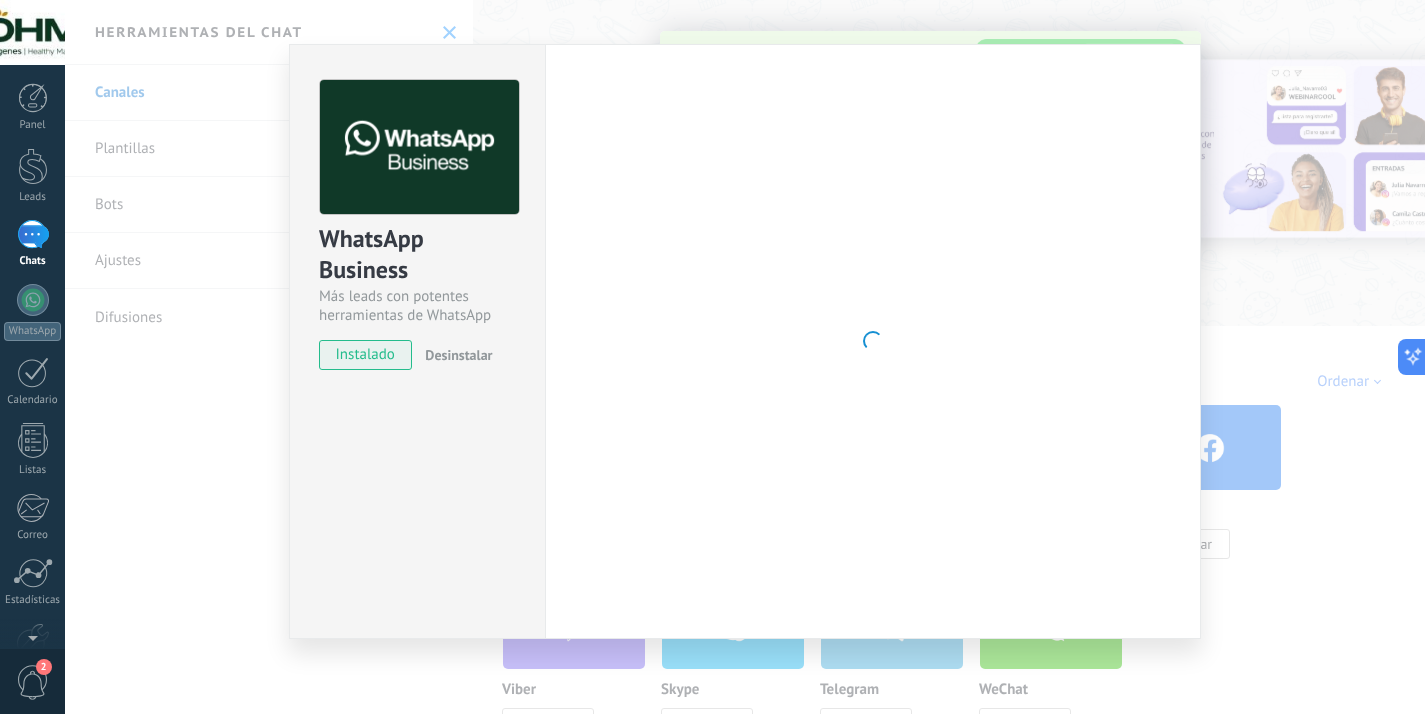 scroll, scrollTop: 36, scrollLeft: 0, axis: vertical 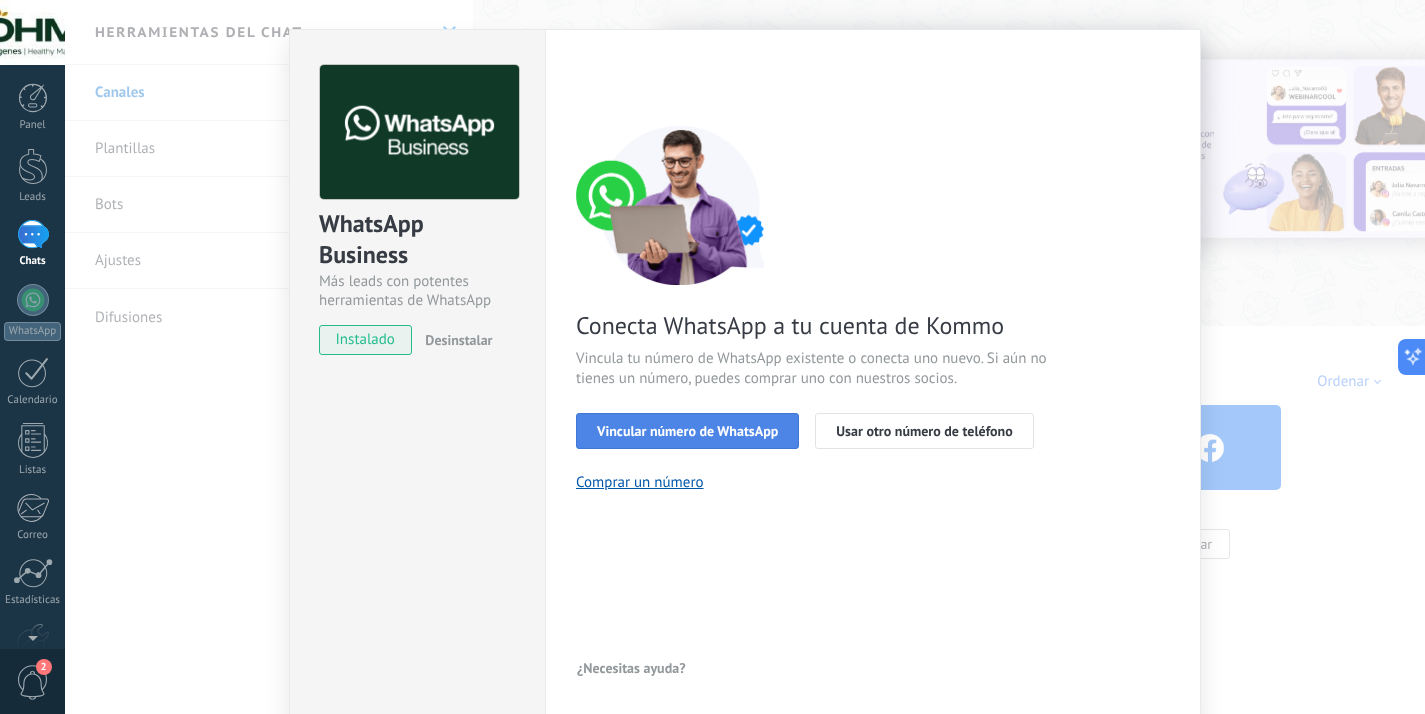 click on "Vincular número de WhatsApp" at bounding box center (687, 431) 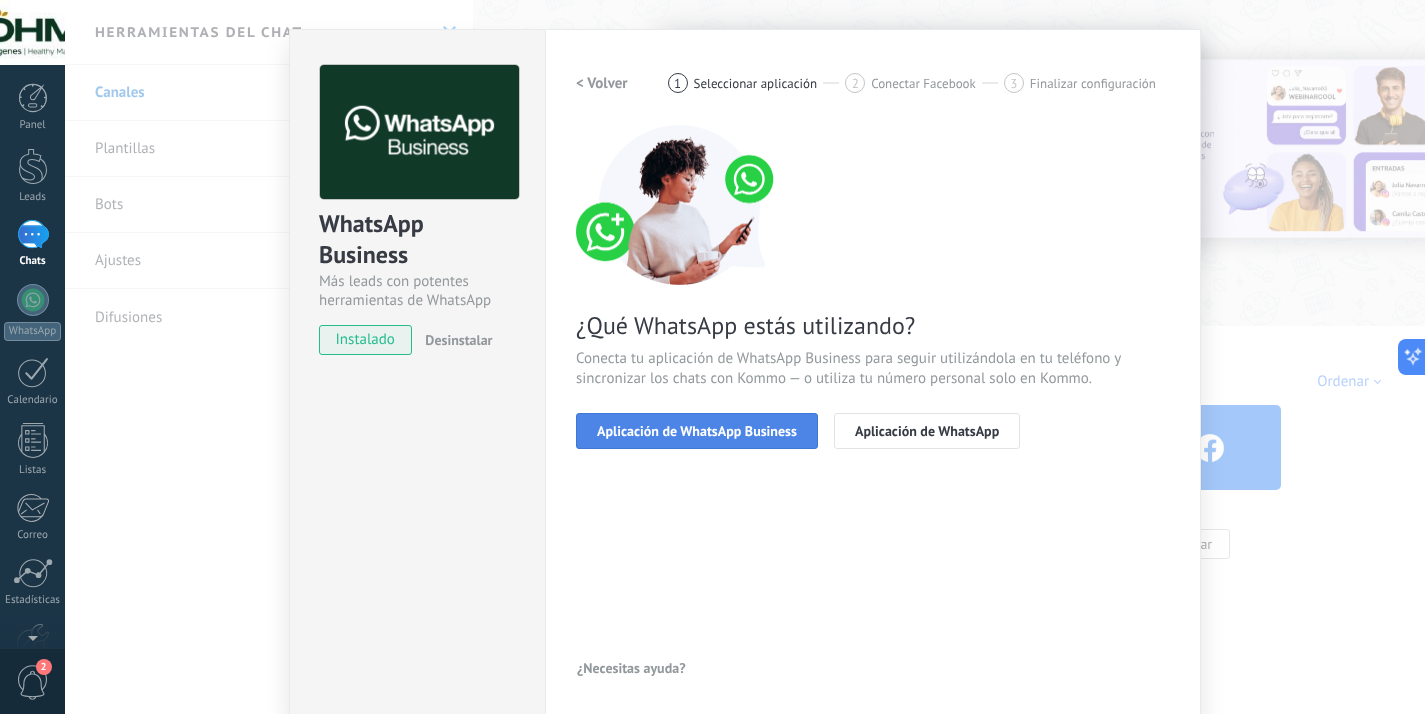 click on "Aplicación de WhatsApp Business" at bounding box center (697, 431) 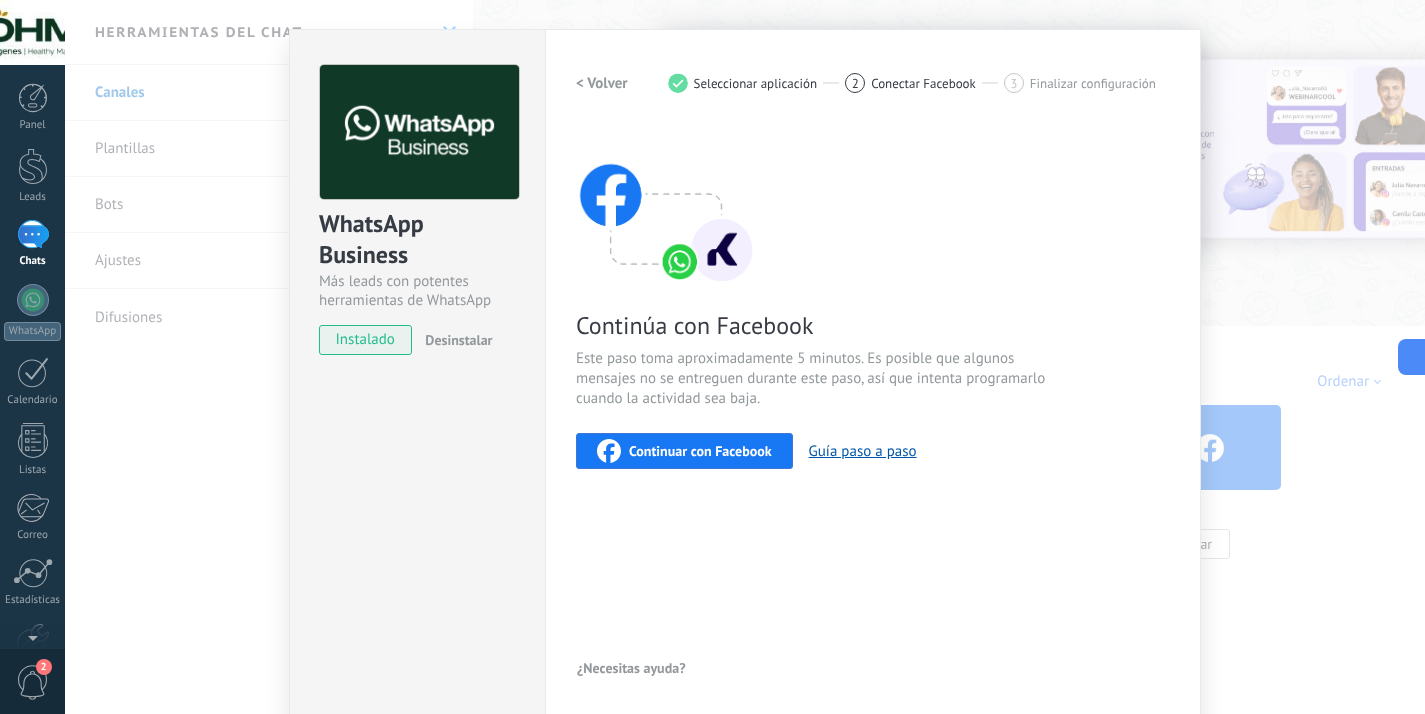 click on "Continuar con Facebook" at bounding box center [700, 451] 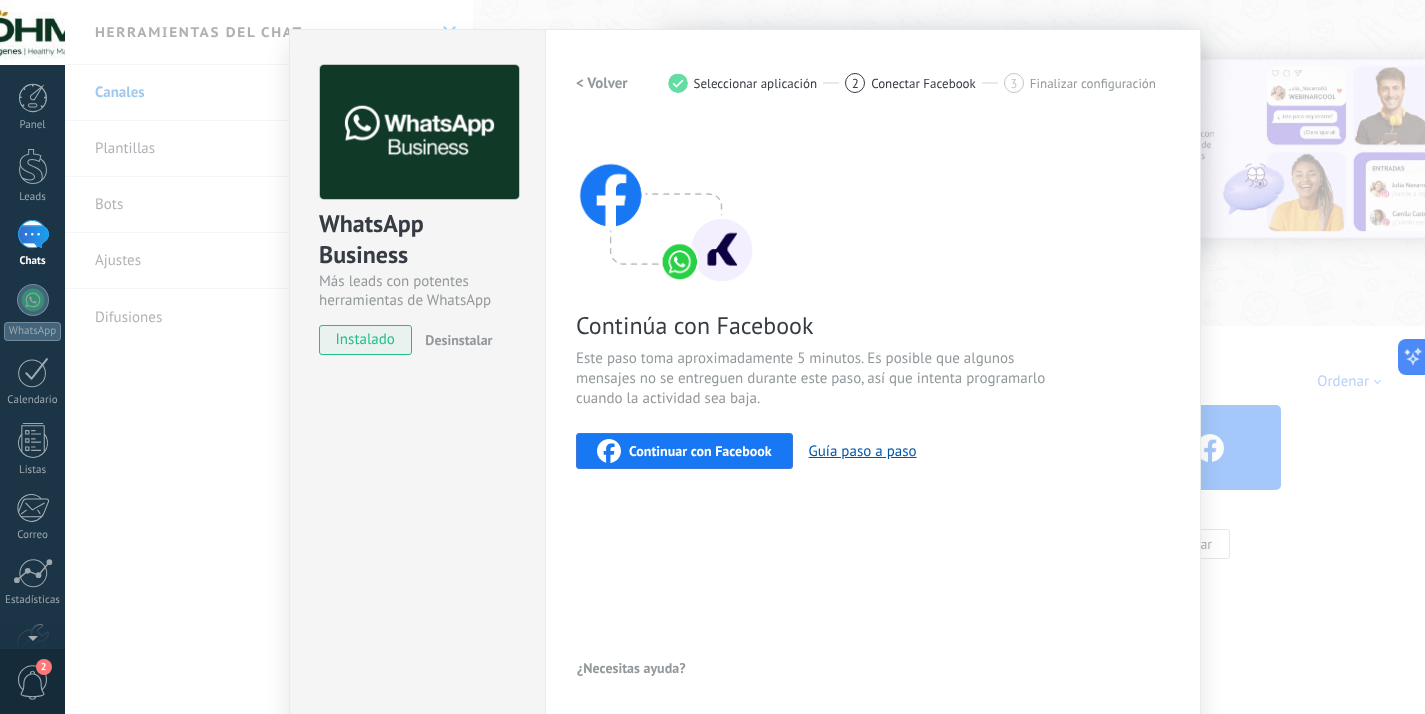 click on "Continuar con Facebook" at bounding box center (700, 451) 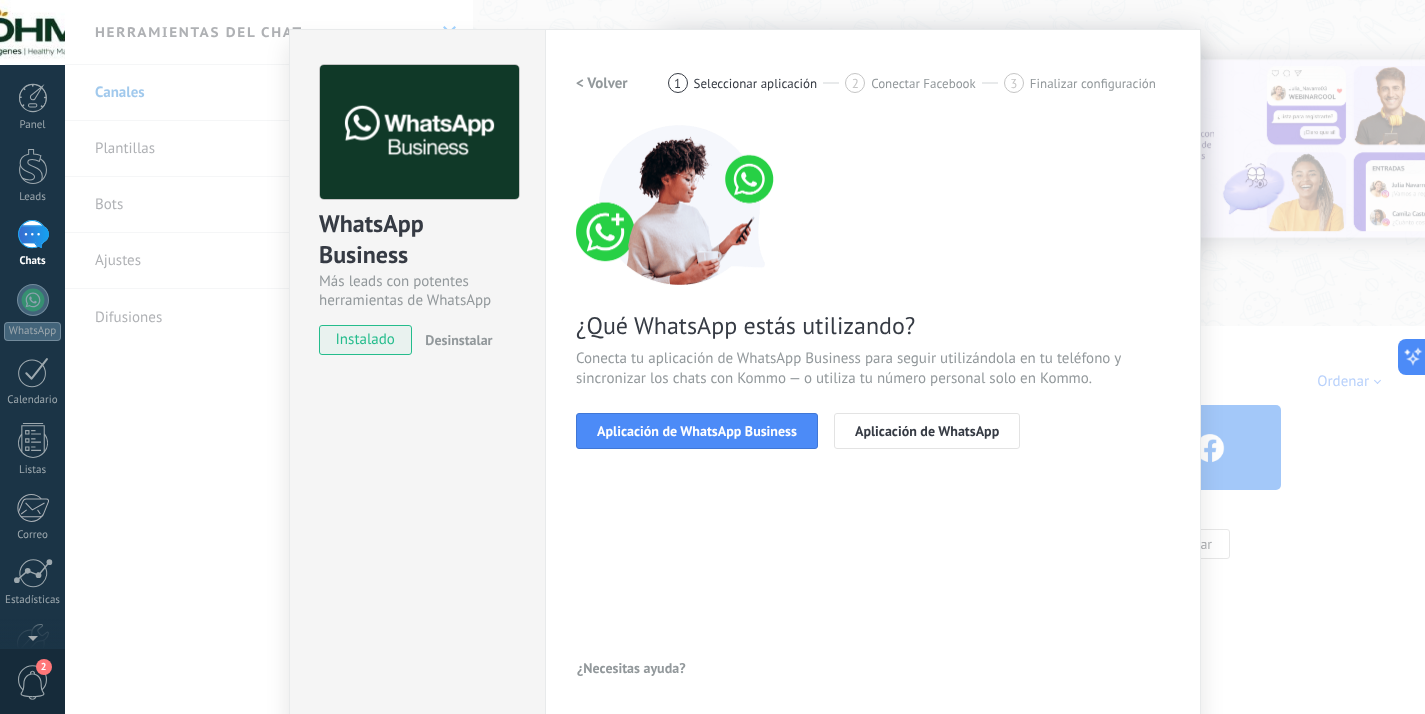 click on "< Volver" at bounding box center [602, 83] 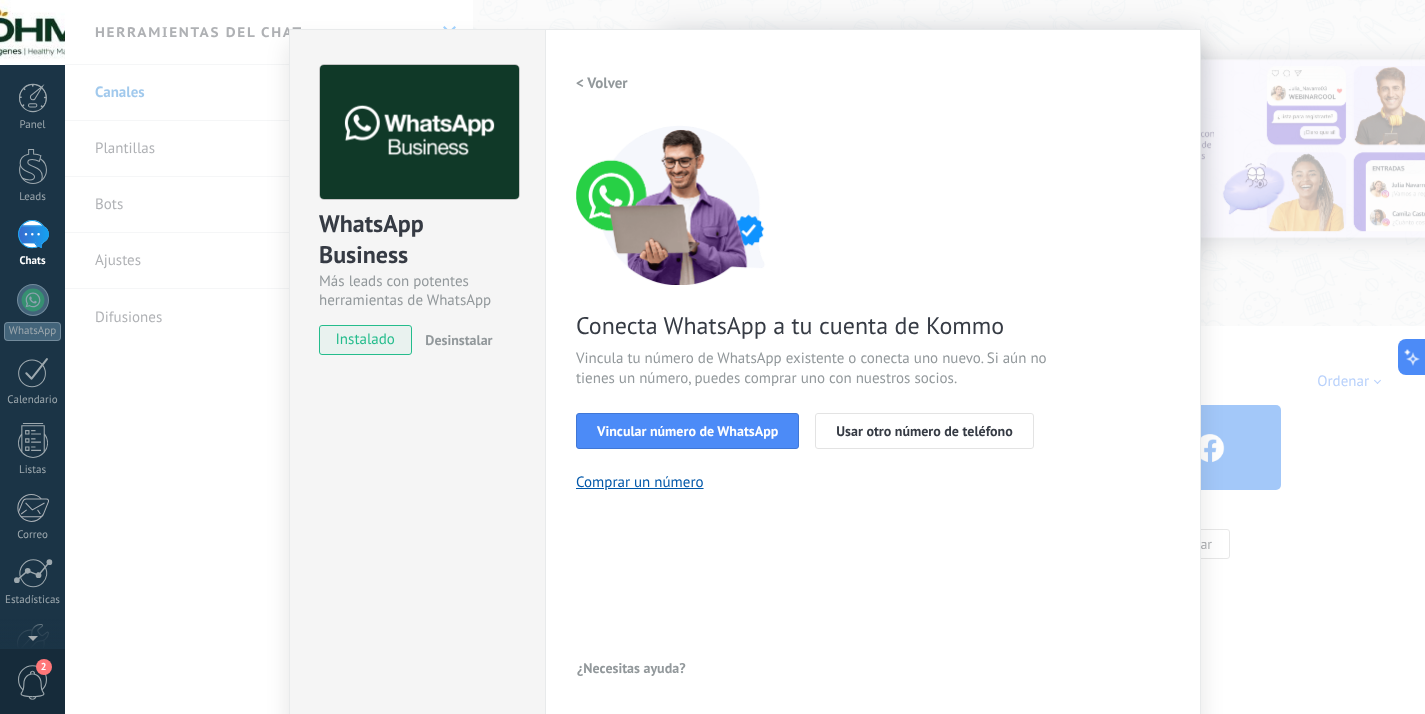 click on "< Volver" at bounding box center (602, 83) 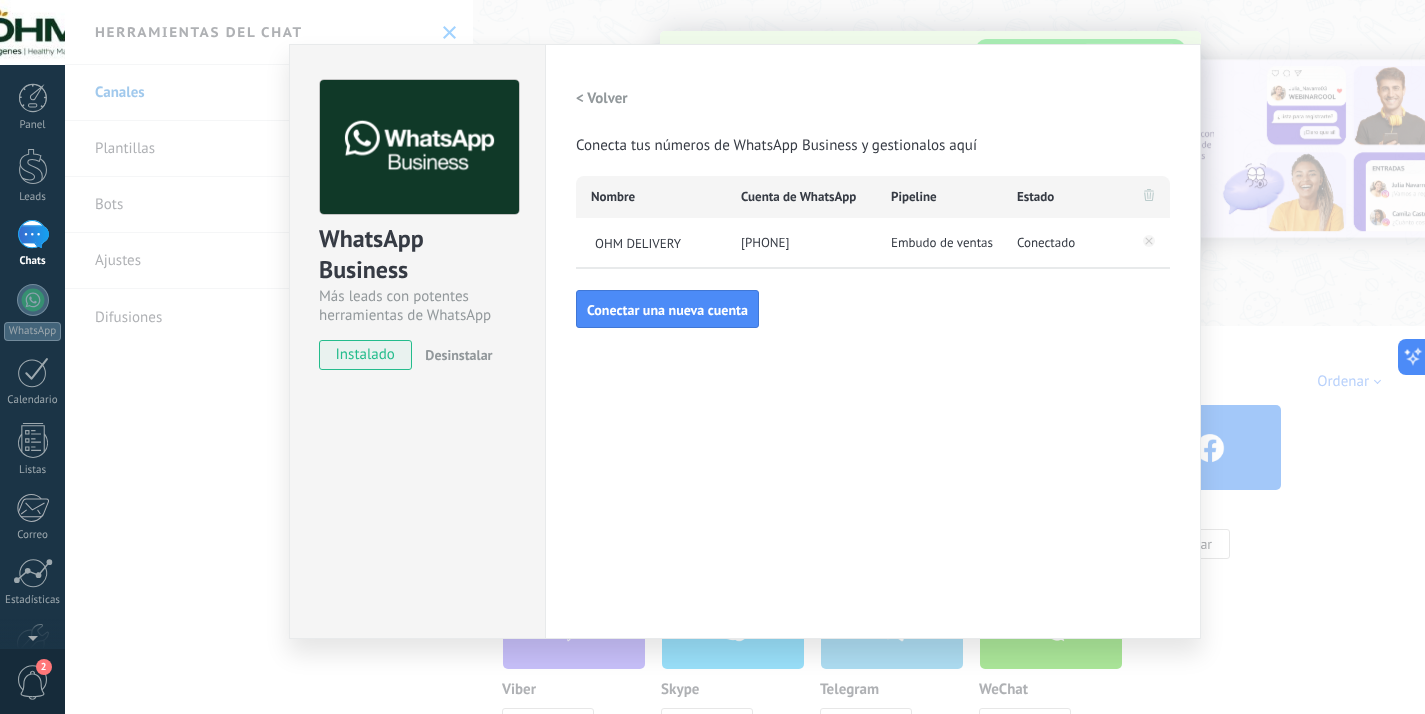 click on "WhatsApp Business Más leads con potentes herramientas de WhatsApp instalado Desinstalar Configuraciones Autorizaciones Esta pestaña registra a los usuarios que han concedido acceso a la integración a esta cuenta. Si deseas remover la posibilidad que un usuario pueda enviar solicitudes a la cuenta en nombre de esta integración, puedes revocar el acceso. Si el acceso a todos los usuarios es revocado, la integración dejará de funcionar. Esta aplicación está instalada, pero nadie le ha dado acceso aún. WhatsApp Cloud API más _: Guardar < Volver Conecta tus números de WhatsApp Business y gestionalos aquí Nombre Cuenta de WhatsApp Pipeline Estado OHM DELIVERY [PHONE] Embudo de ventas Conectado Conectar una nueva cuenta" at bounding box center (745, 357) 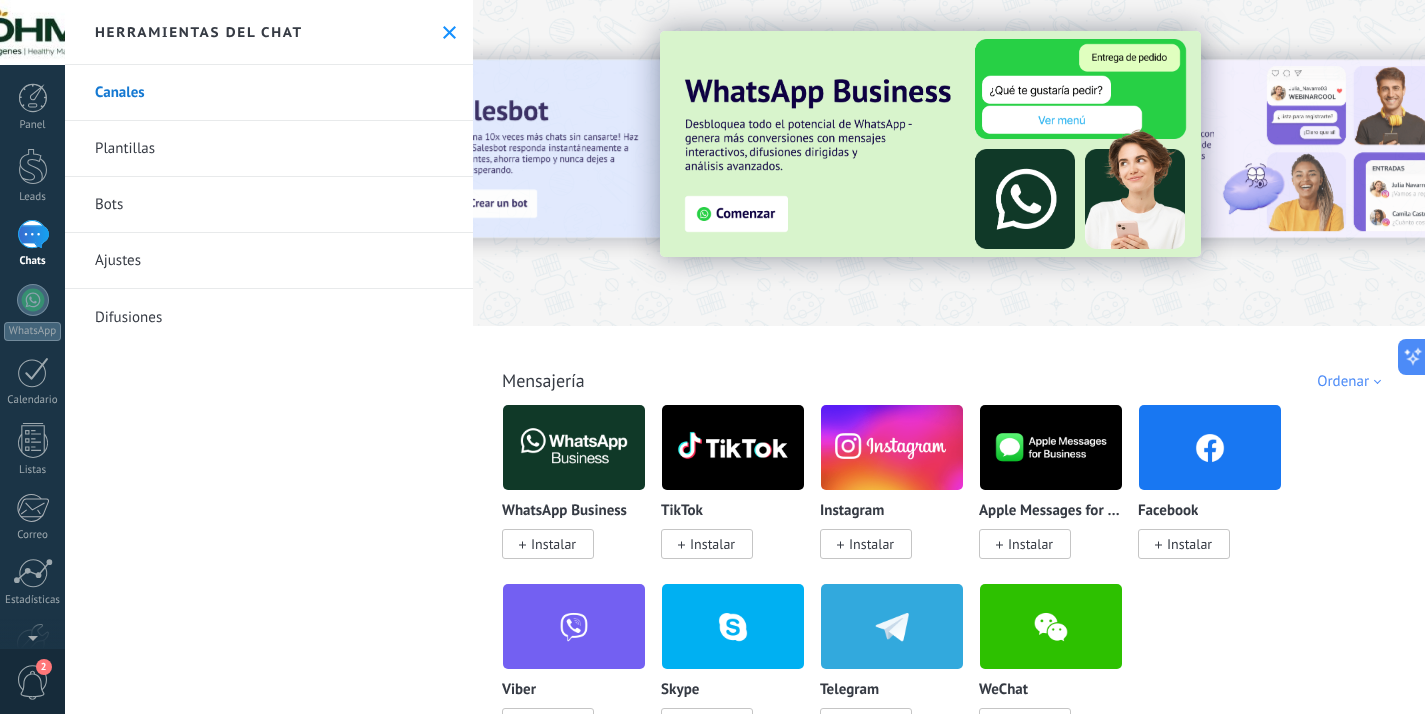 scroll, scrollTop: 0, scrollLeft: 0, axis: both 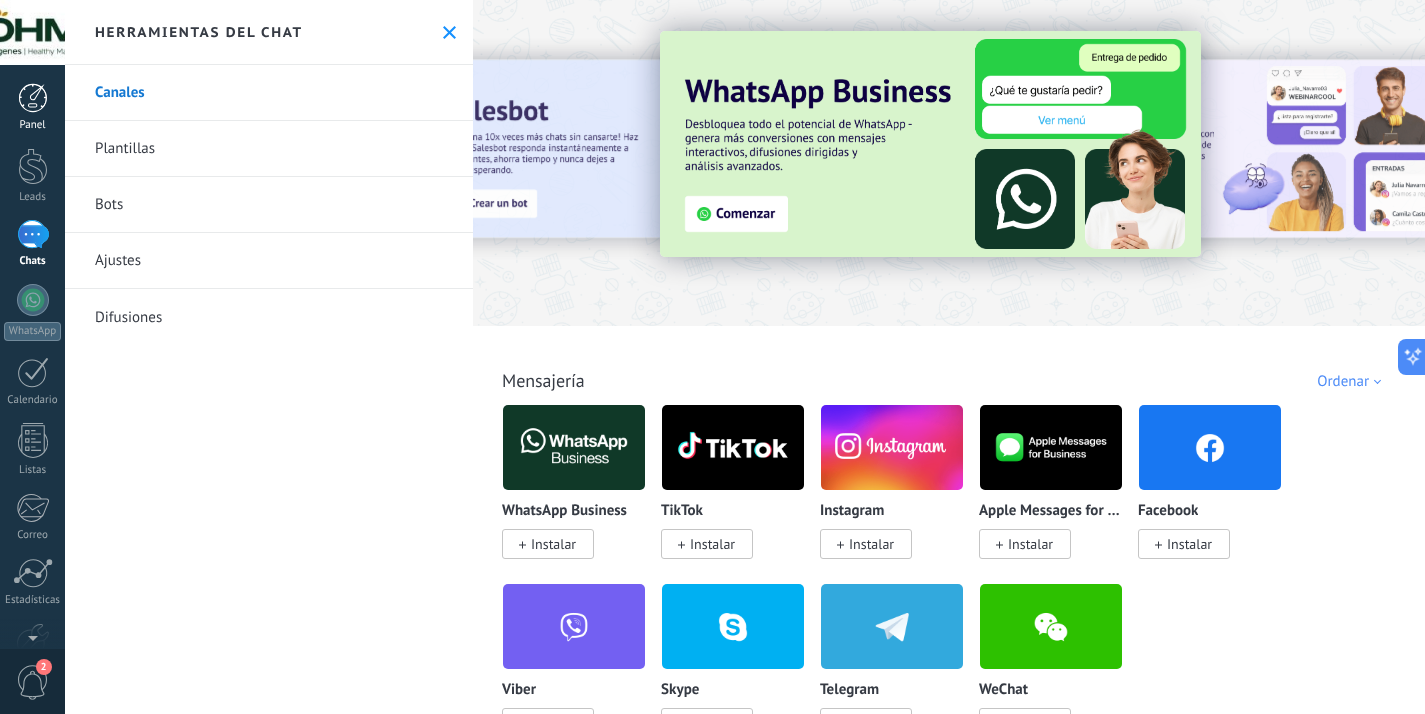 click at bounding box center (33, 98) 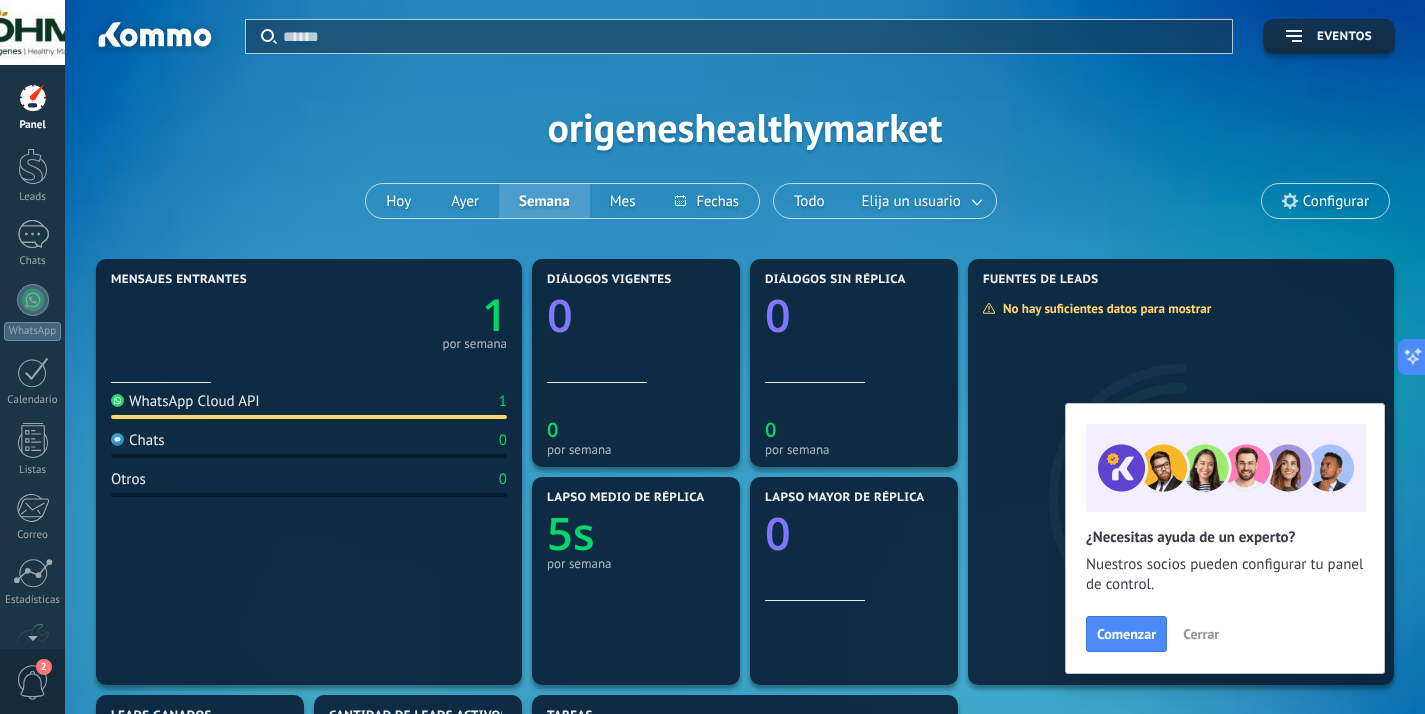 click on "WhatsApp Cloud API" at bounding box center [185, 401] 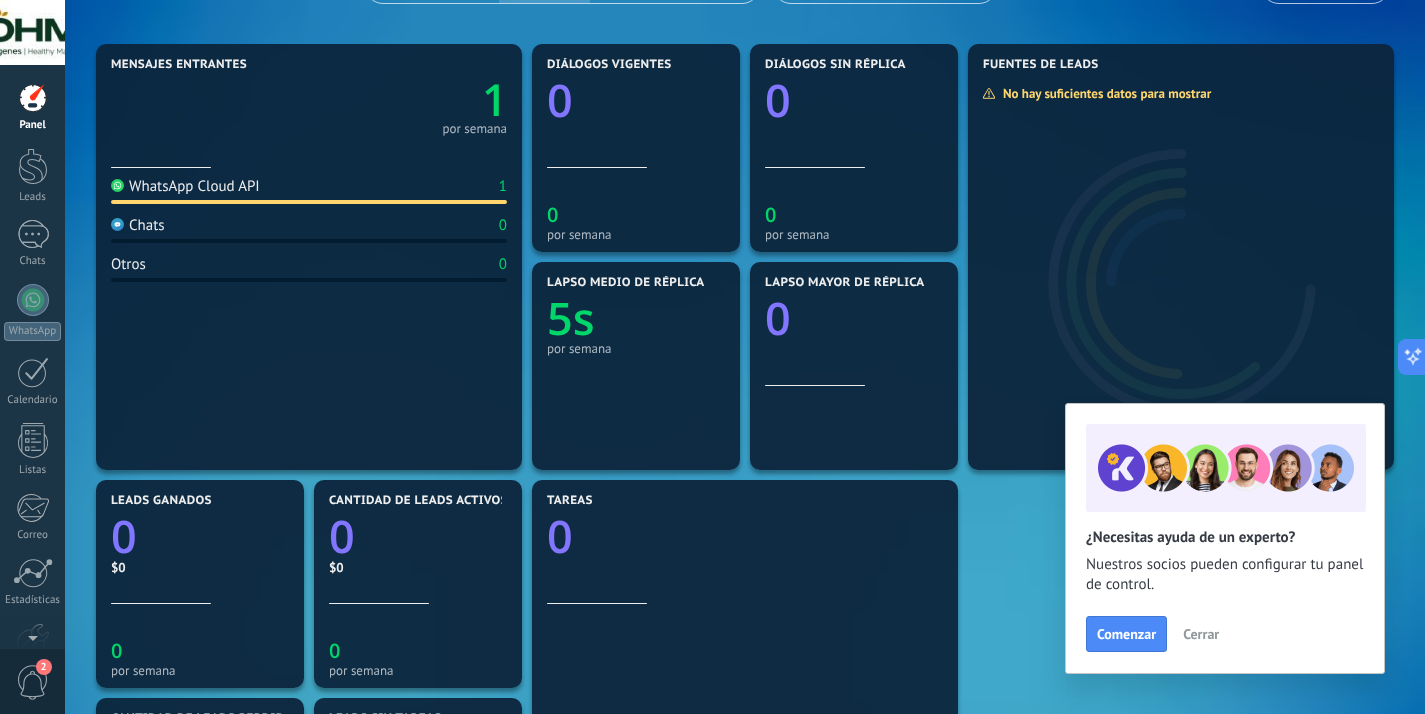 scroll, scrollTop: 0, scrollLeft: 0, axis: both 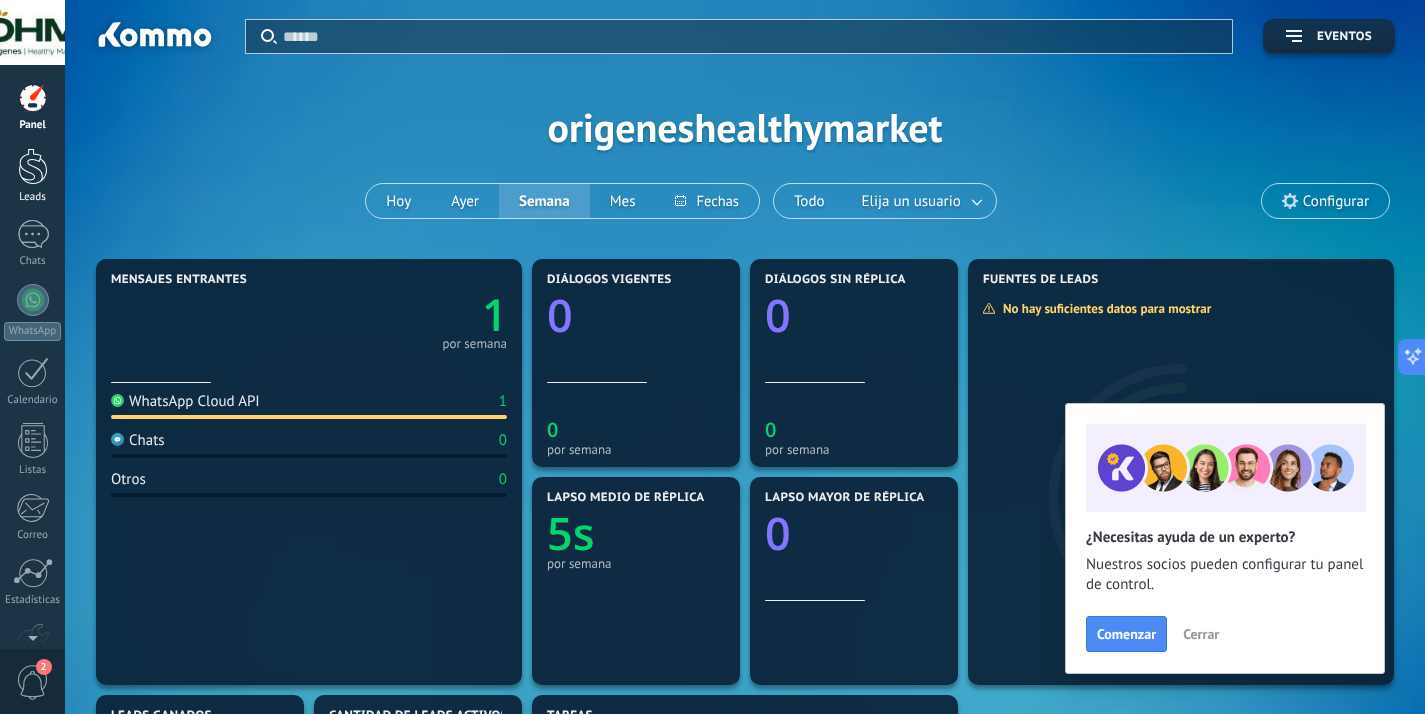 click at bounding box center [33, 166] 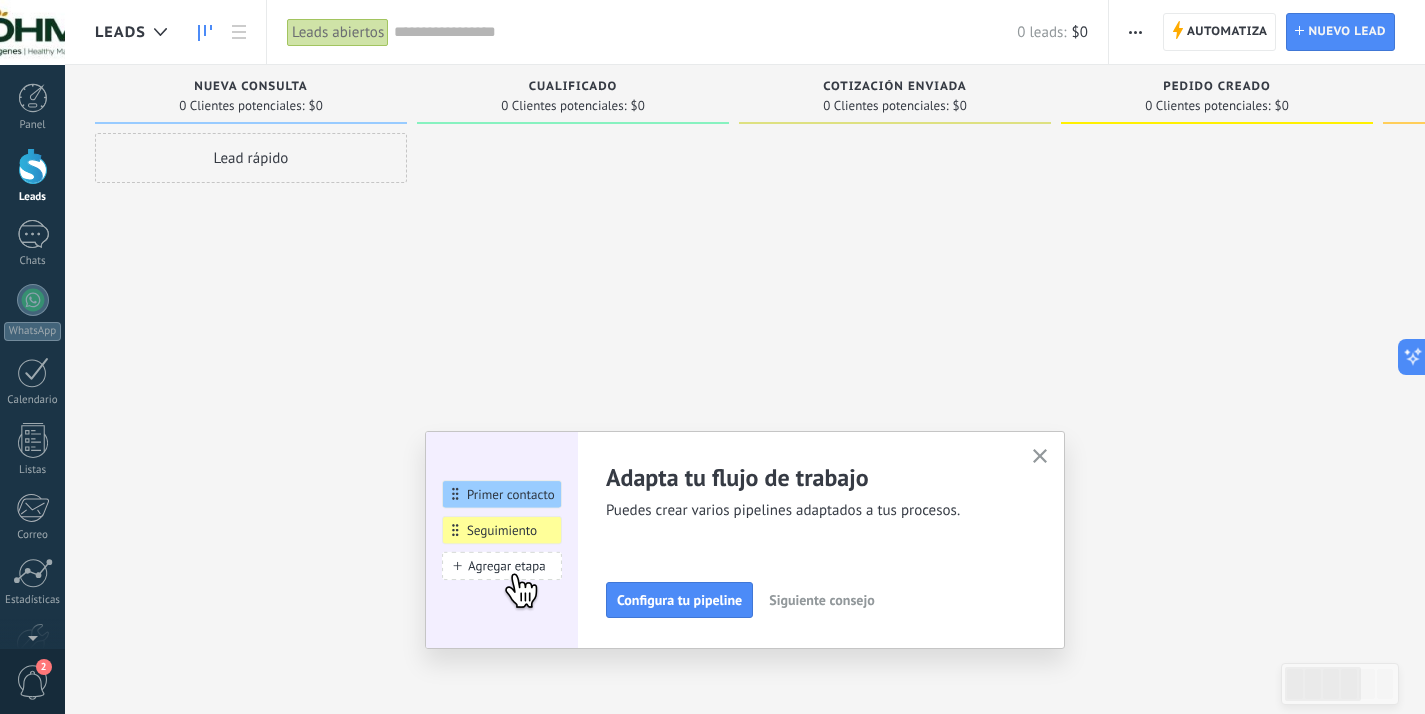 click on "Cualificado" at bounding box center [573, 87] 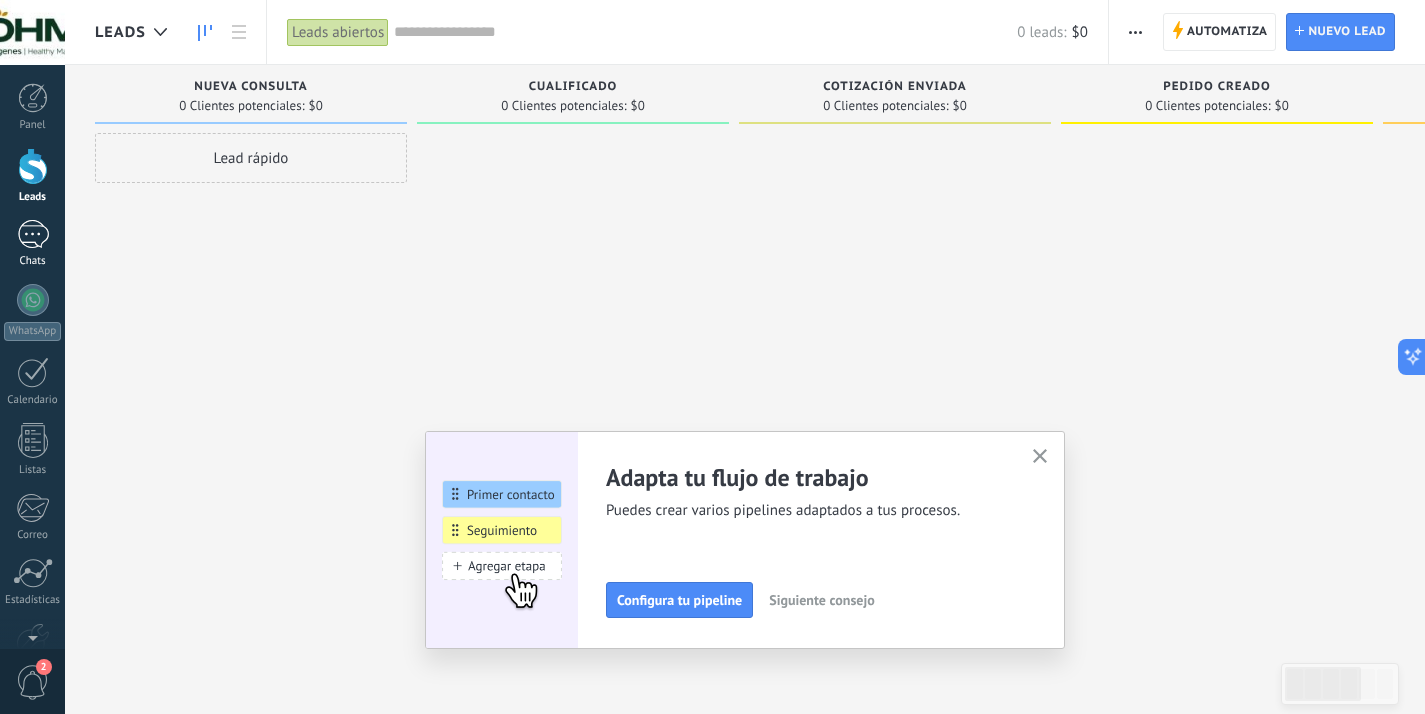 click on "1" at bounding box center [33, 234] 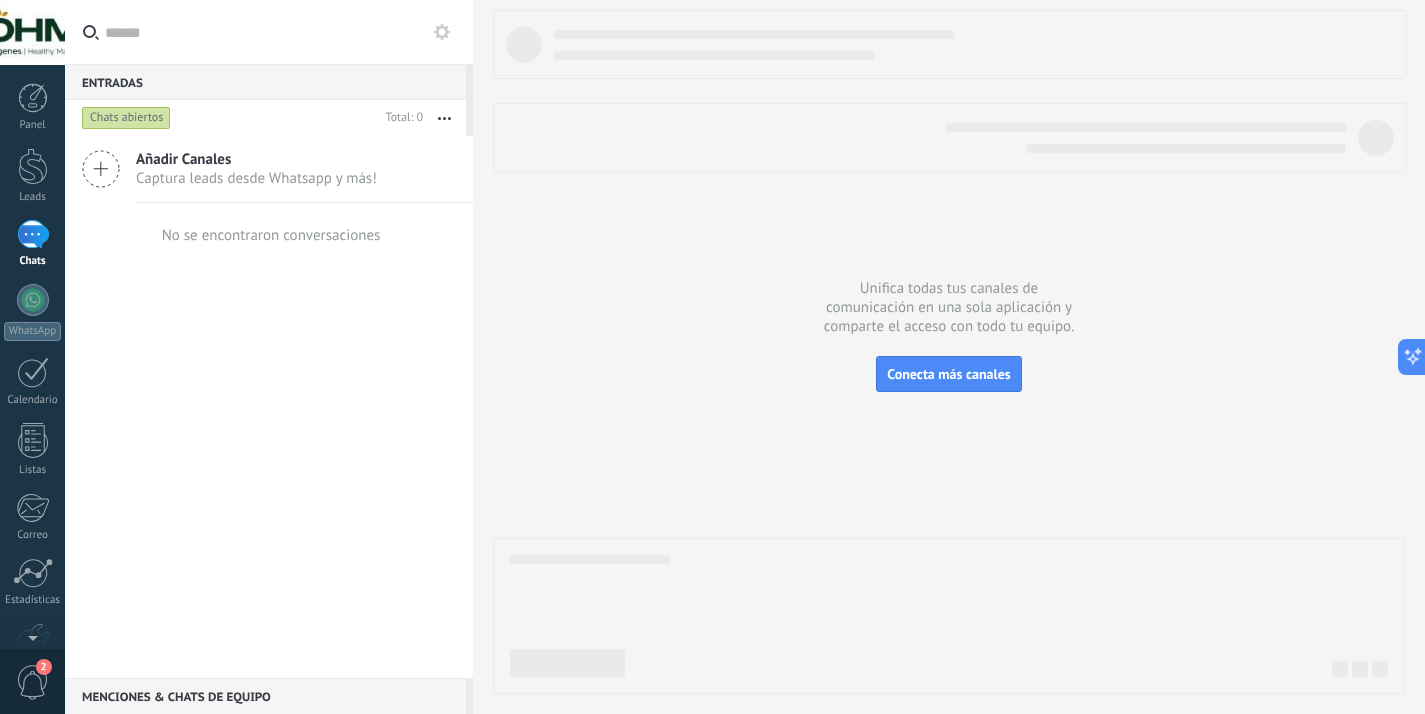 click on "Captura leads desde Whatsapp y más!" at bounding box center (256, 178) 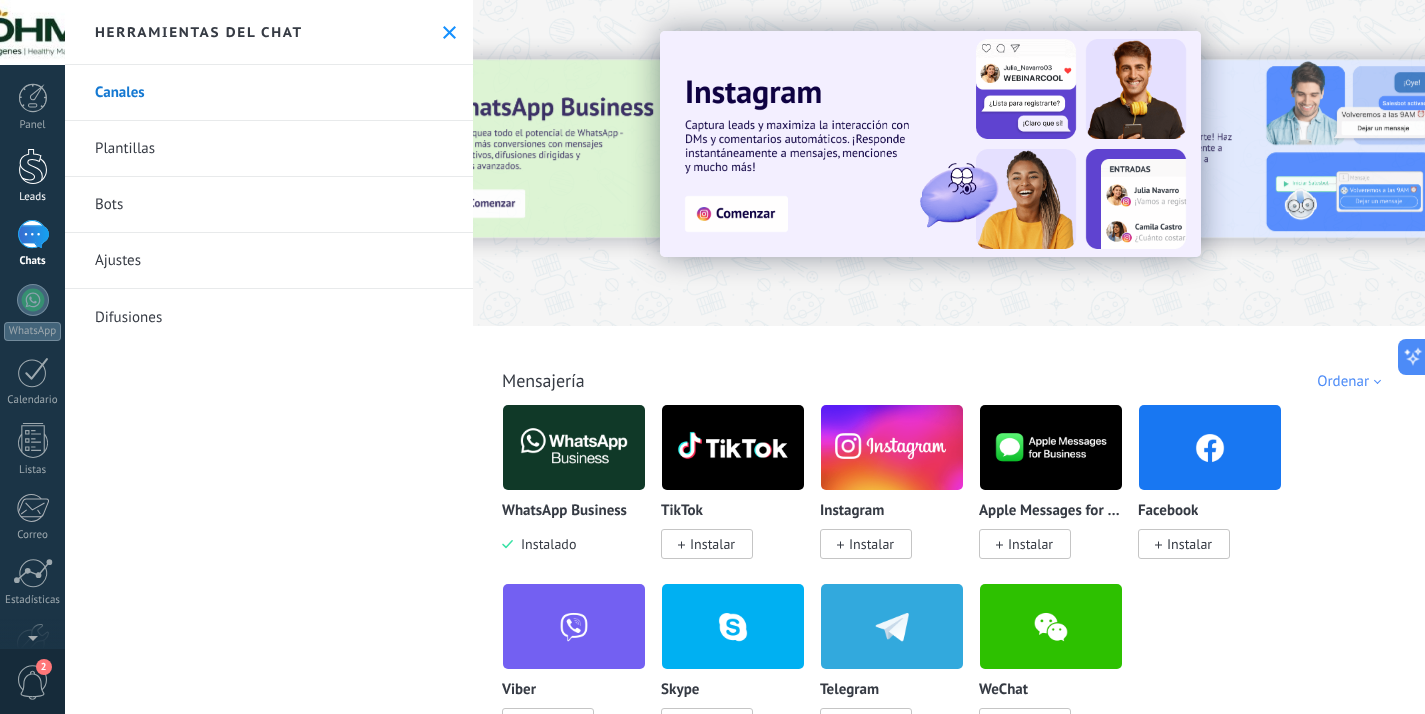 click at bounding box center [33, 166] 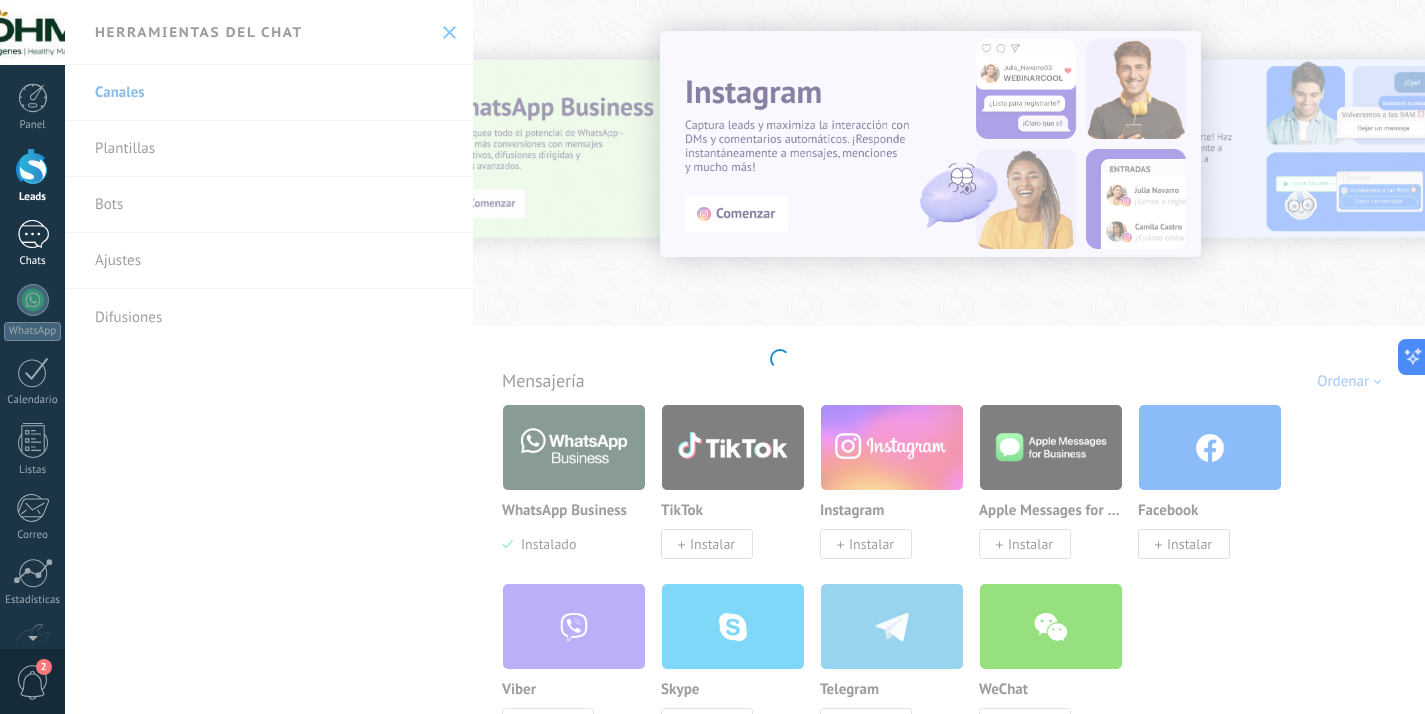 click on "1" at bounding box center [33, 234] 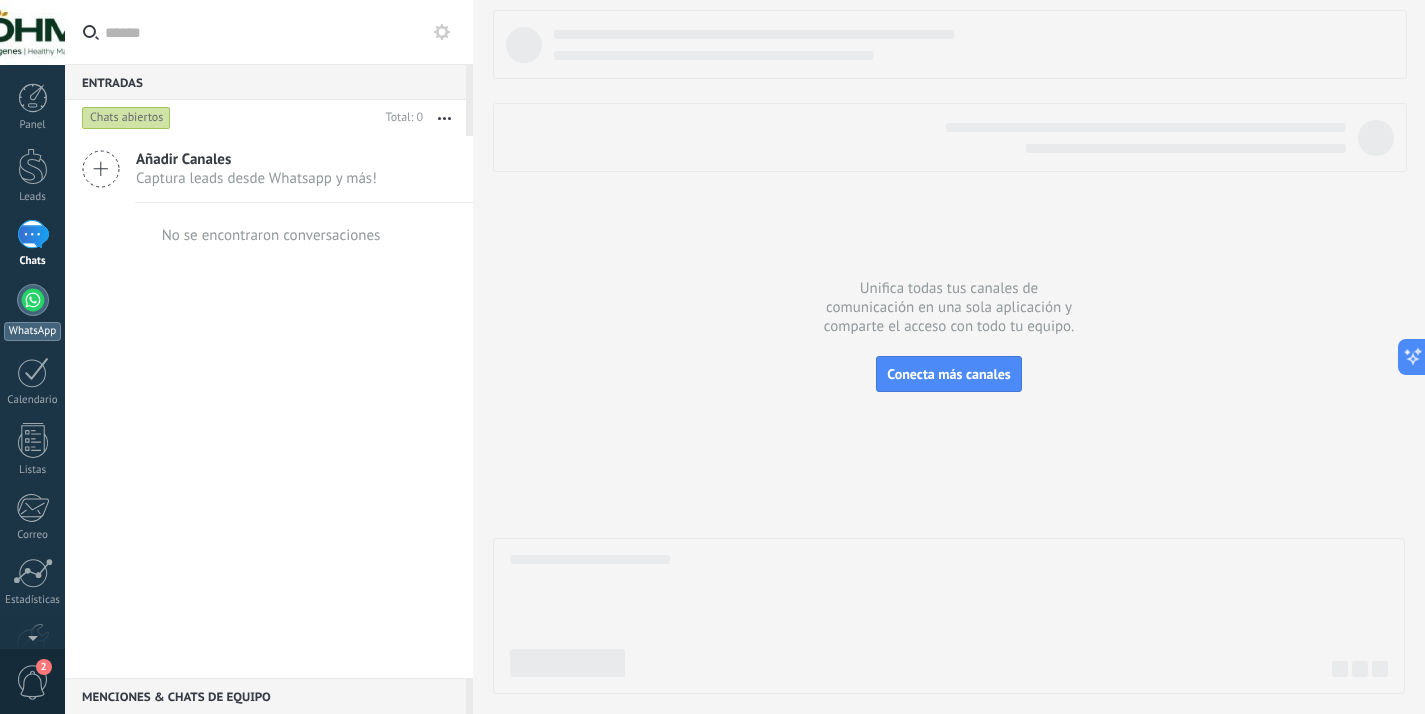 click at bounding box center [33, 300] 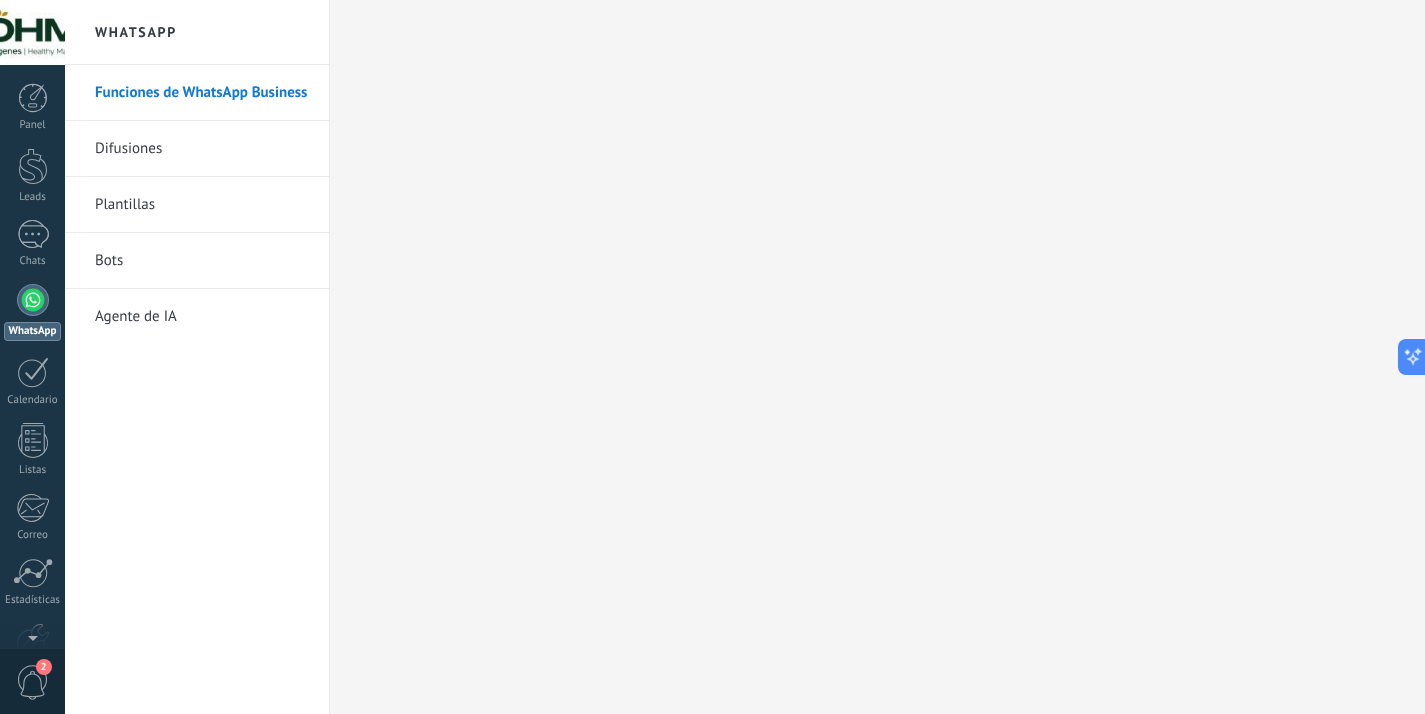 click on "Difusiones" at bounding box center (202, 149) 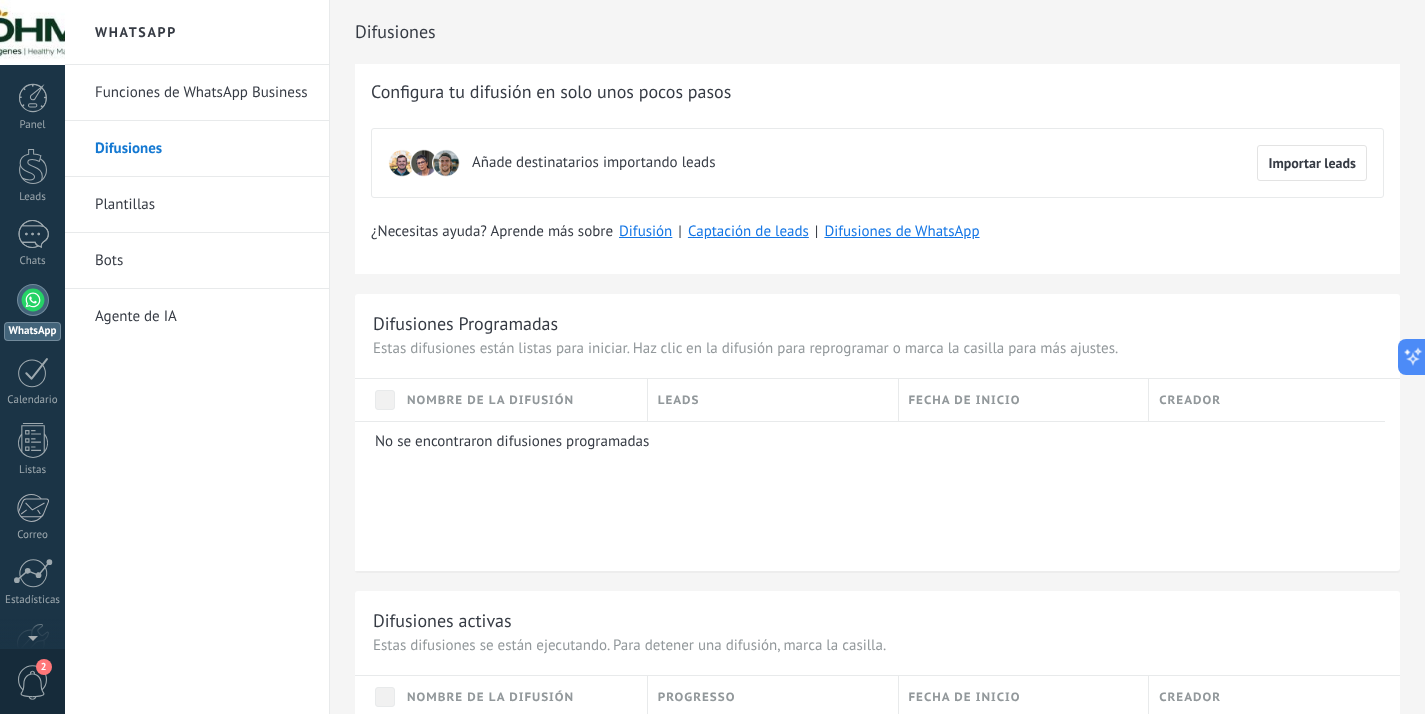 click on "Plantillas" at bounding box center (202, 205) 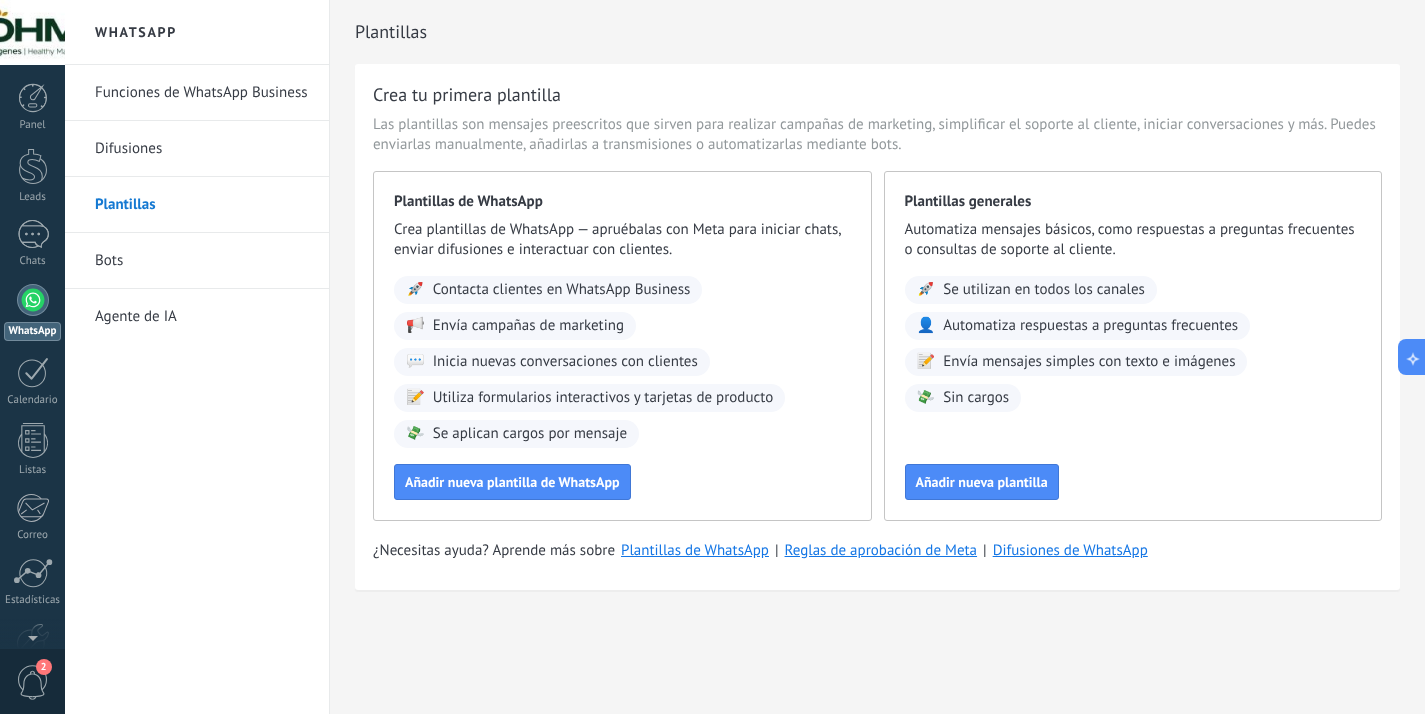 click on "Bots" at bounding box center [202, 261] 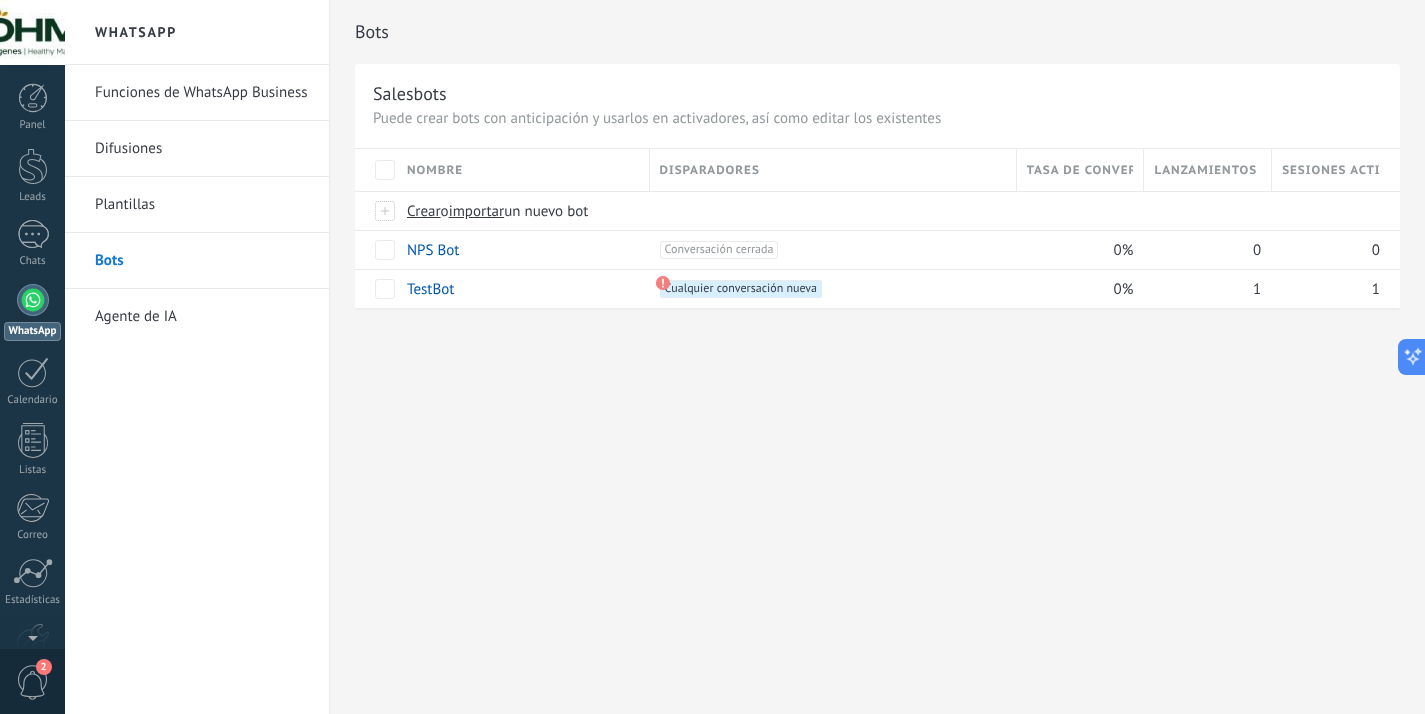 click on "Agente de IA" at bounding box center (202, 317) 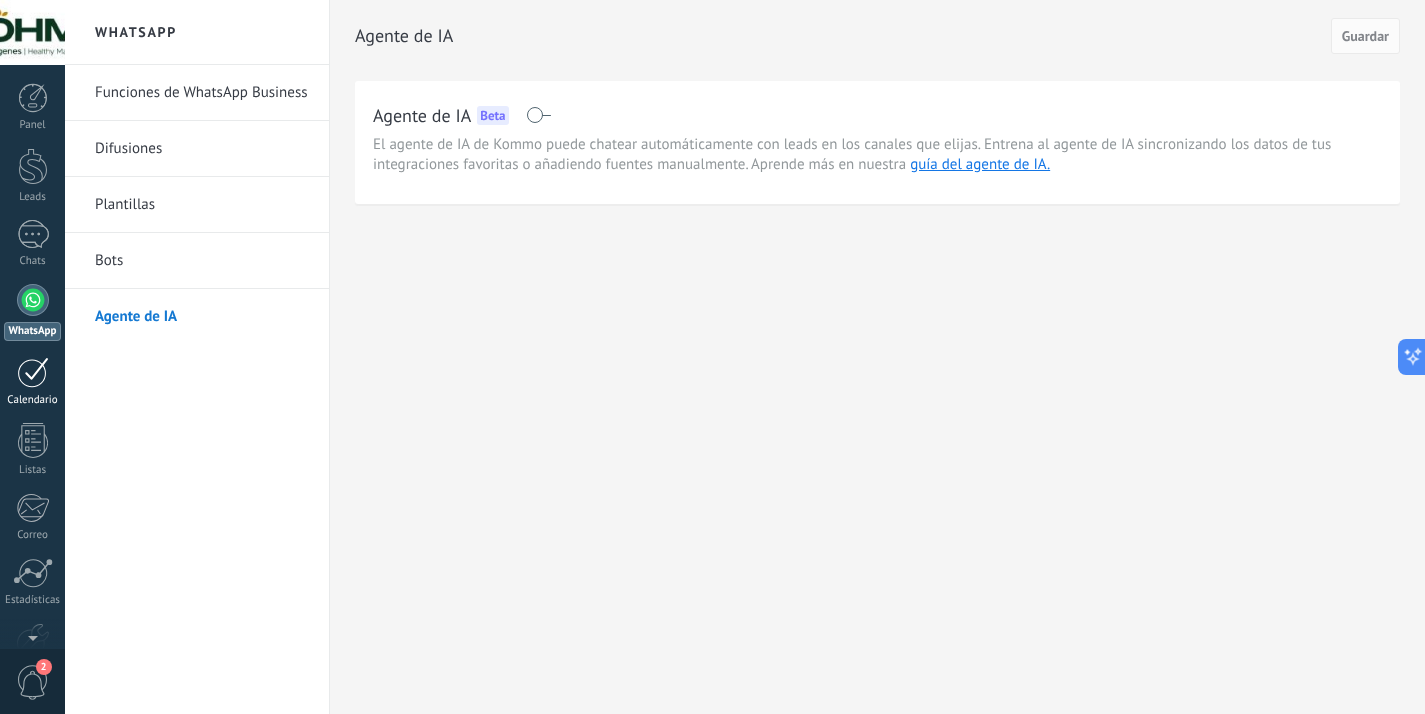click at bounding box center [33, 372] 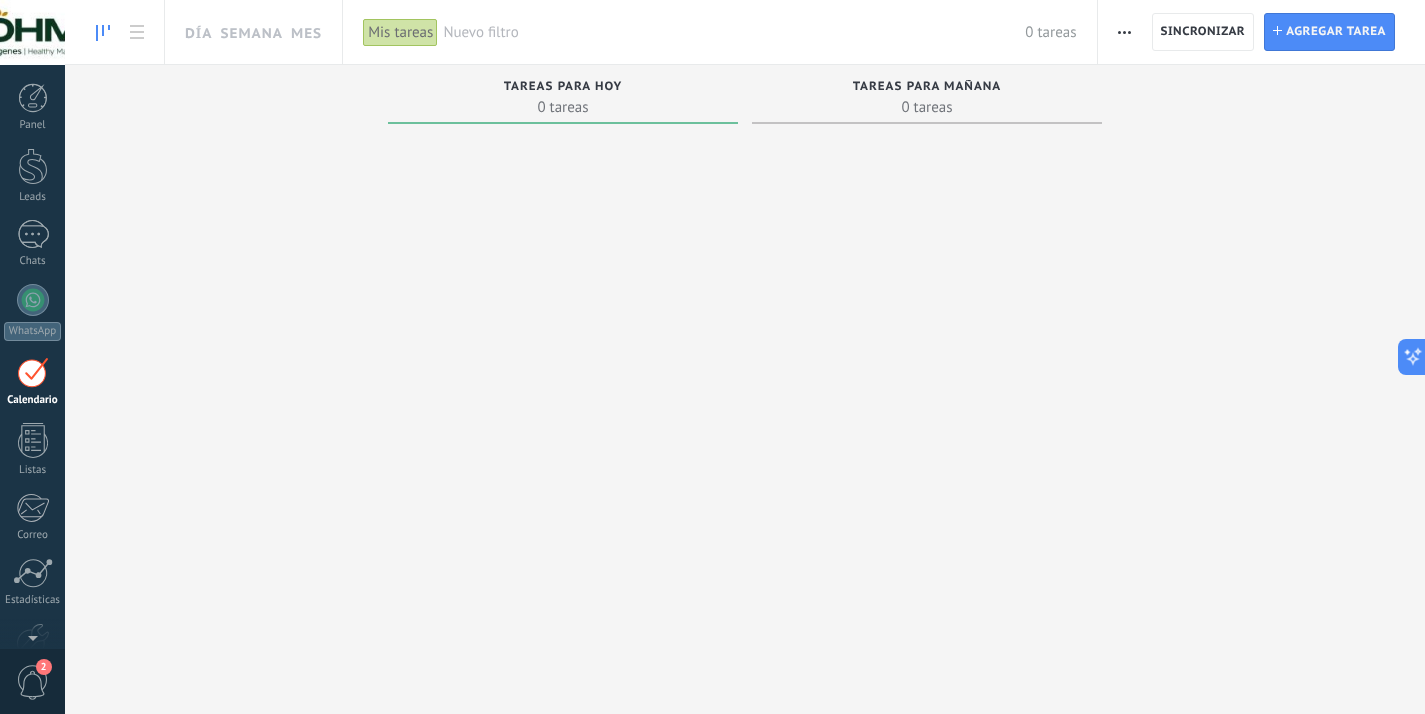 click on "Panel
Leads
1
Chats
WhatsApp
Clientes" at bounding box center [32, 425] 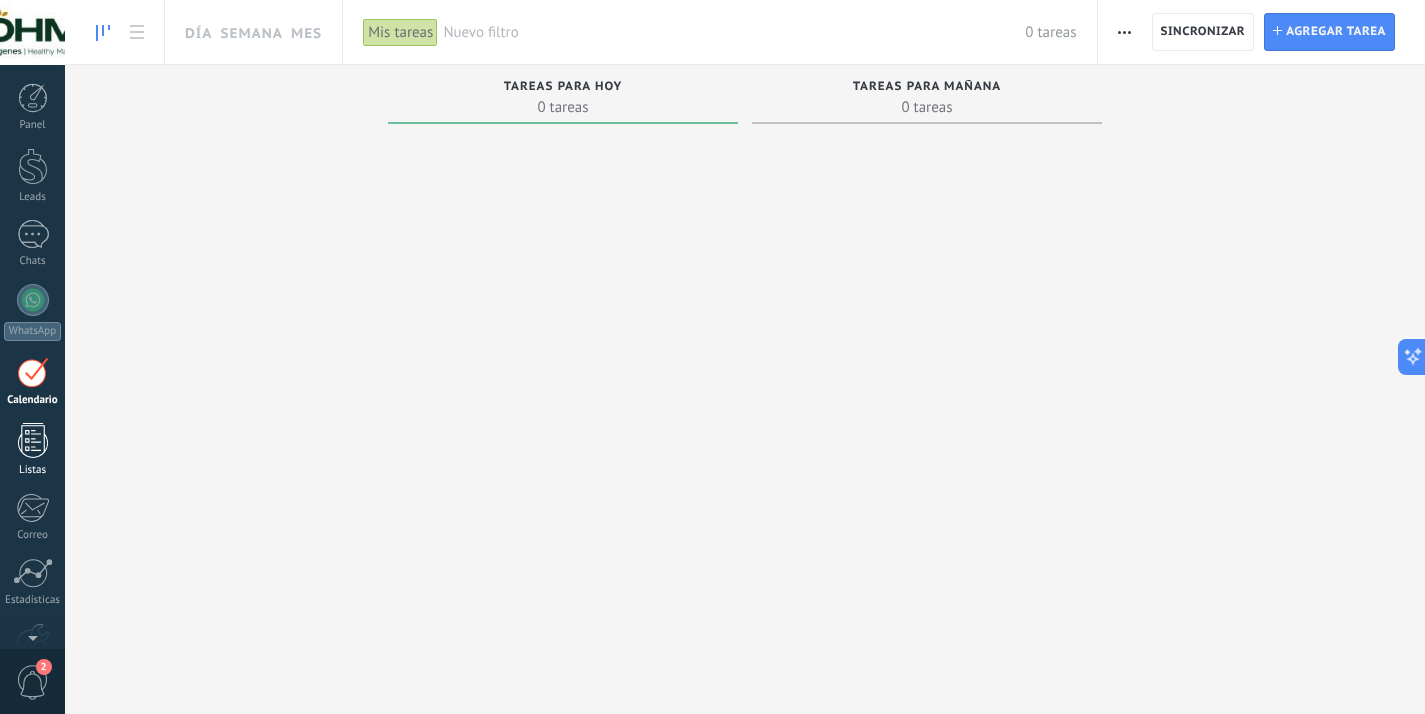 click on "Listas" at bounding box center [32, 450] 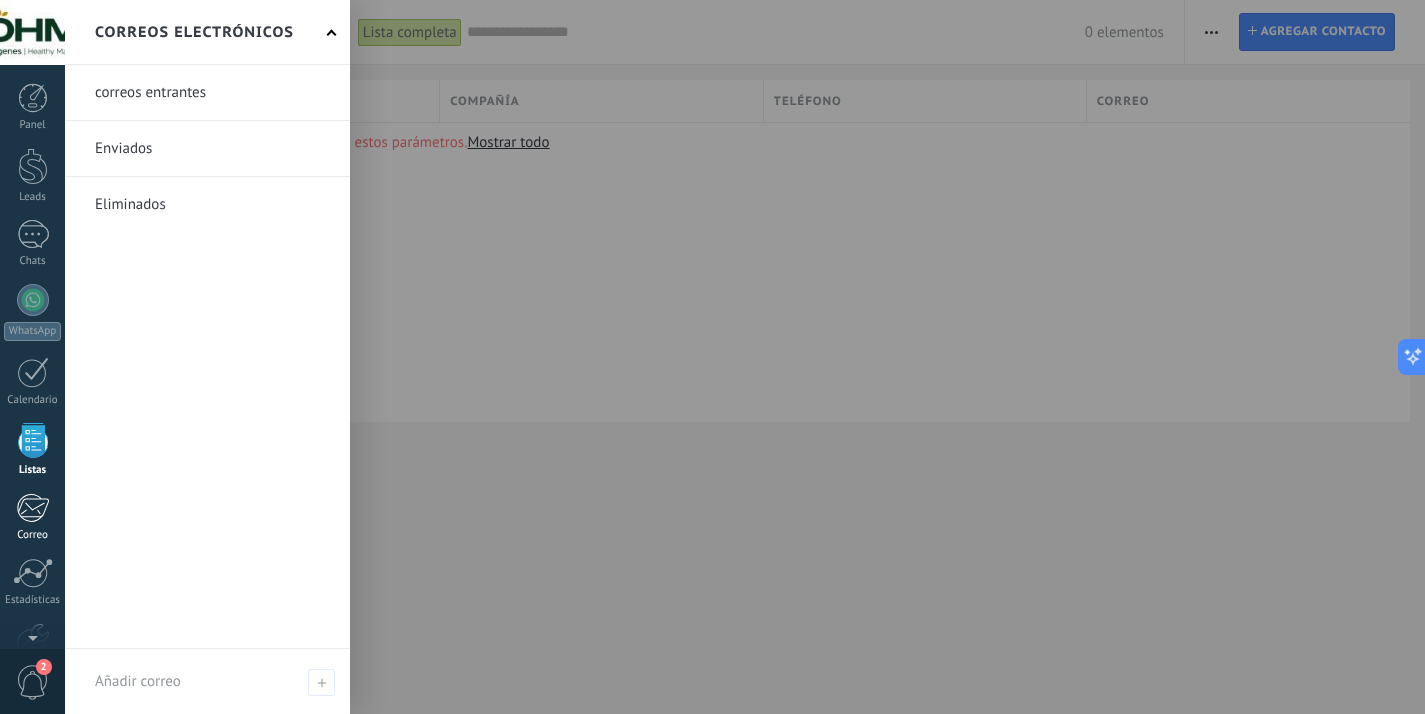 click at bounding box center (32, 508) 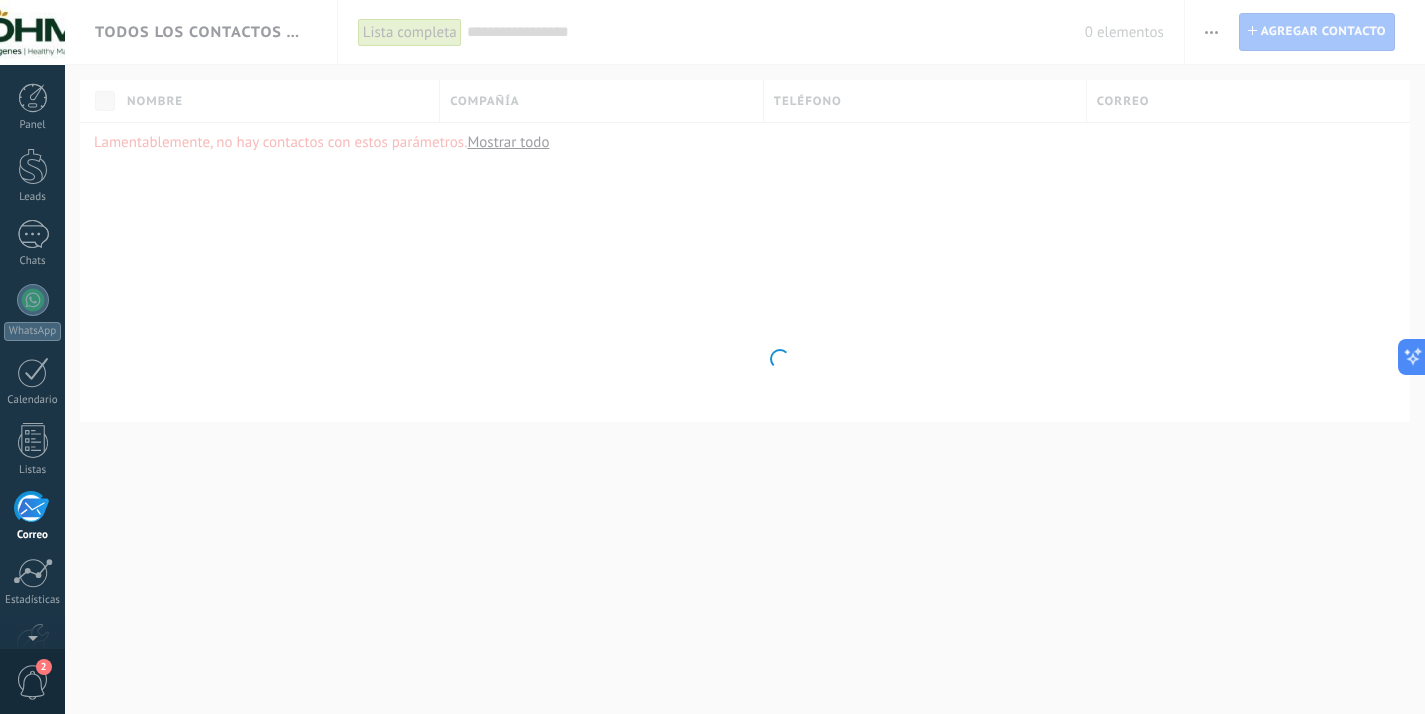 scroll, scrollTop: 118, scrollLeft: 0, axis: vertical 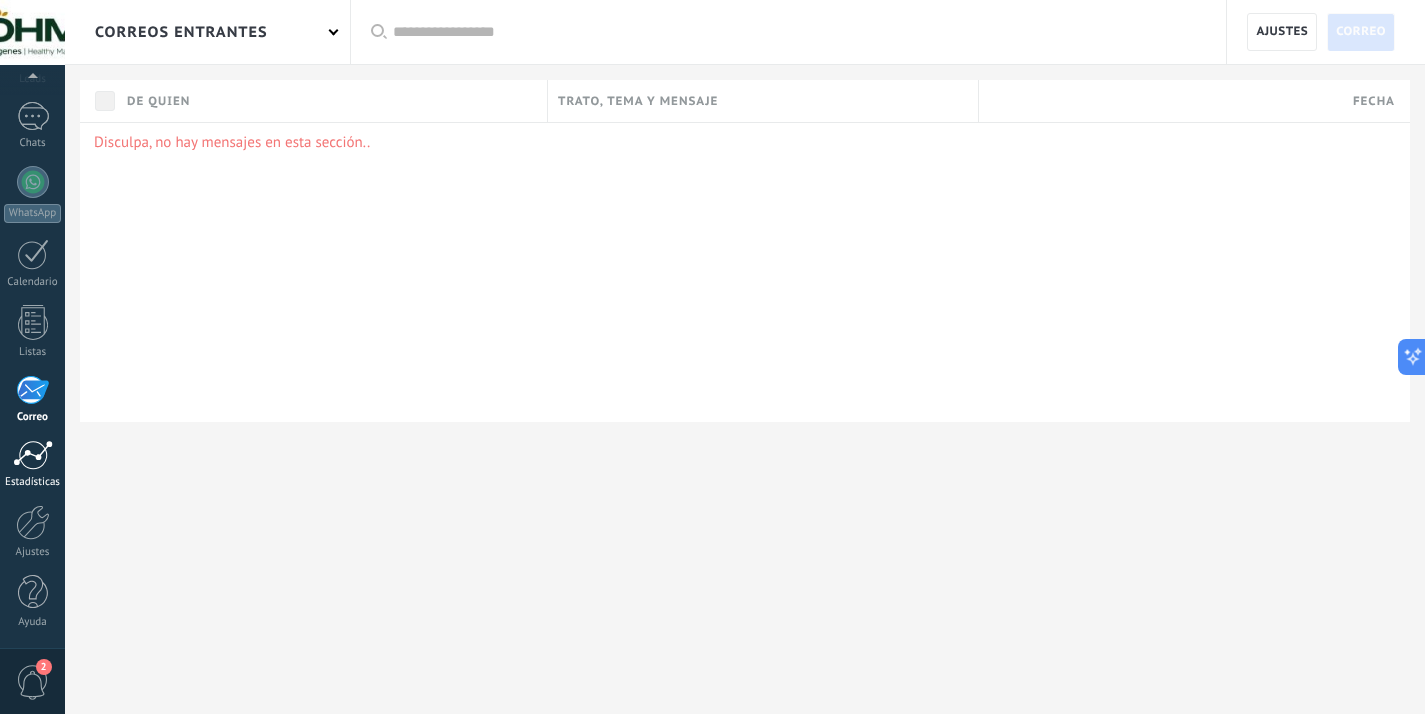 click on "Estadísticas" at bounding box center [33, 482] 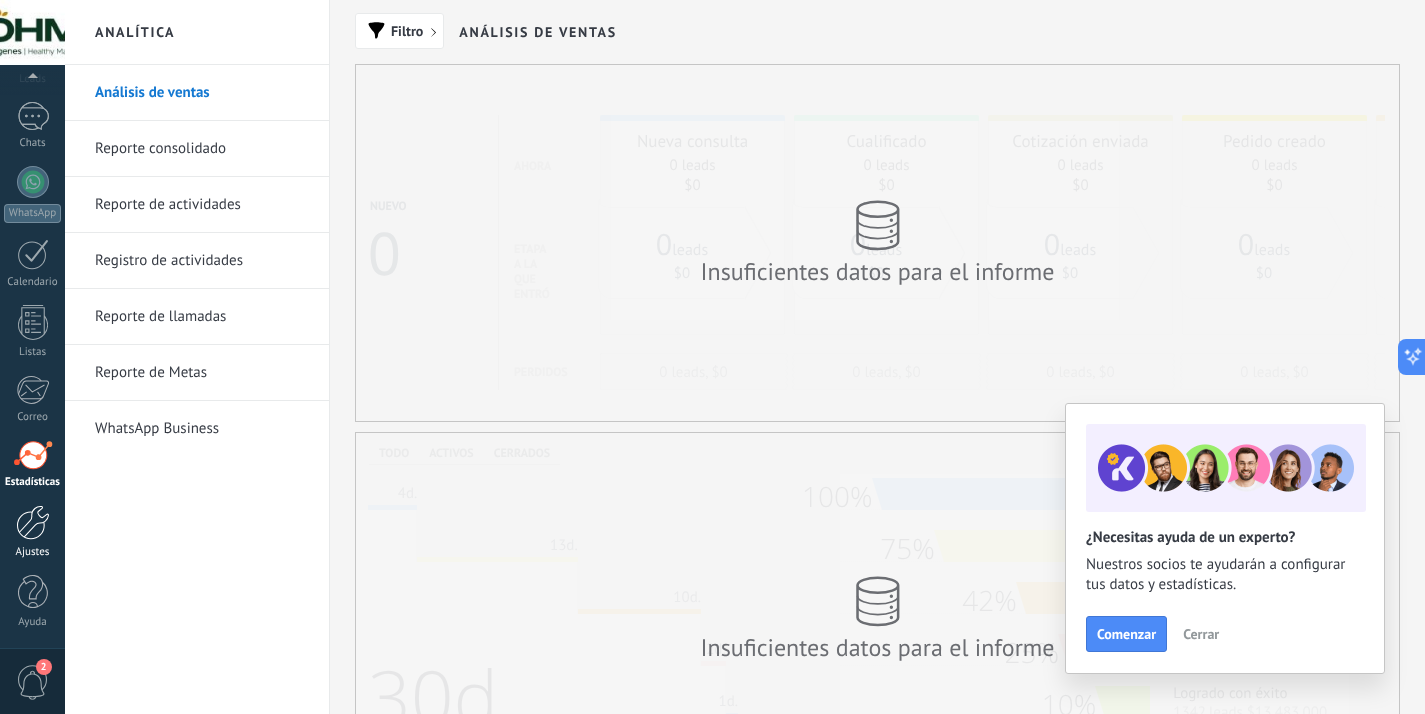 click at bounding box center (33, 522) 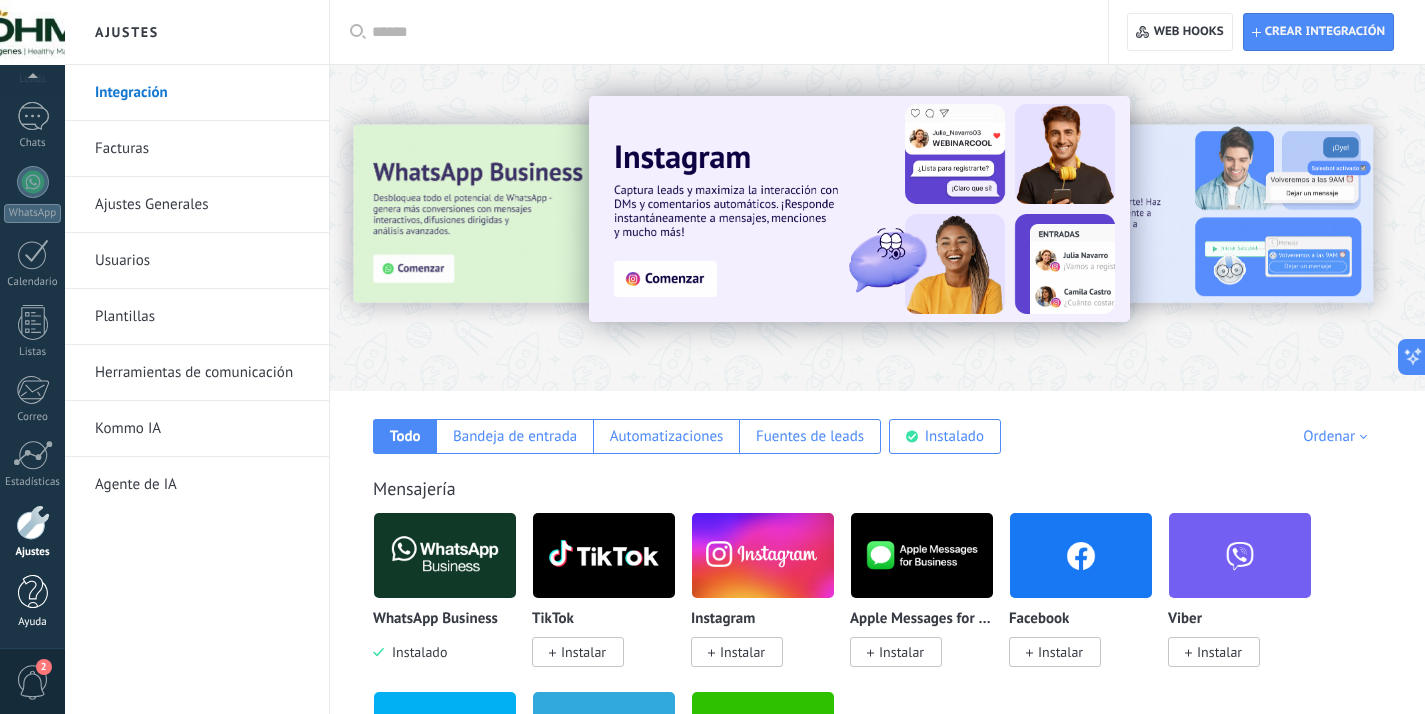 click at bounding box center (33, 592) 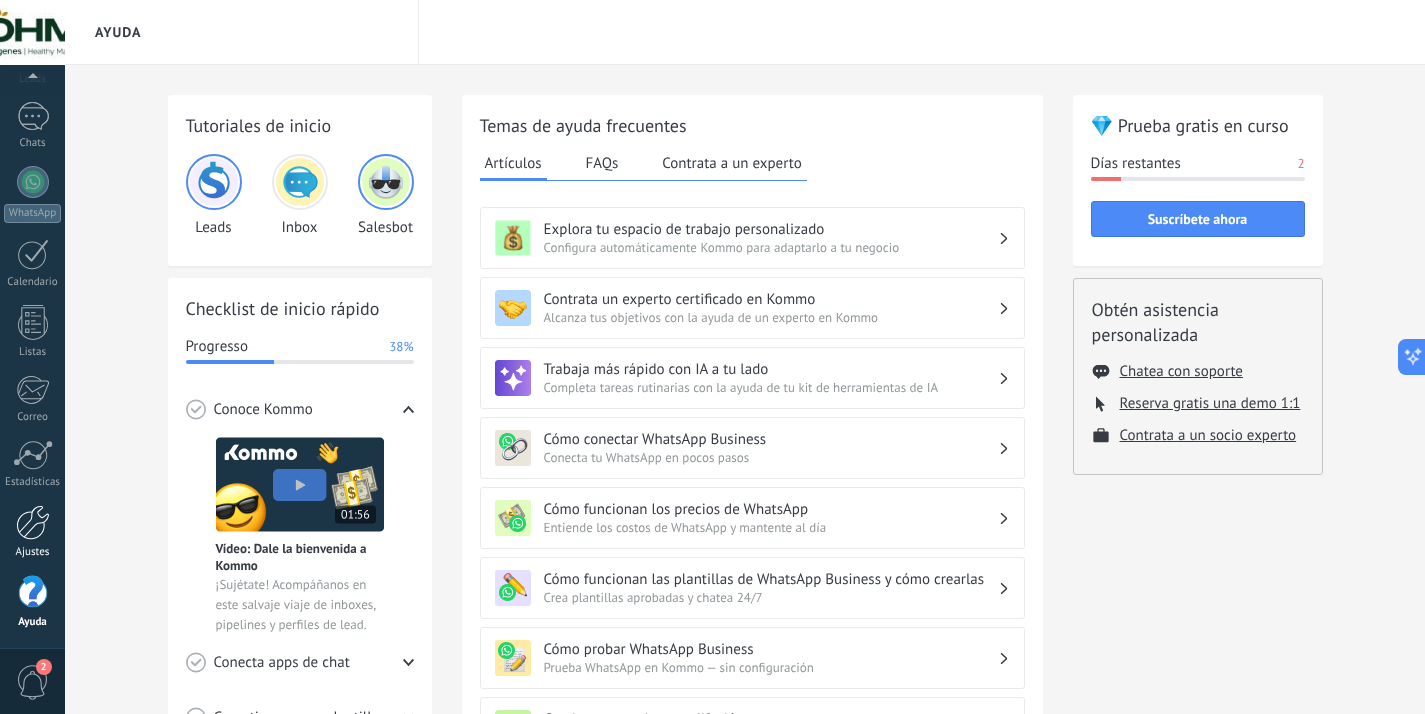 click at bounding box center [33, 522] 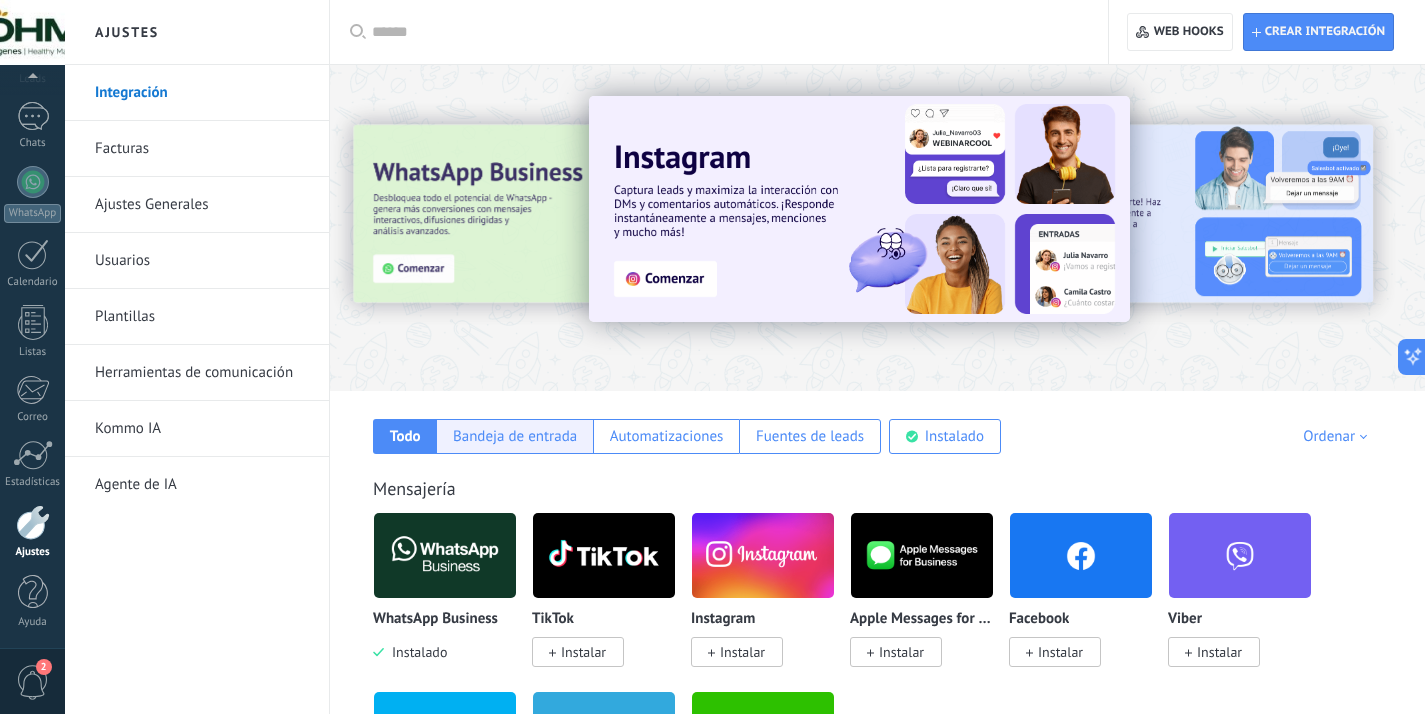 click on "Bandeja de entrada" at bounding box center [515, 436] 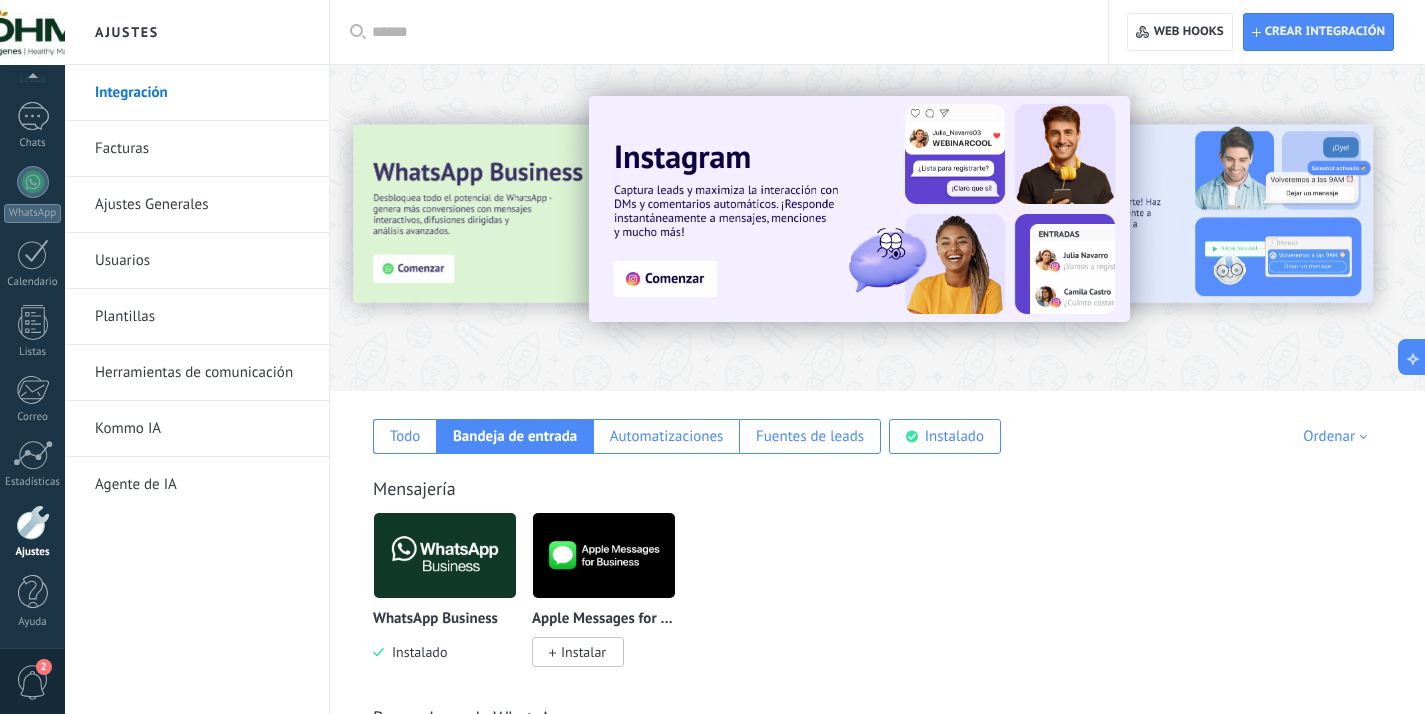 click at bounding box center [445, 555] 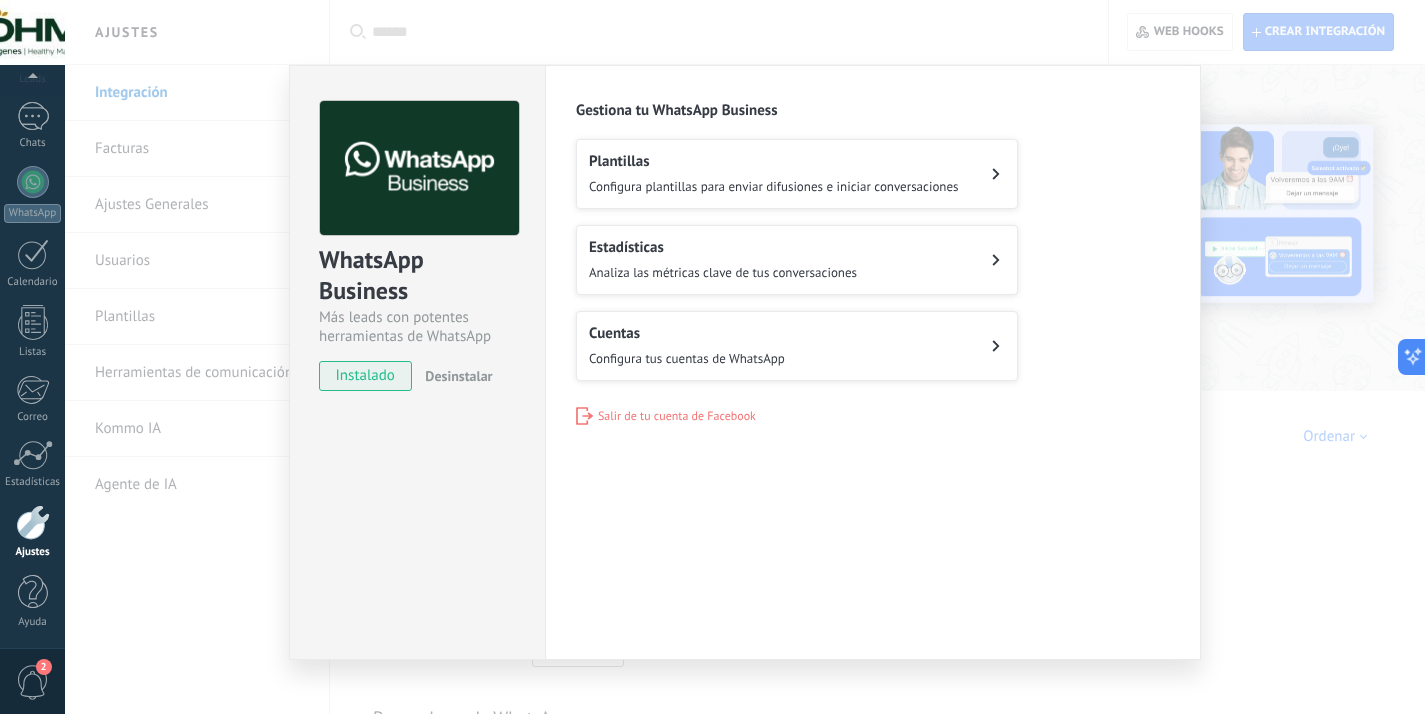 click on "Cuentas" at bounding box center (687, 333) 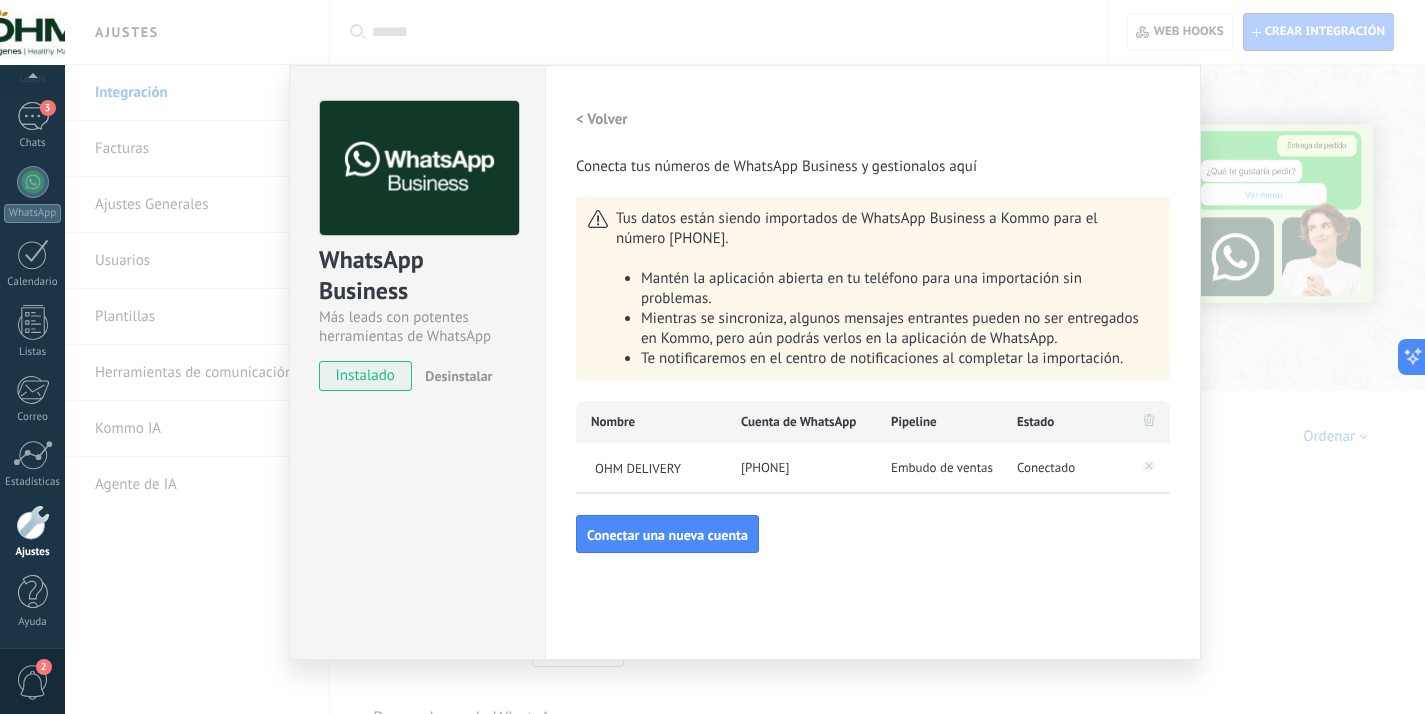 scroll, scrollTop: 21, scrollLeft: 0, axis: vertical 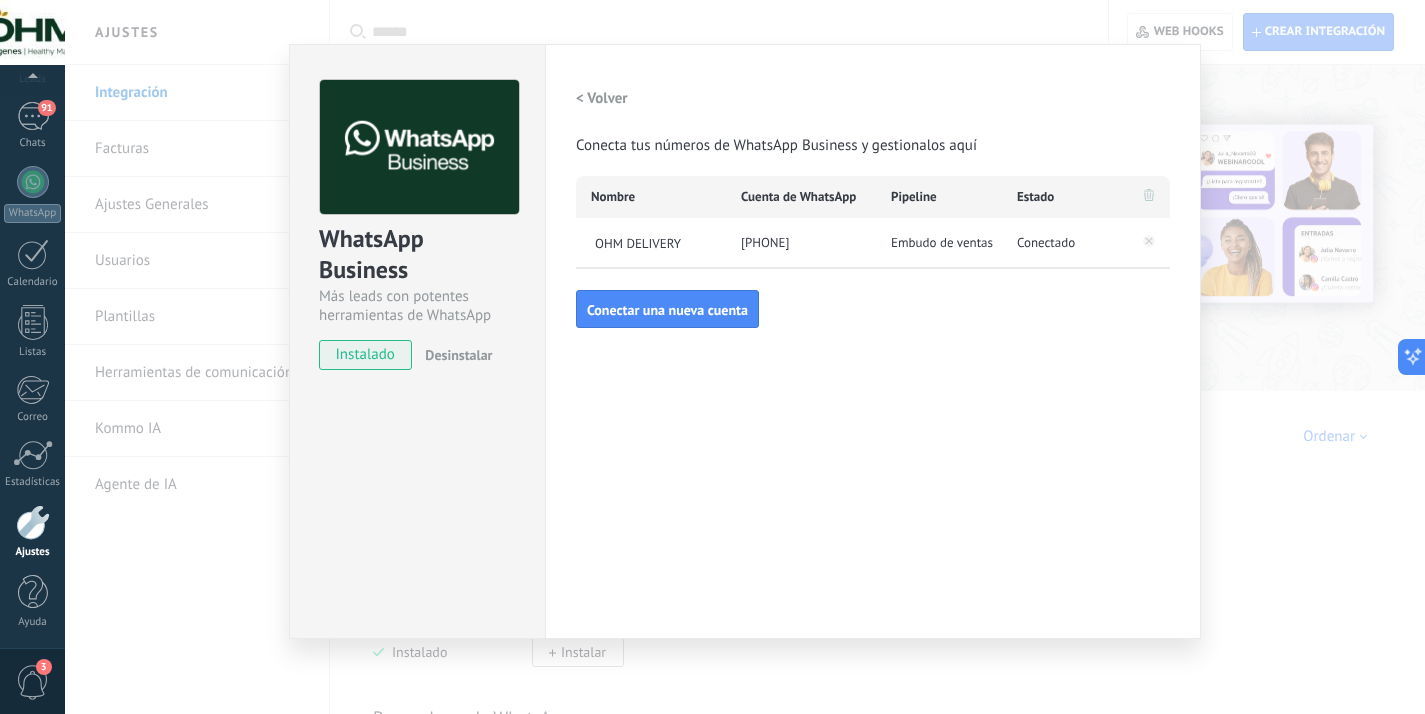 click on "Embudo de ventas" at bounding box center (942, 243) 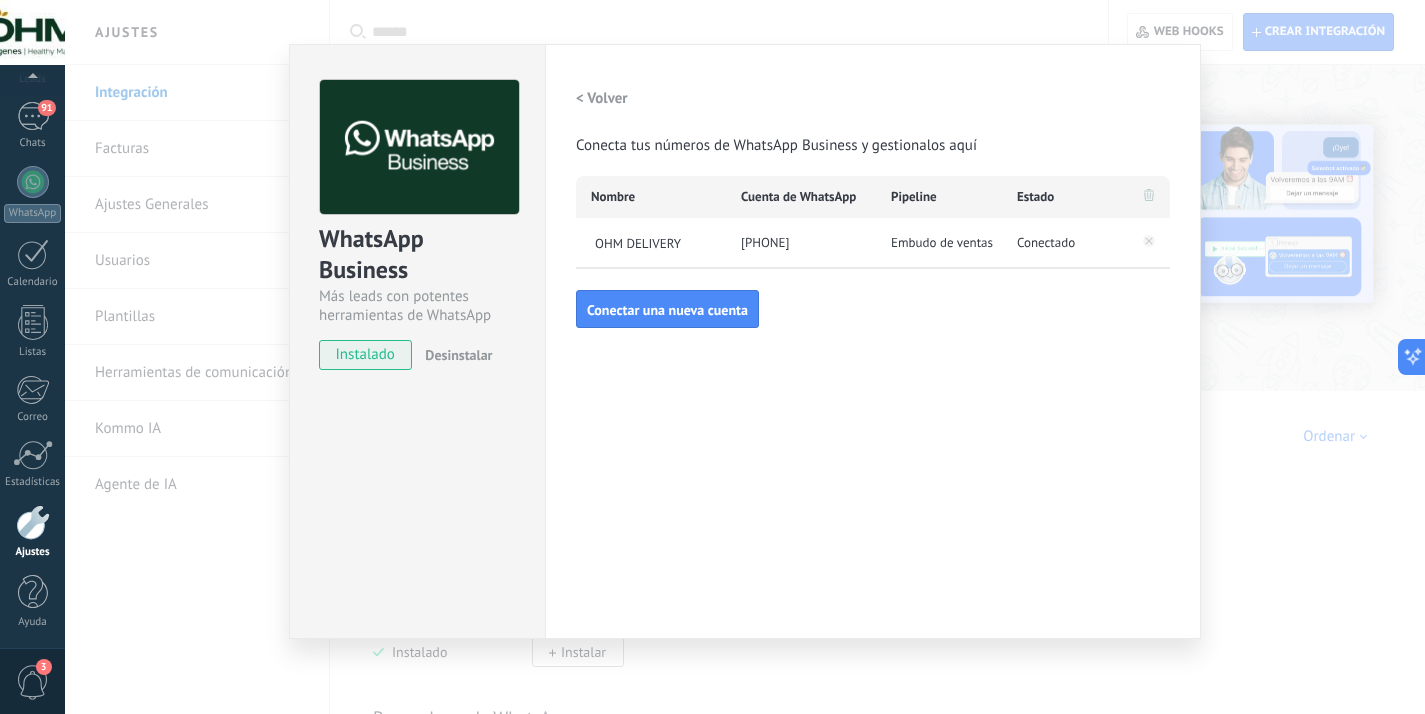 click on "[PHONE]" at bounding box center [801, 243] 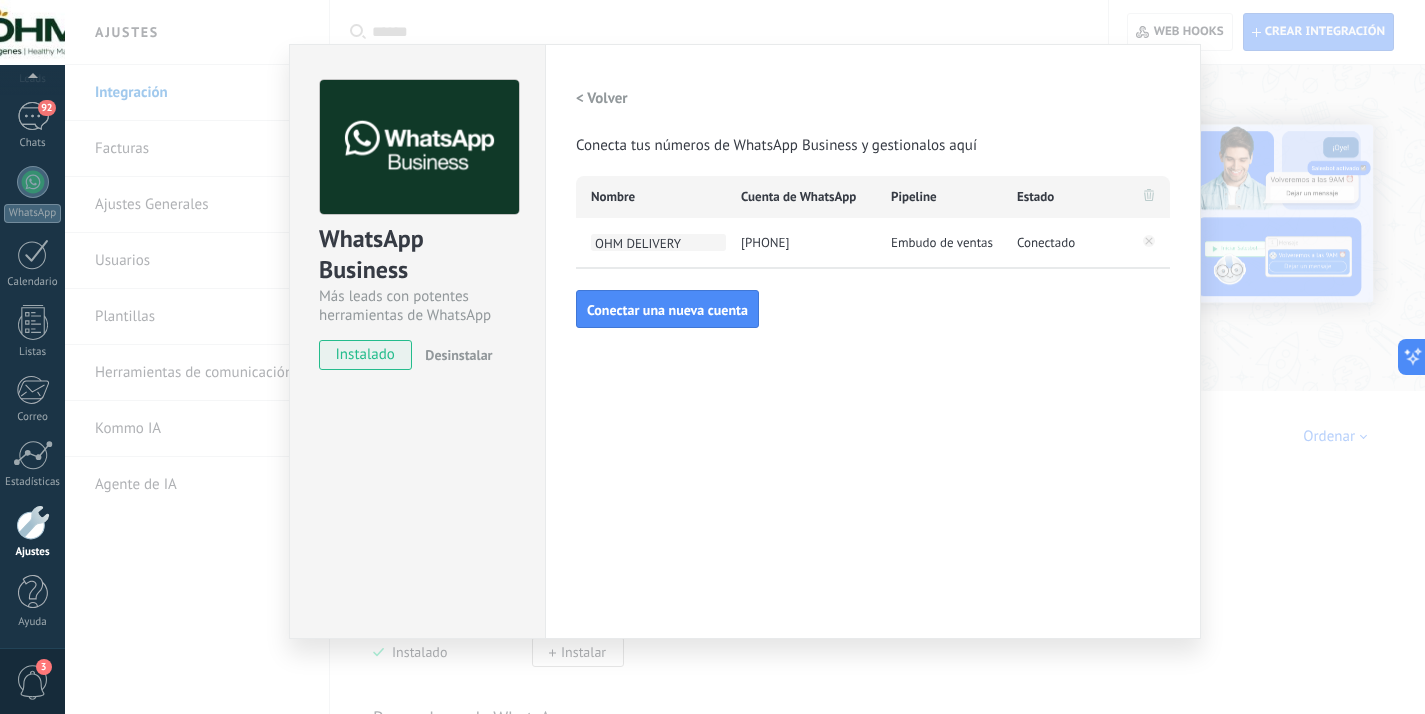 click on "OHM DELIVERY" at bounding box center [658, 242] 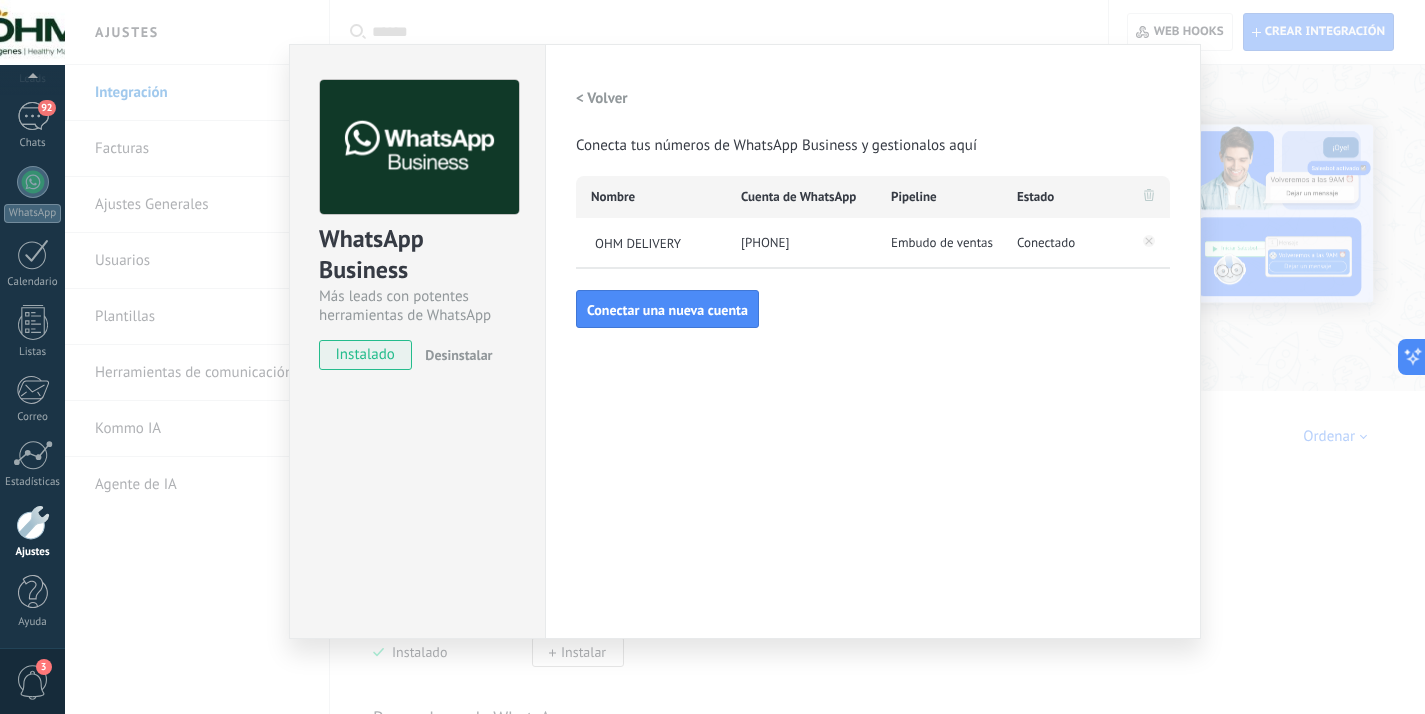 click on "[PHONE]" at bounding box center [801, 243] 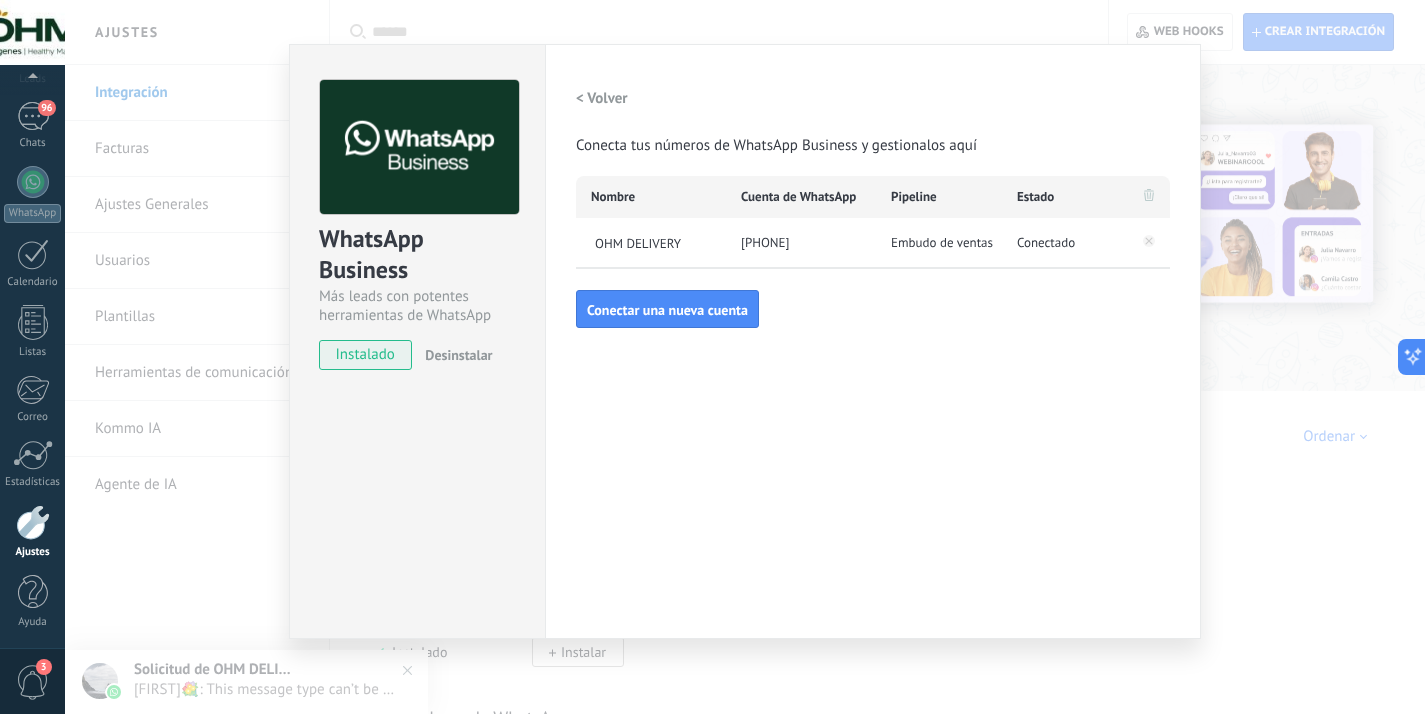 click on "WhatsApp Business Más leads con potentes herramientas de WhatsApp instalado Desinstalar Configuraciones Autorizaciones Esta pestaña registra a los usuarios que han concedido acceso a la integración a esta cuenta. Si deseas remover la posibilidad que un usuario pueda enviar solicitudes a la cuenta en nombre de esta integración, puedes revocar el acceso. Si el acceso a todos los usuarios es revocado, la integración dejará de funcionar. Esta aplicación está instalada, pero nadie le ha dado acceso aún. WhatsApp Cloud API más _: Guardar < Volver Conecta tus números de WhatsApp Business y gestionalos aquí Nombre Cuenta de WhatsApp Pipeline Estado OHM DELIVERY [PHONE] Embudo de ventas Conectado Conectar una nueva cuenta" at bounding box center [745, 357] 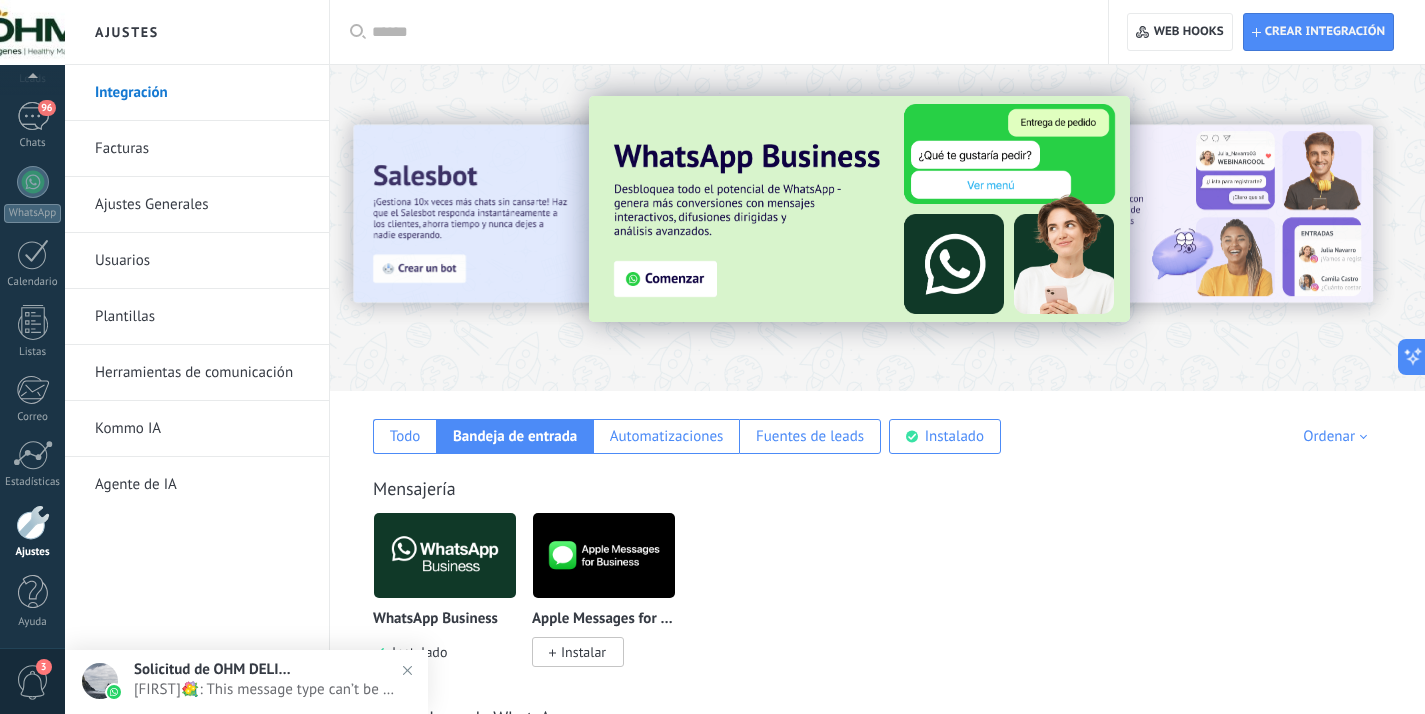 scroll, scrollTop: 0, scrollLeft: 0, axis: both 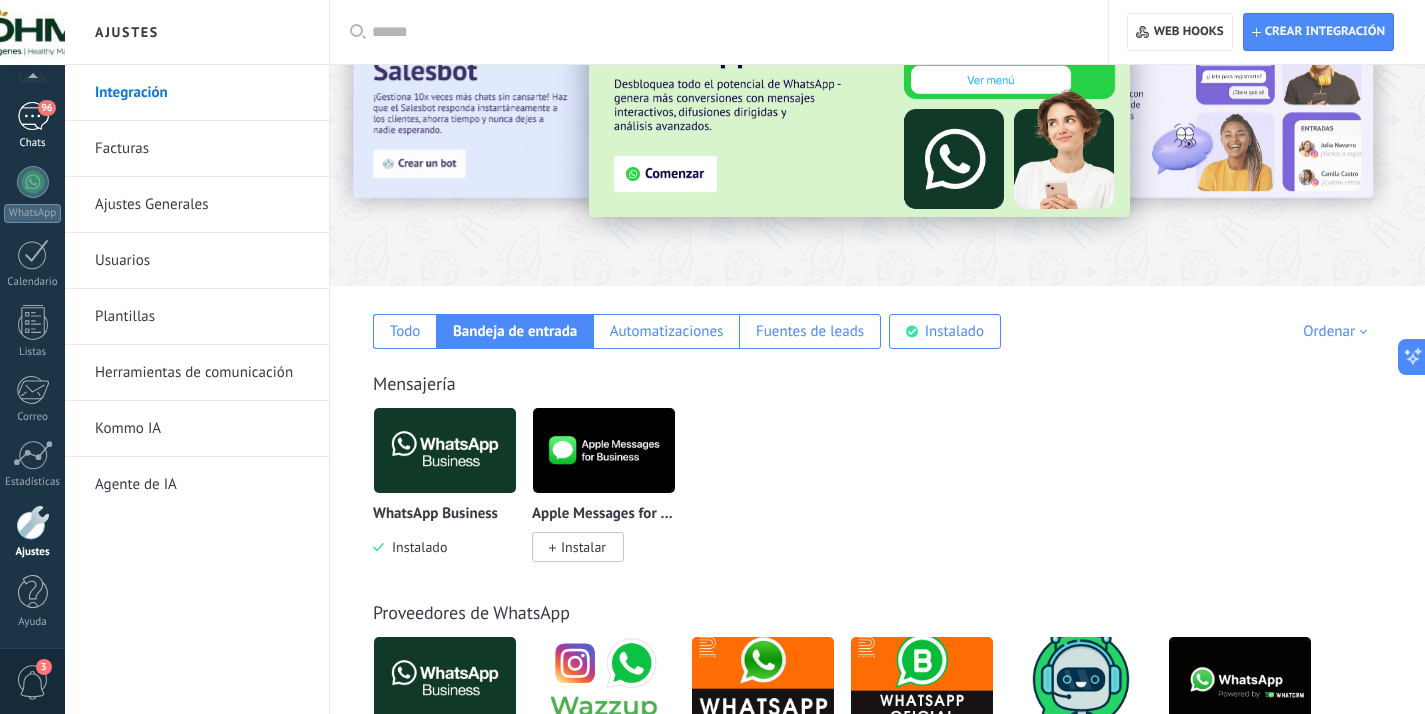 click on "96" at bounding box center [33, 116] 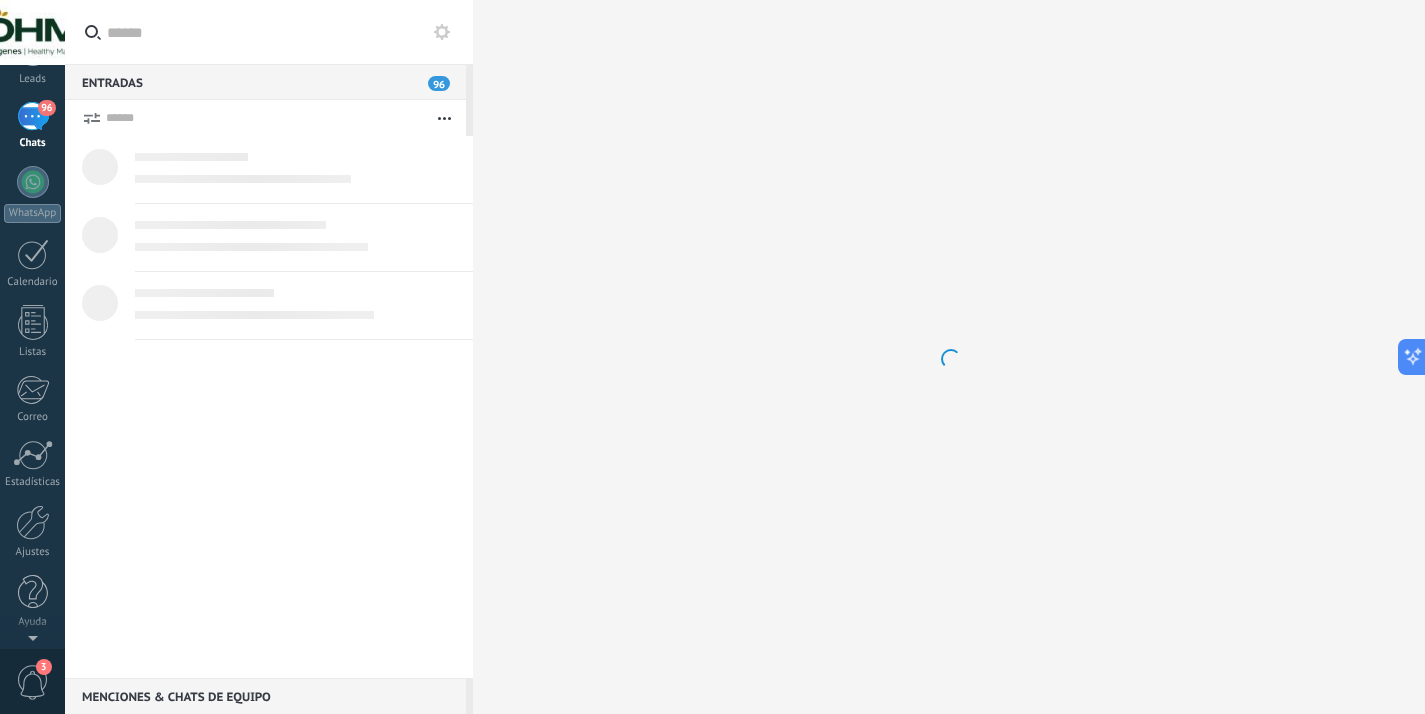 scroll, scrollTop: 0, scrollLeft: 0, axis: both 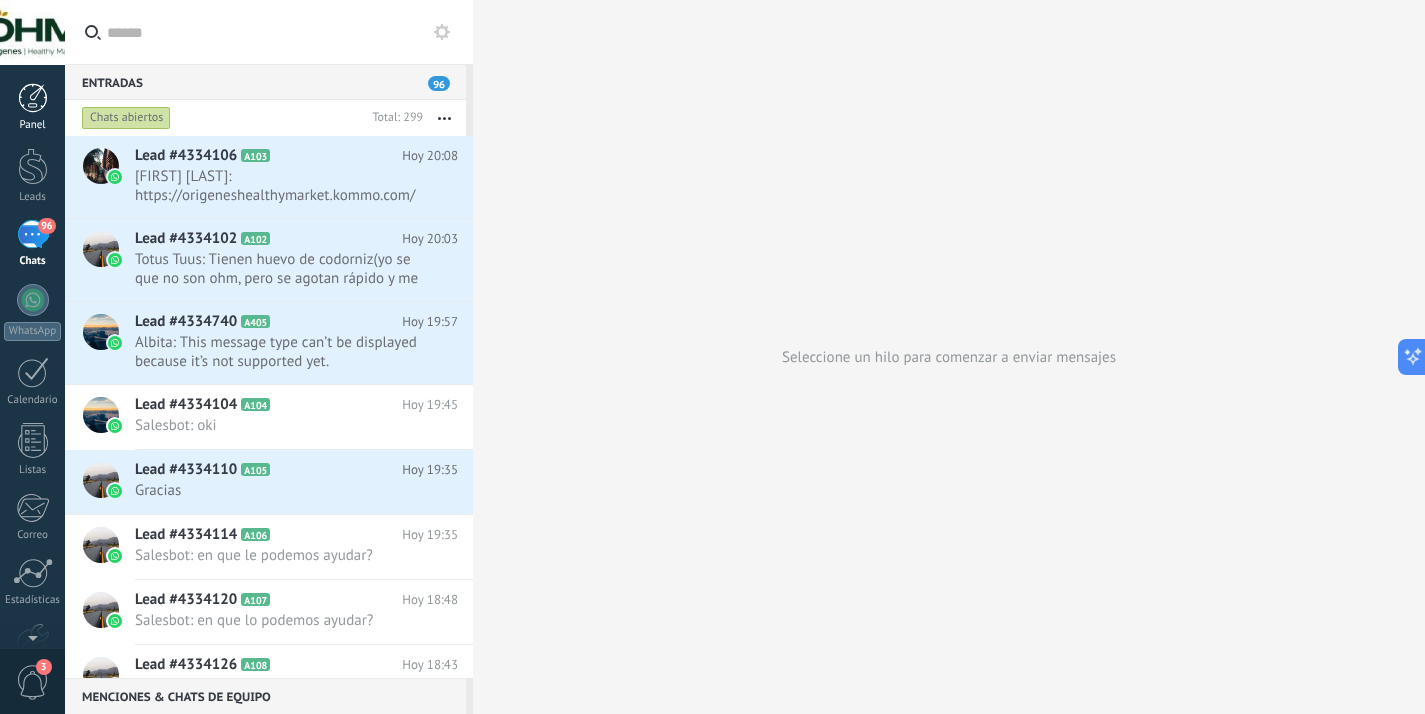 click on "Panel" at bounding box center (32, 107) 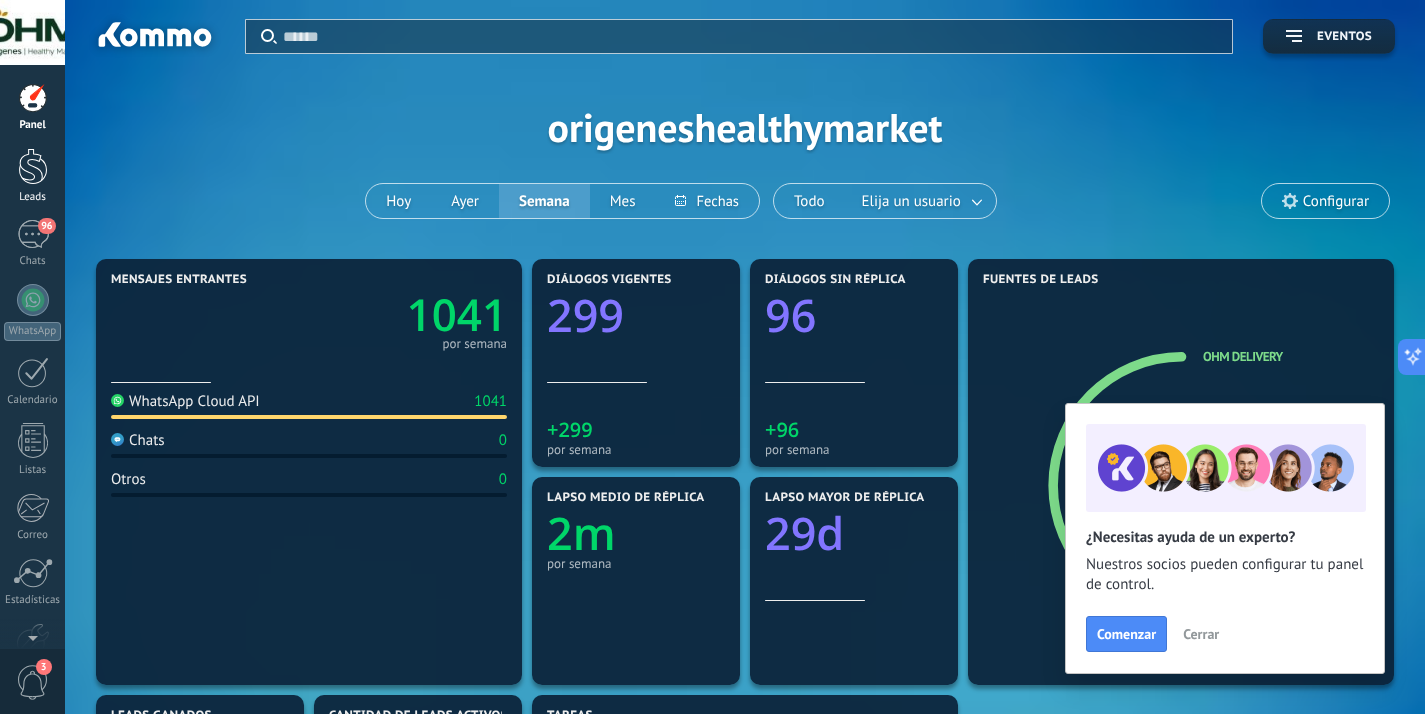 click at bounding box center [33, 166] 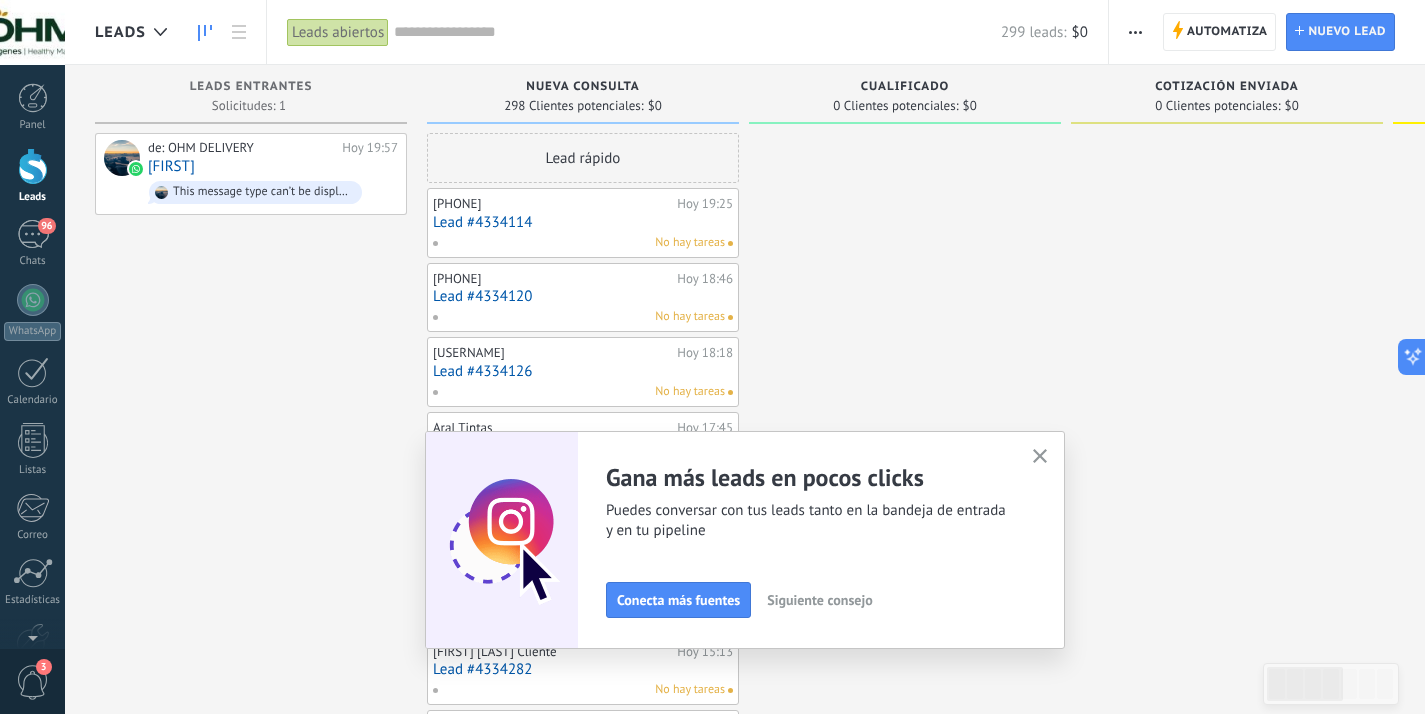 click 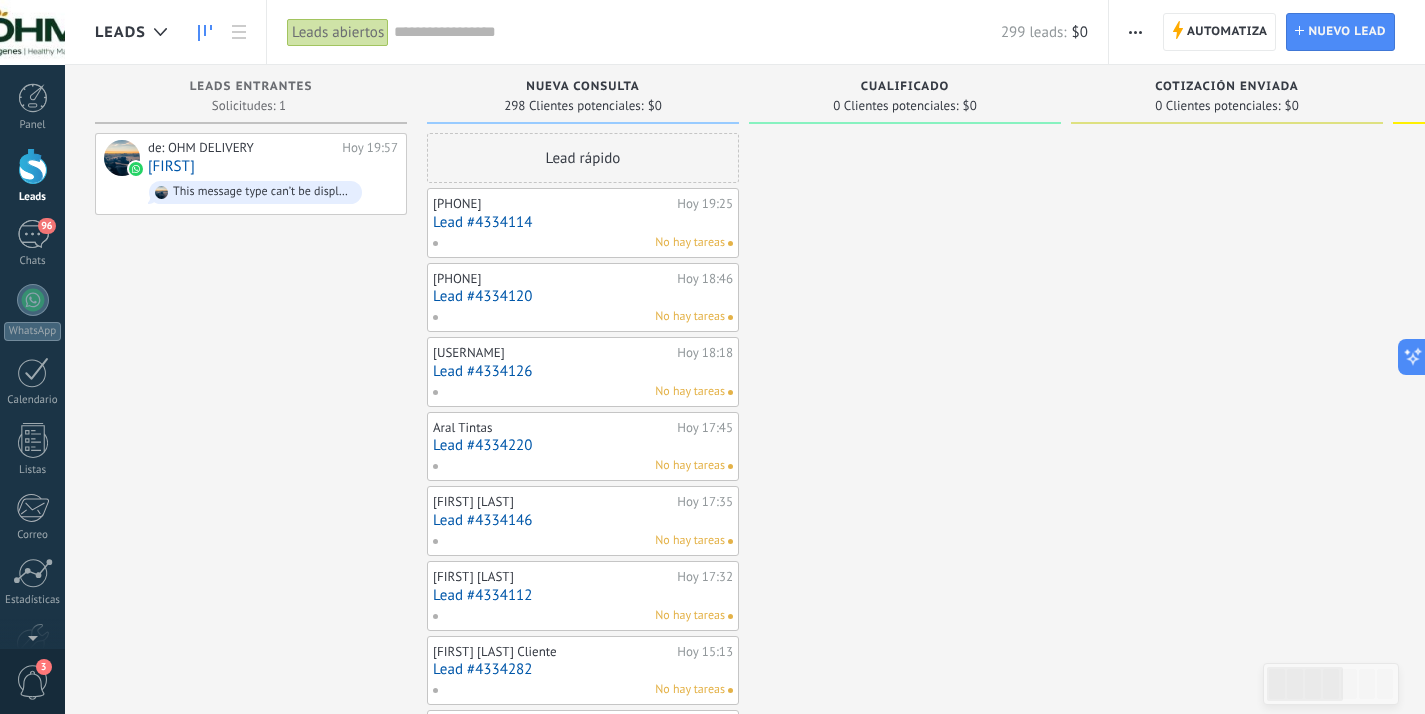 type 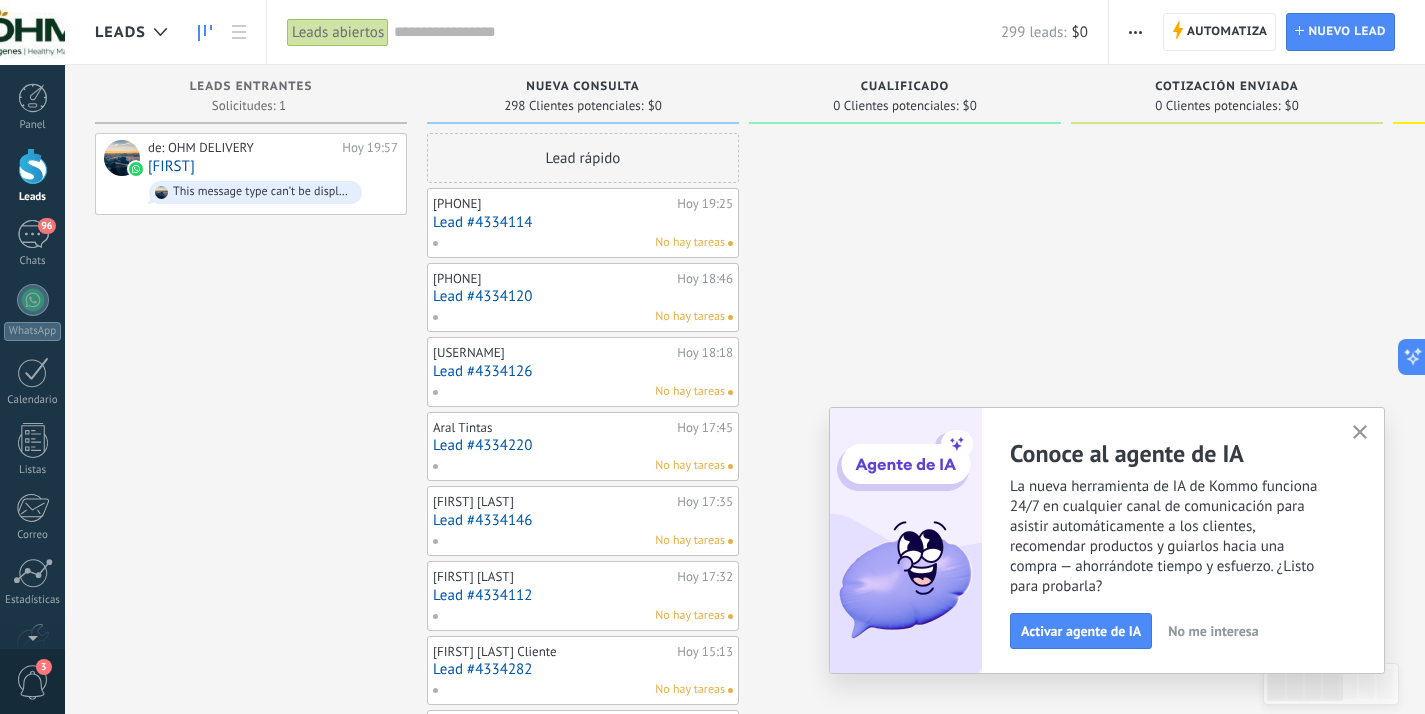 click 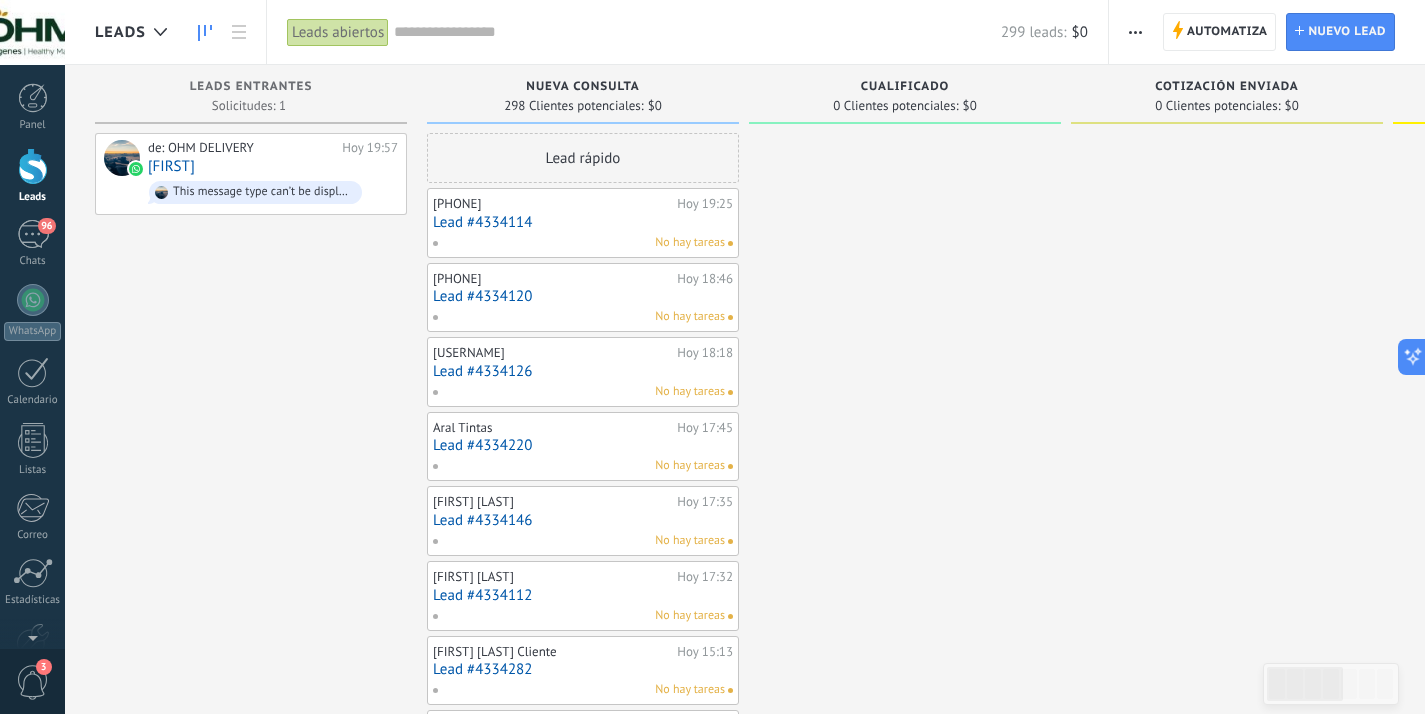 type 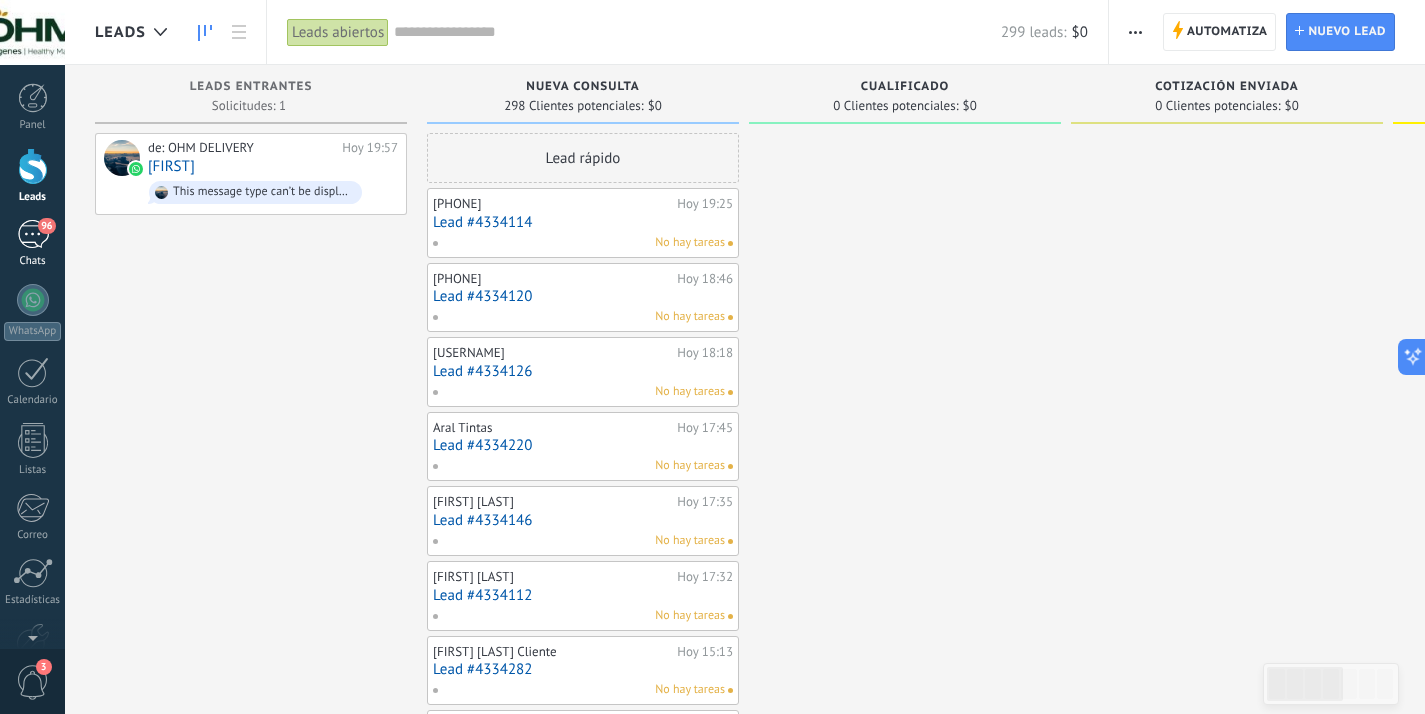 click on "96" at bounding box center [33, 234] 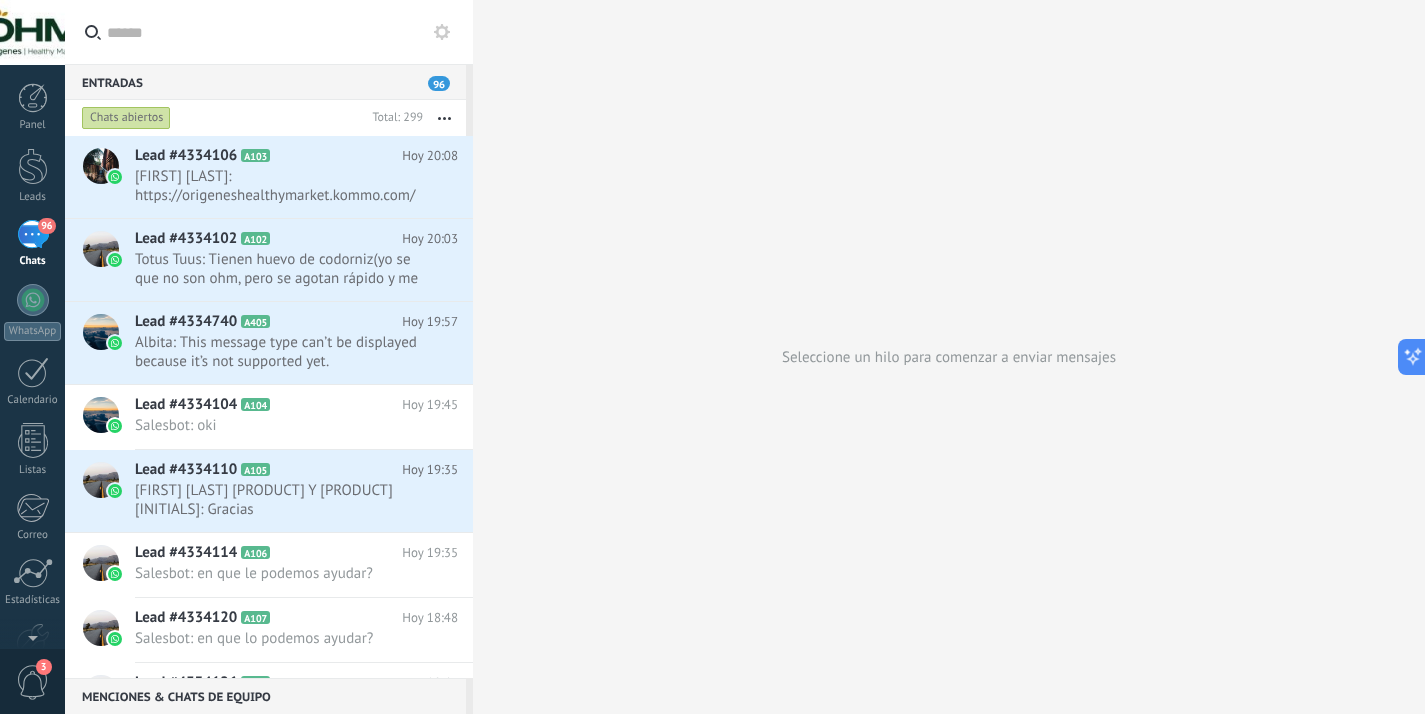 click at bounding box center [444, 118] 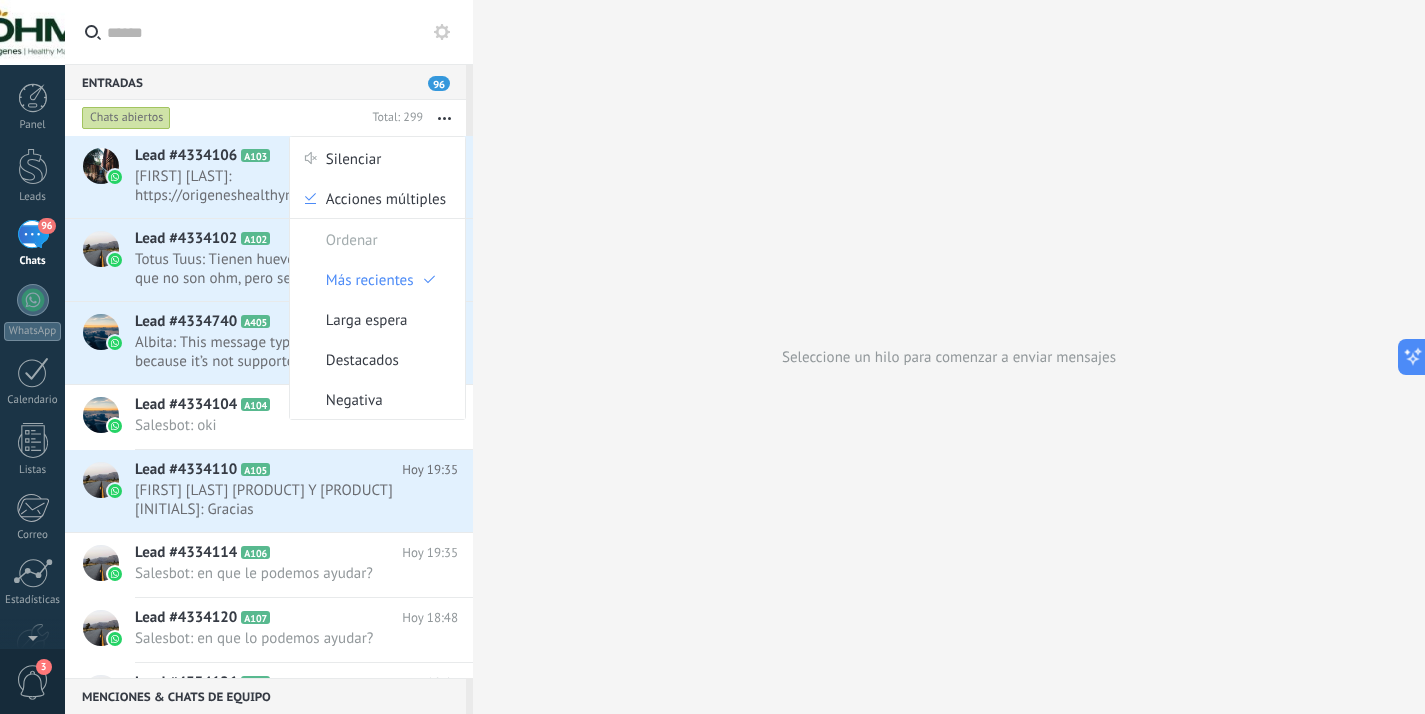 click on "Seleccione un hilo para comenzar a enviar mensajes" at bounding box center [949, 357] 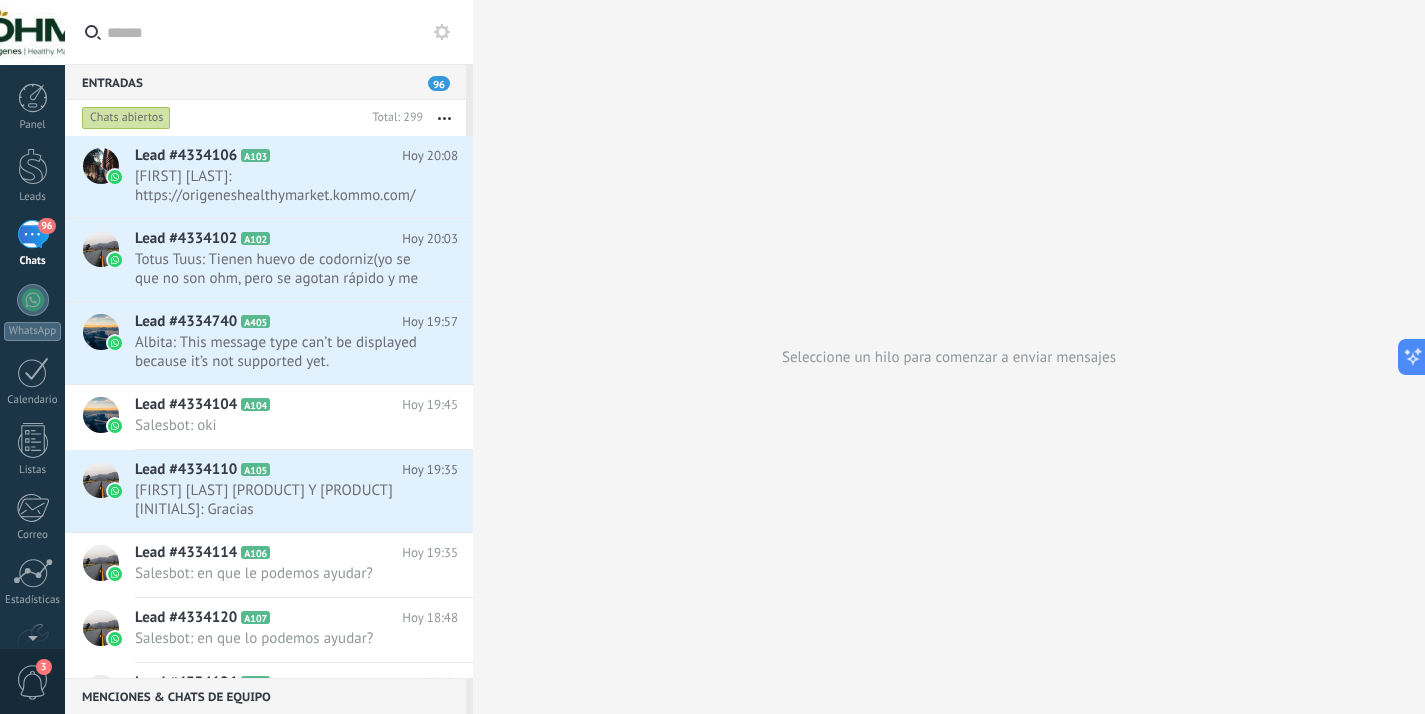 click on "96" at bounding box center (439, 83) 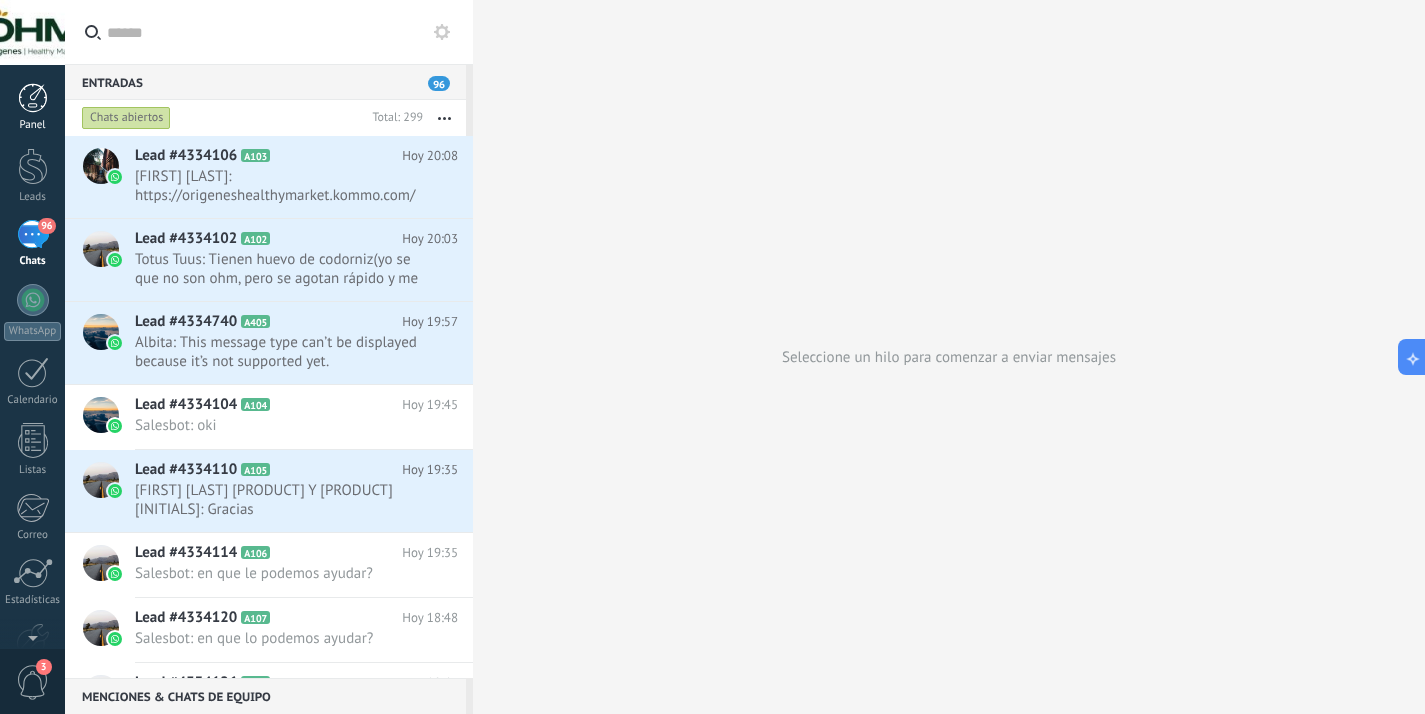click on "Panel" at bounding box center (32, 107) 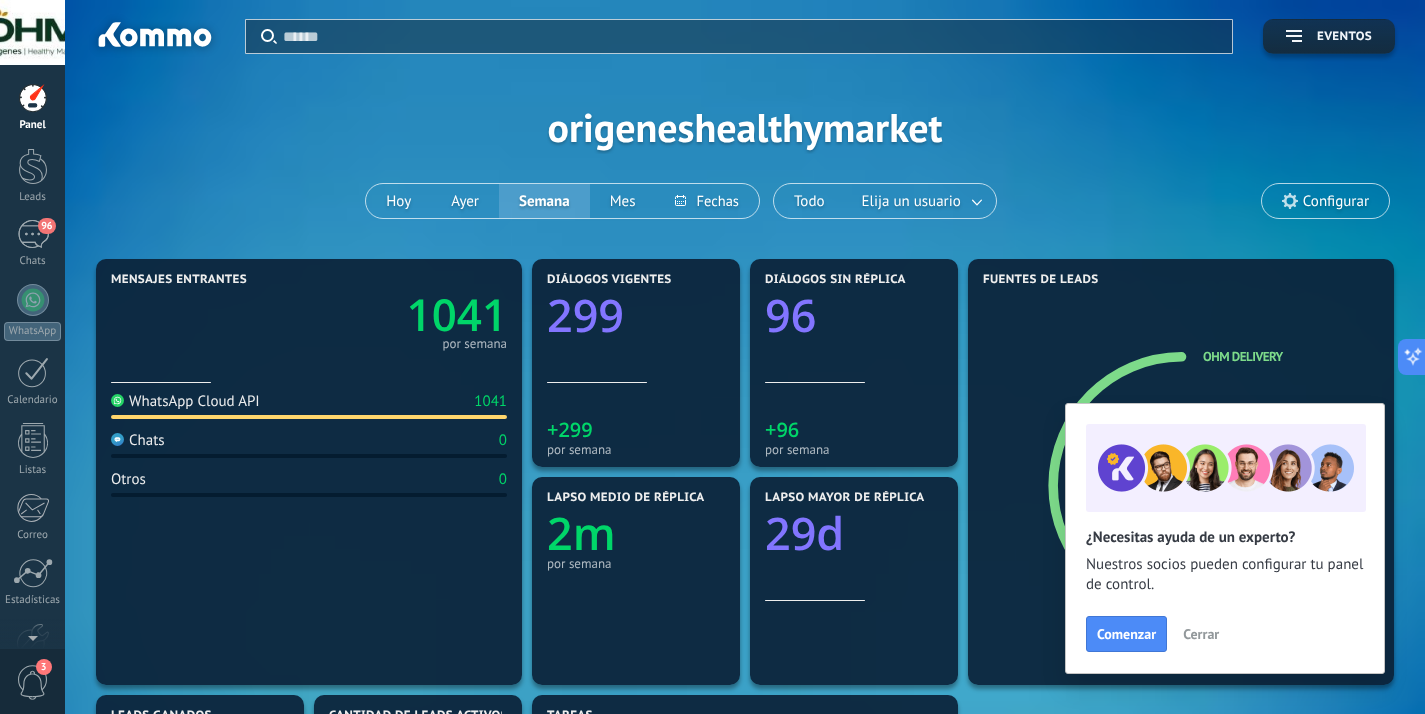 click on "Configurar" at bounding box center [1336, 201] 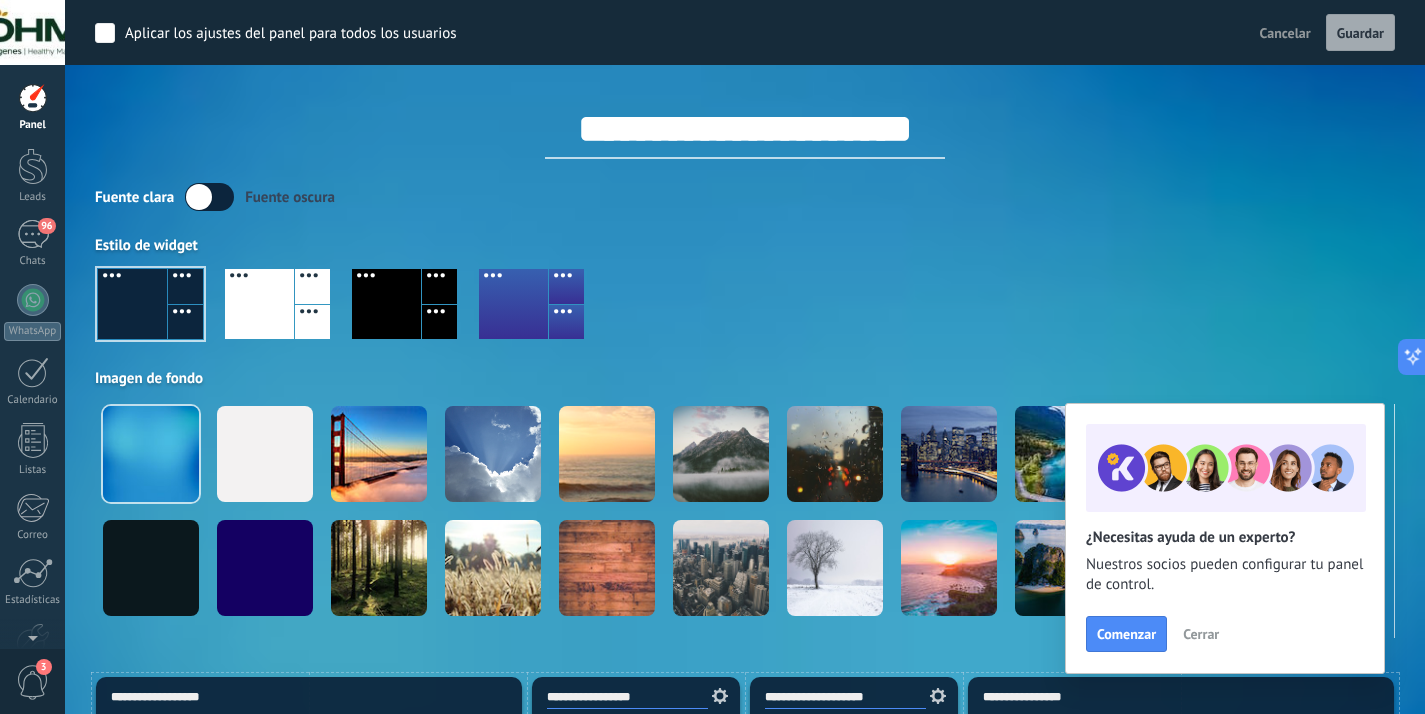 click on "Fuente clara Fuente oscura" at bounding box center [745, 197] 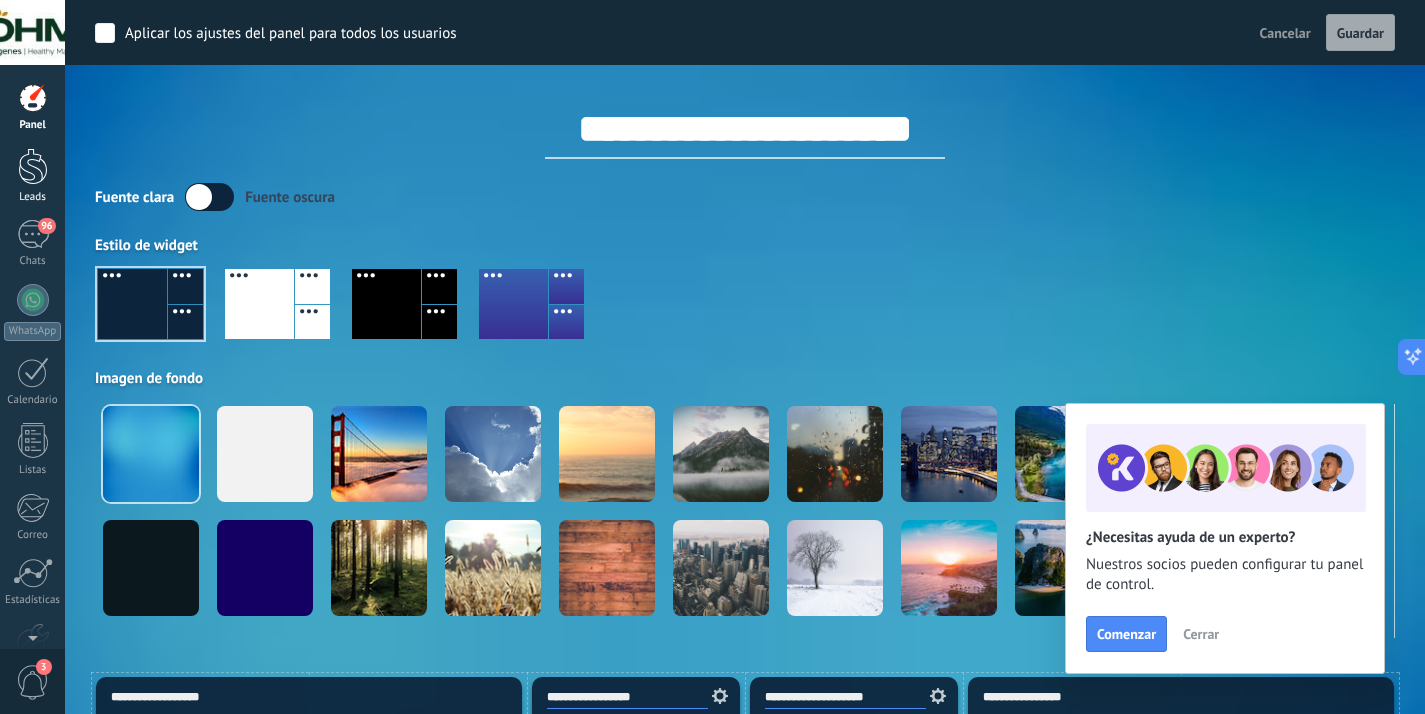 click at bounding box center [33, 166] 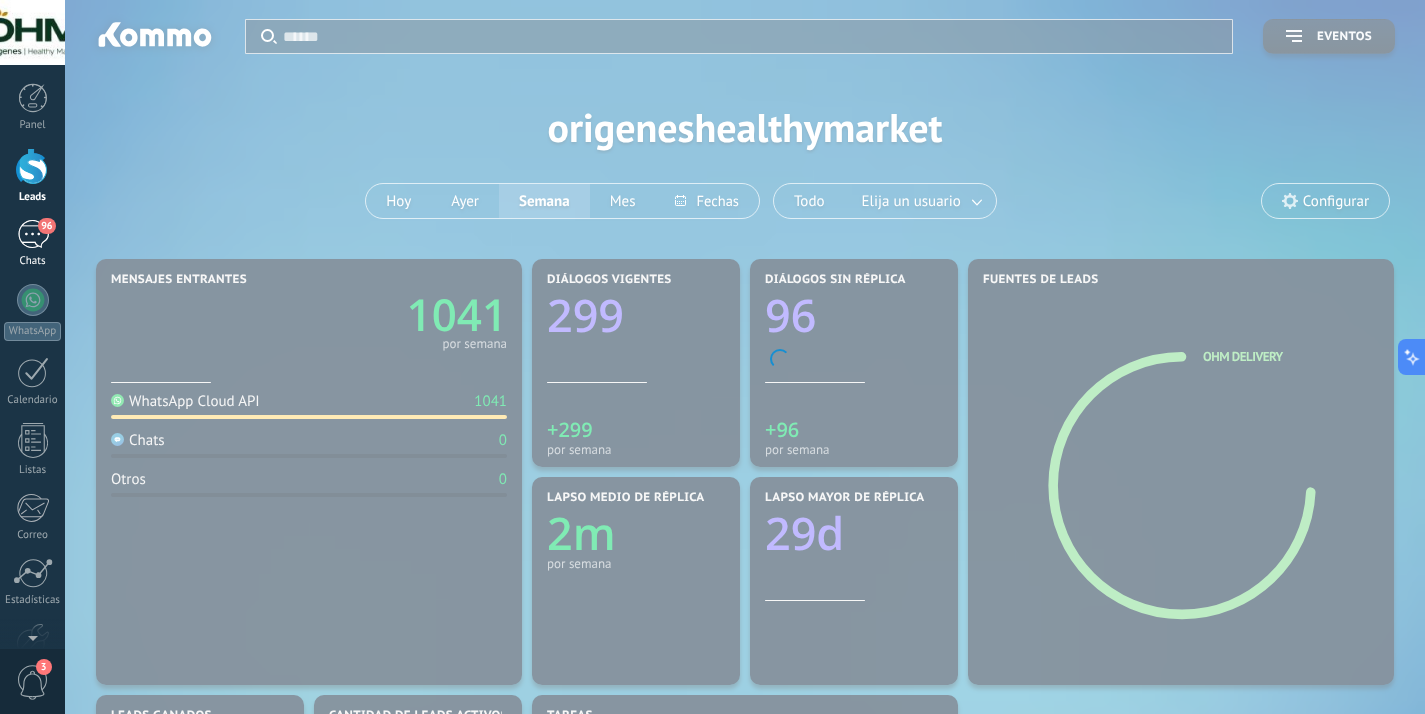 click on "96" at bounding box center [46, 226] 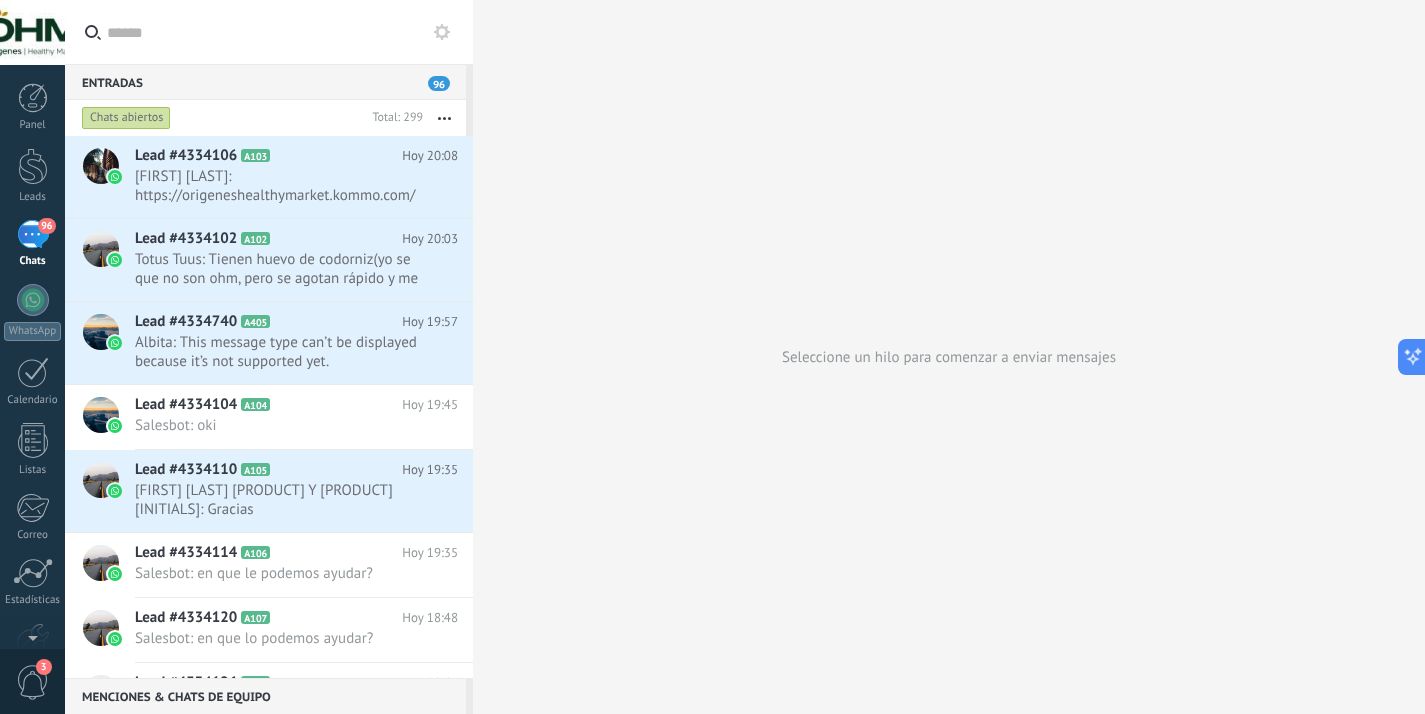 scroll, scrollTop: 24, scrollLeft: 0, axis: vertical 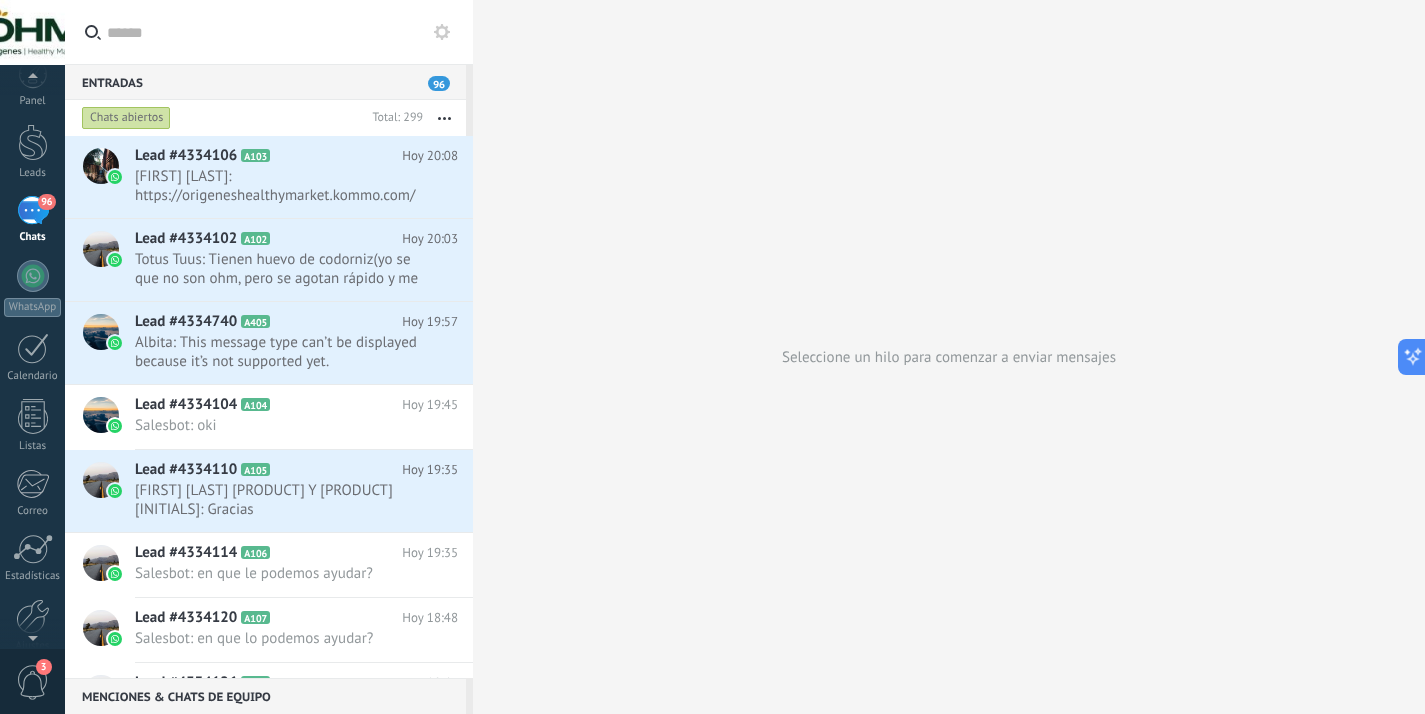 click on "3" at bounding box center (33, 682) 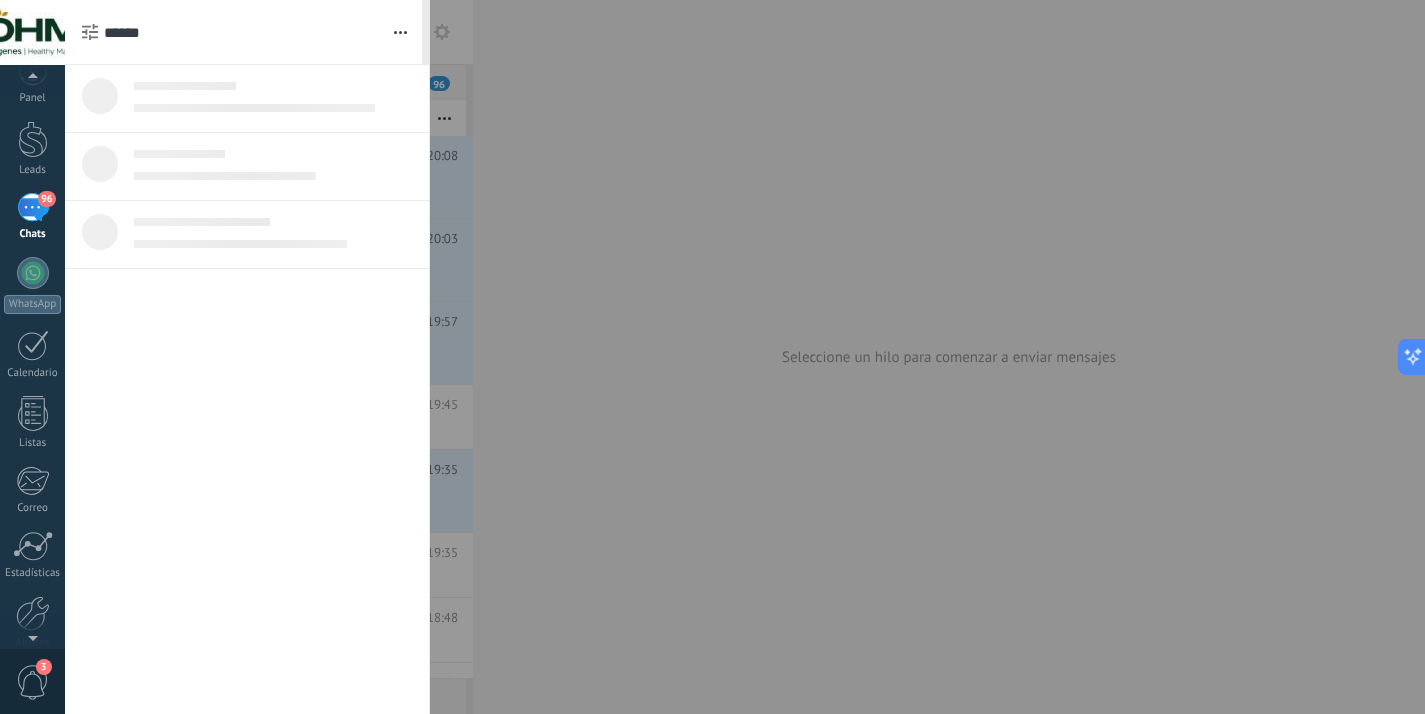 scroll, scrollTop: 0, scrollLeft: 0, axis: both 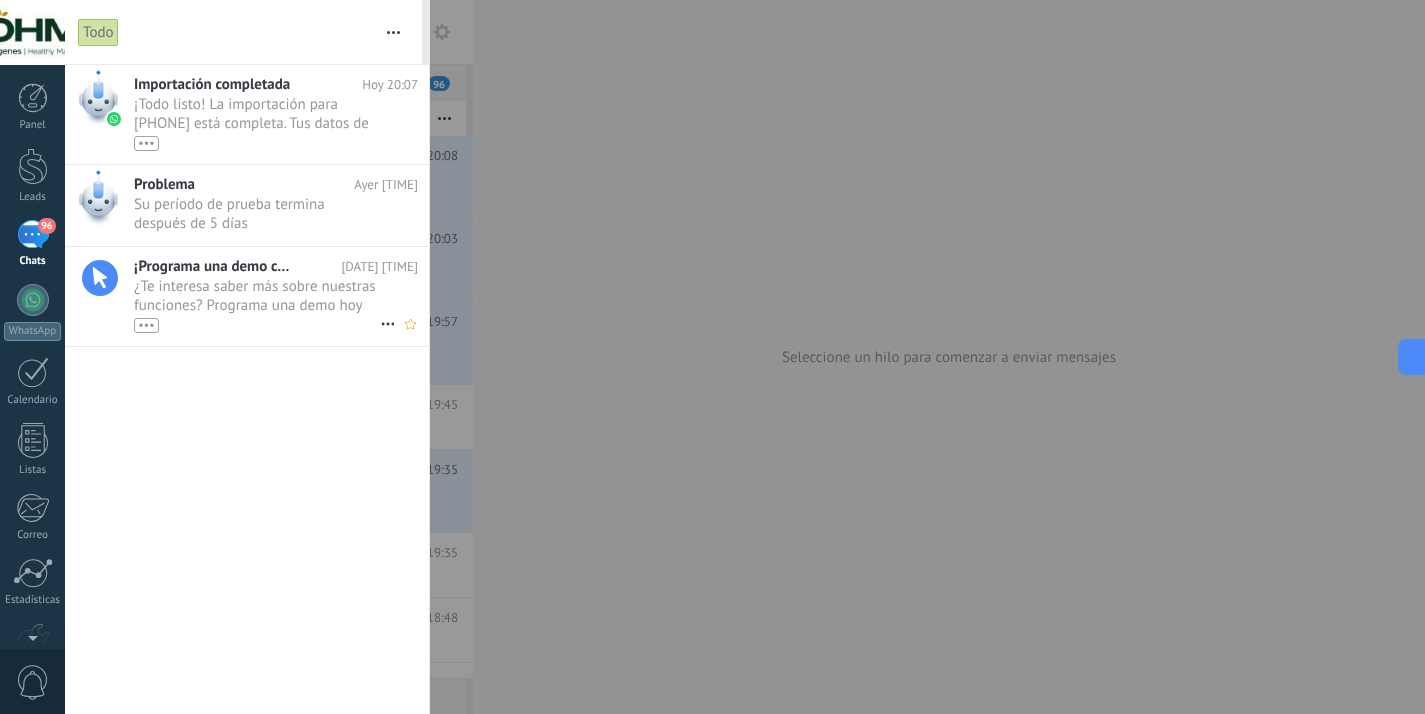 click on "¿Te interesa saber más sobre nuestras funciones? Programa una demo hoy mismo!
•••" at bounding box center (257, 305) 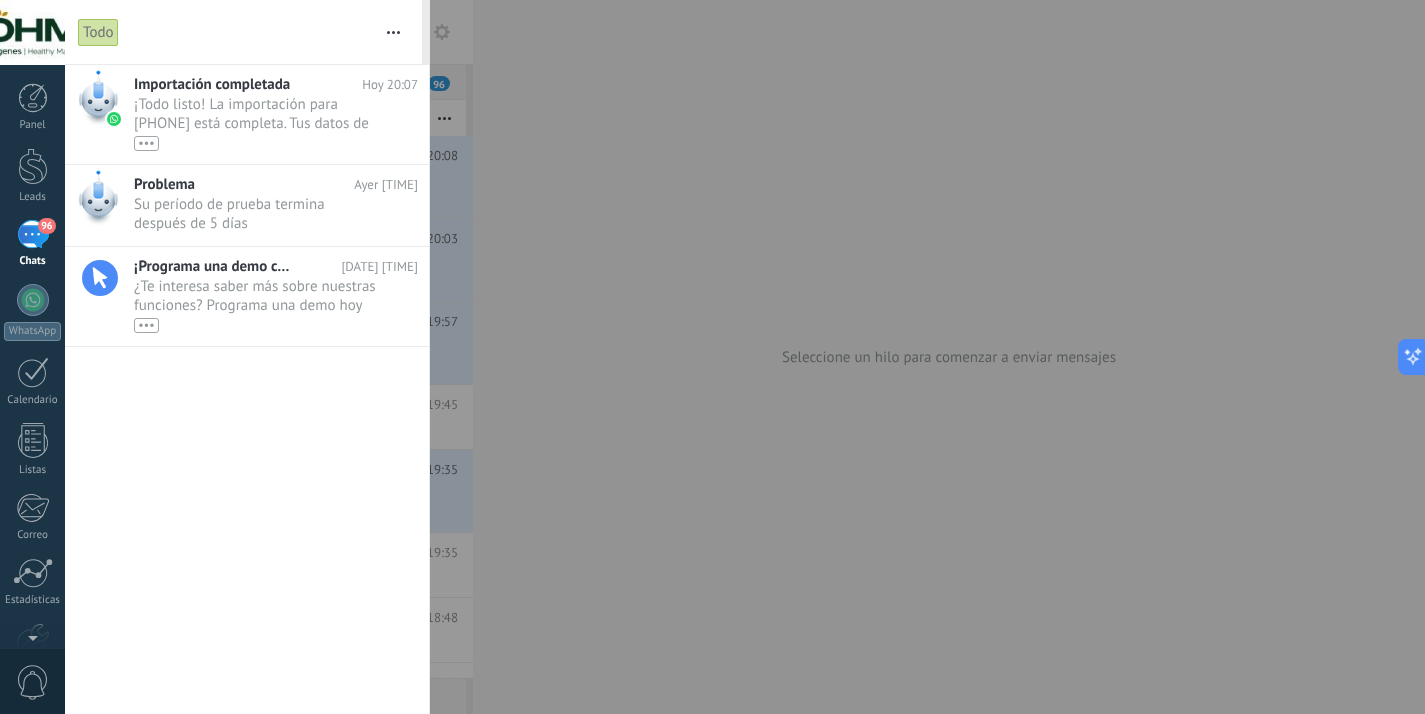 click on "96" at bounding box center (46, 226) 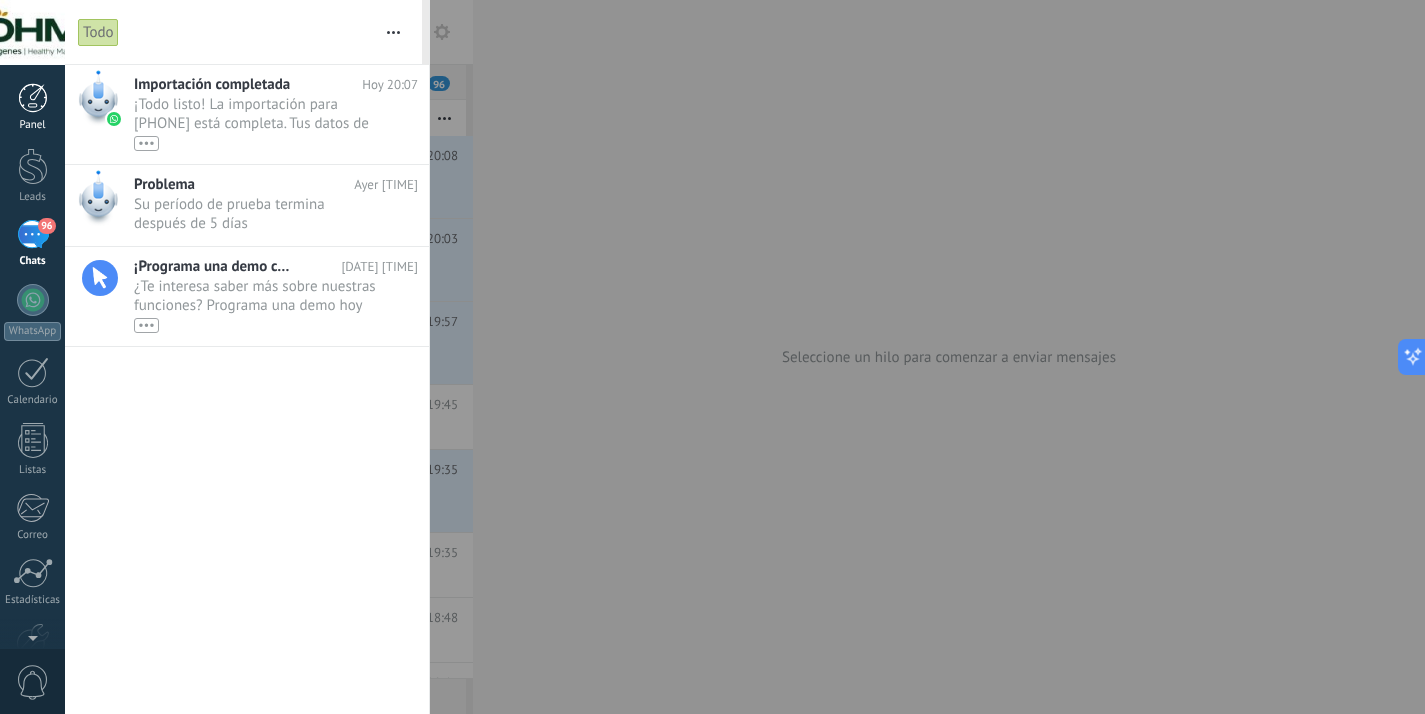 click on "Panel" at bounding box center [33, 125] 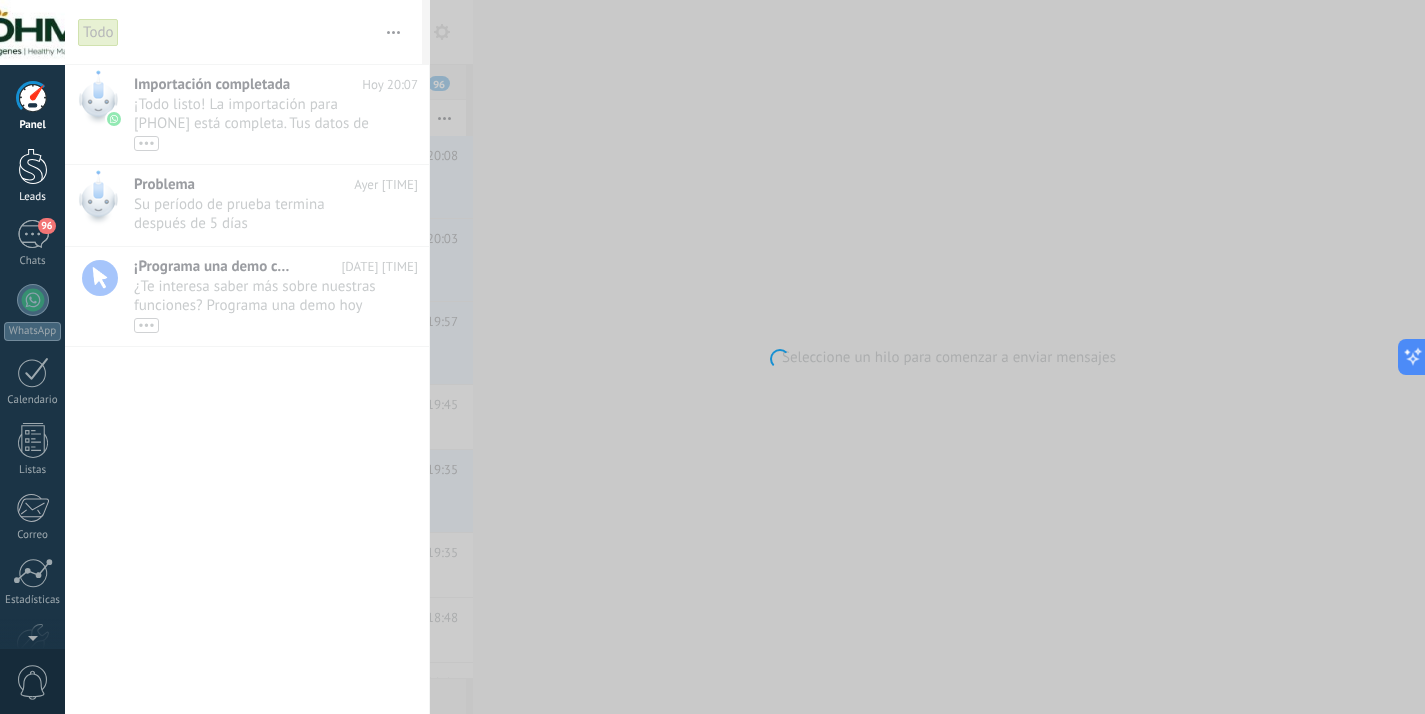 click at bounding box center [33, 166] 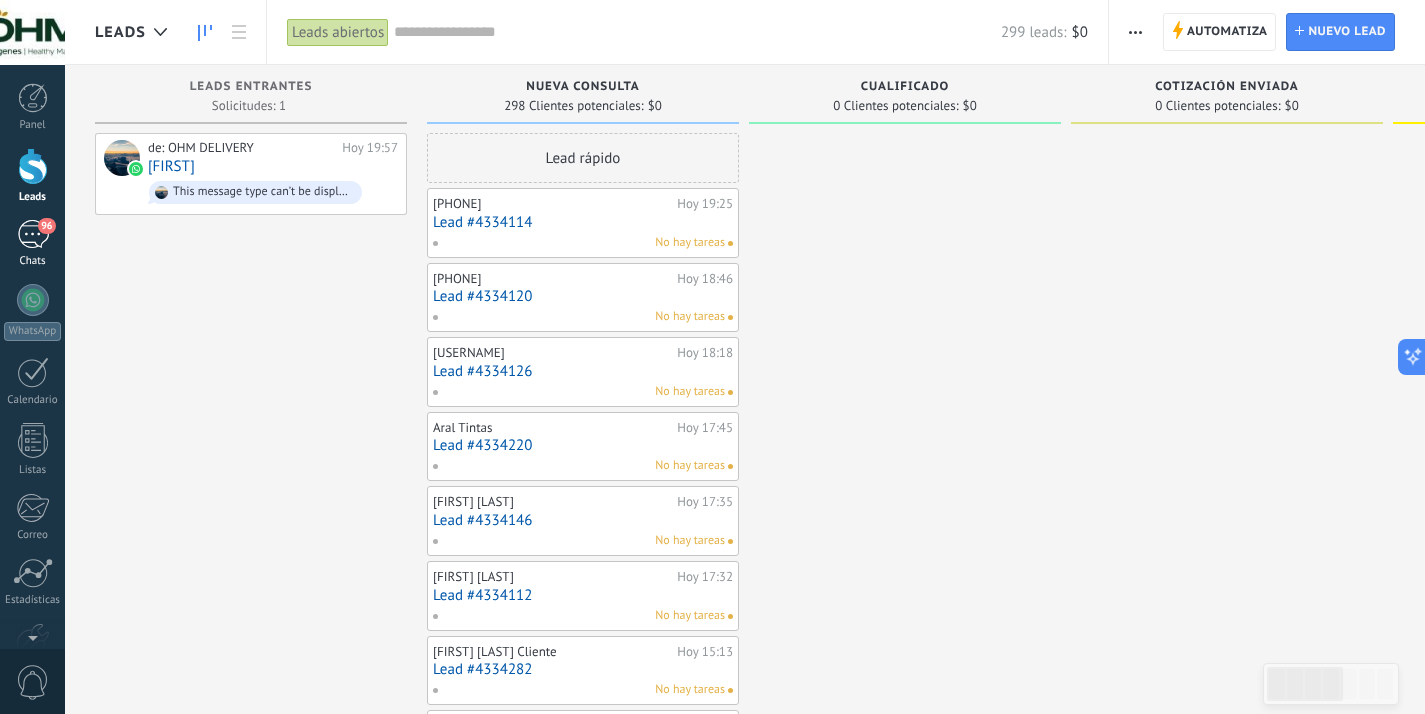 click on "96" at bounding box center (33, 234) 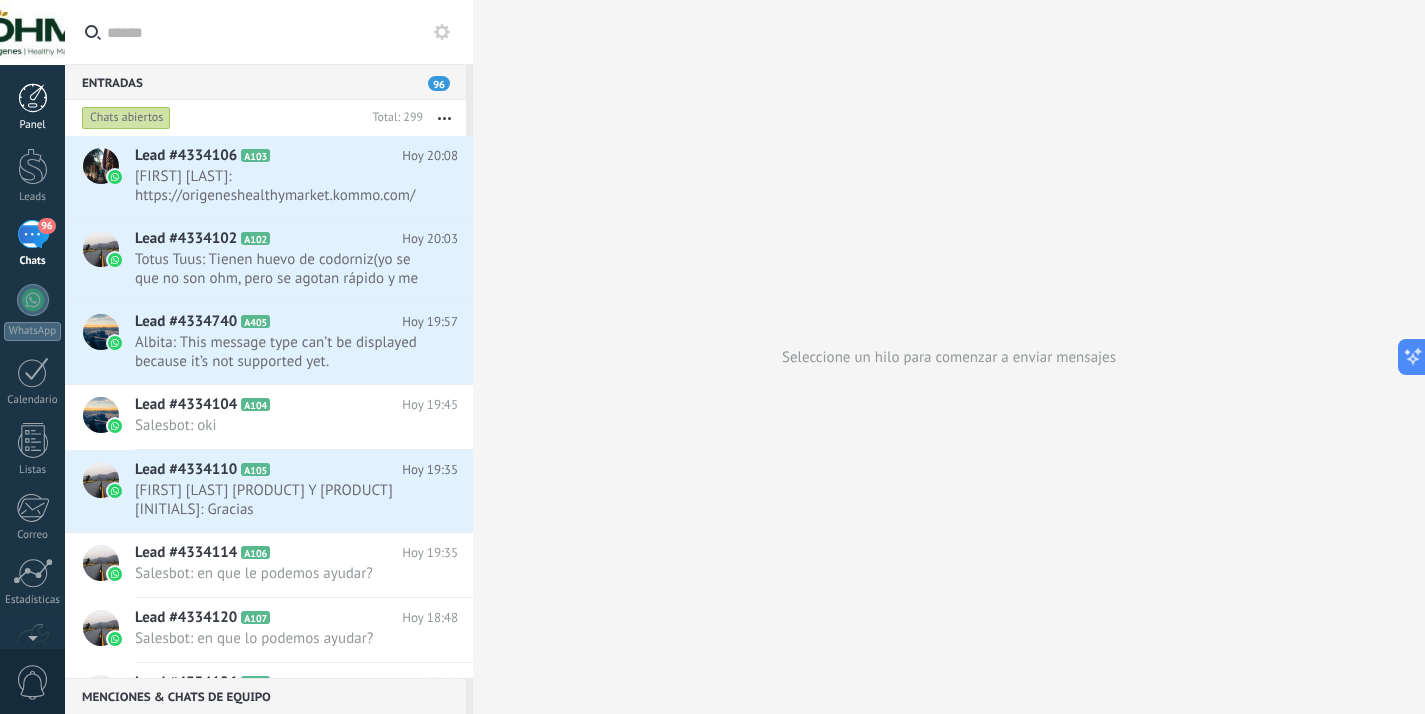 click at bounding box center (33, 98) 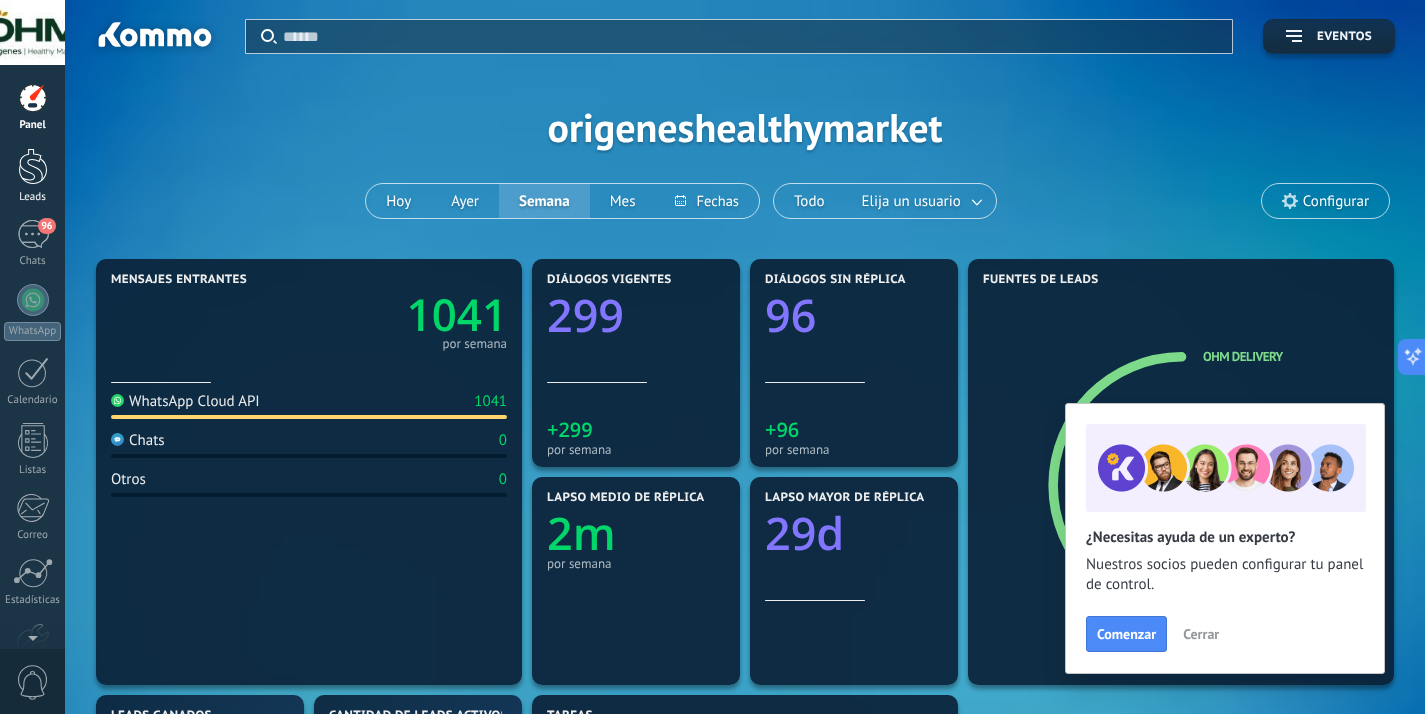 click at bounding box center (33, 166) 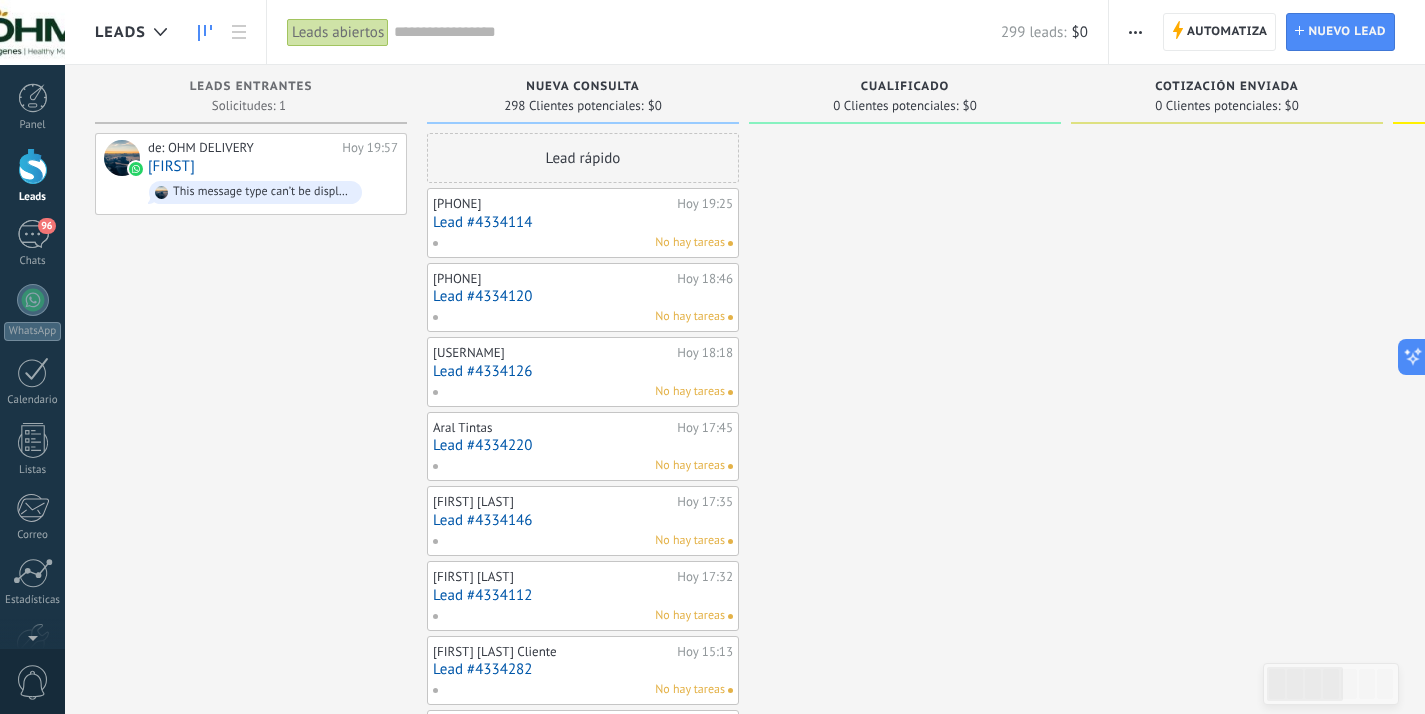 click 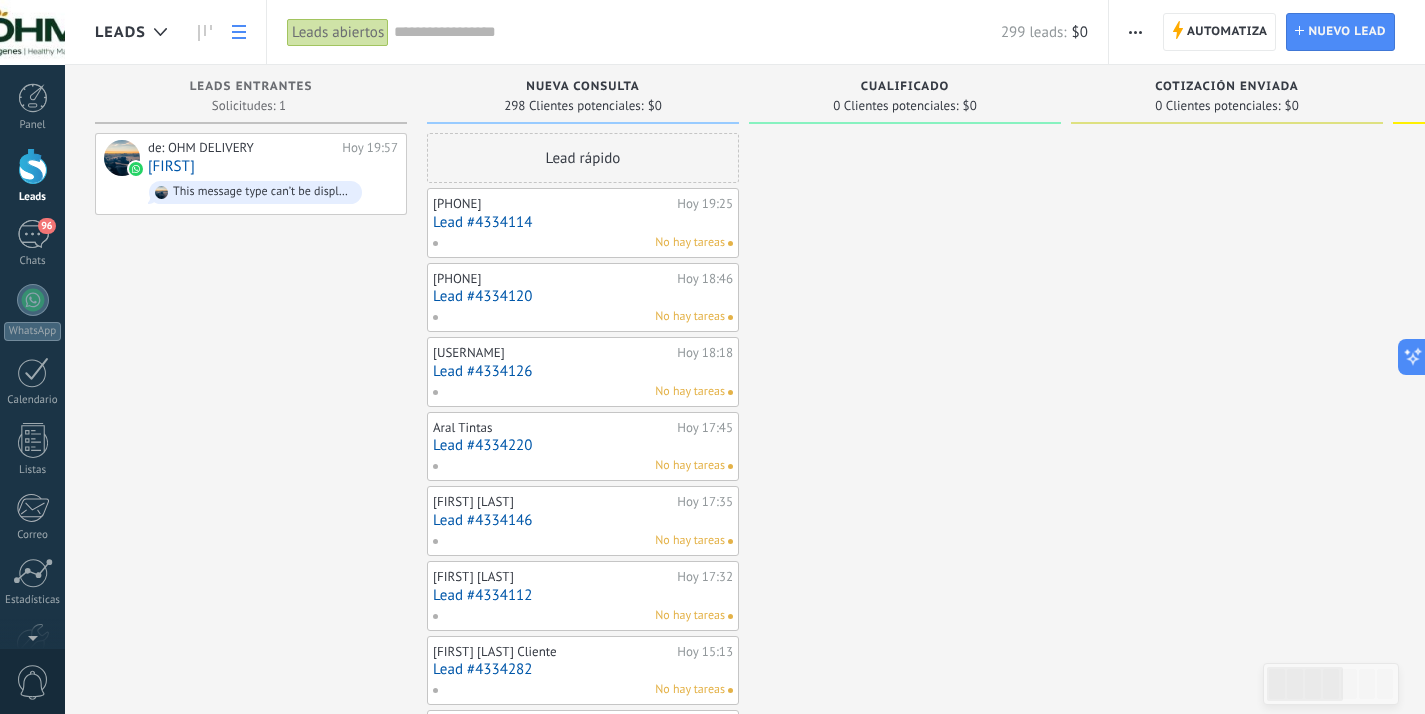 click 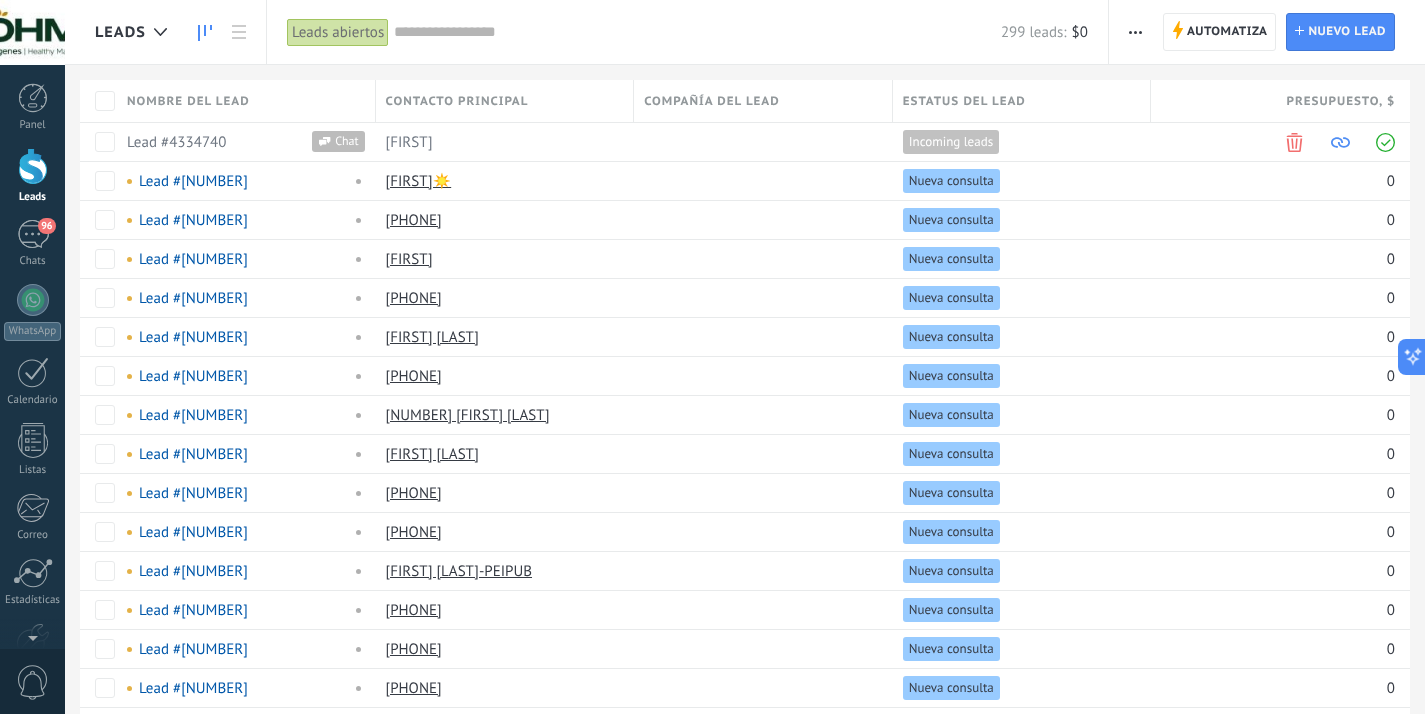 click 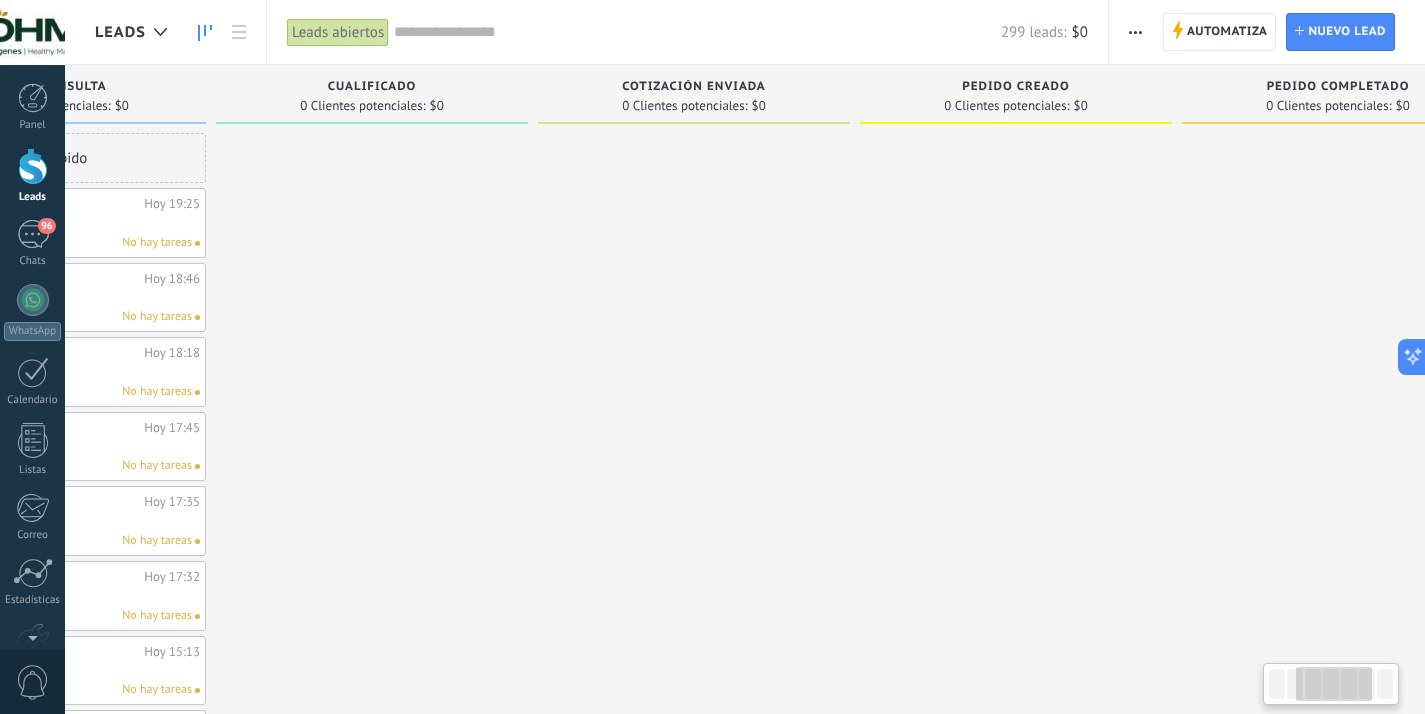 scroll, scrollTop: 0, scrollLeft: 0, axis: both 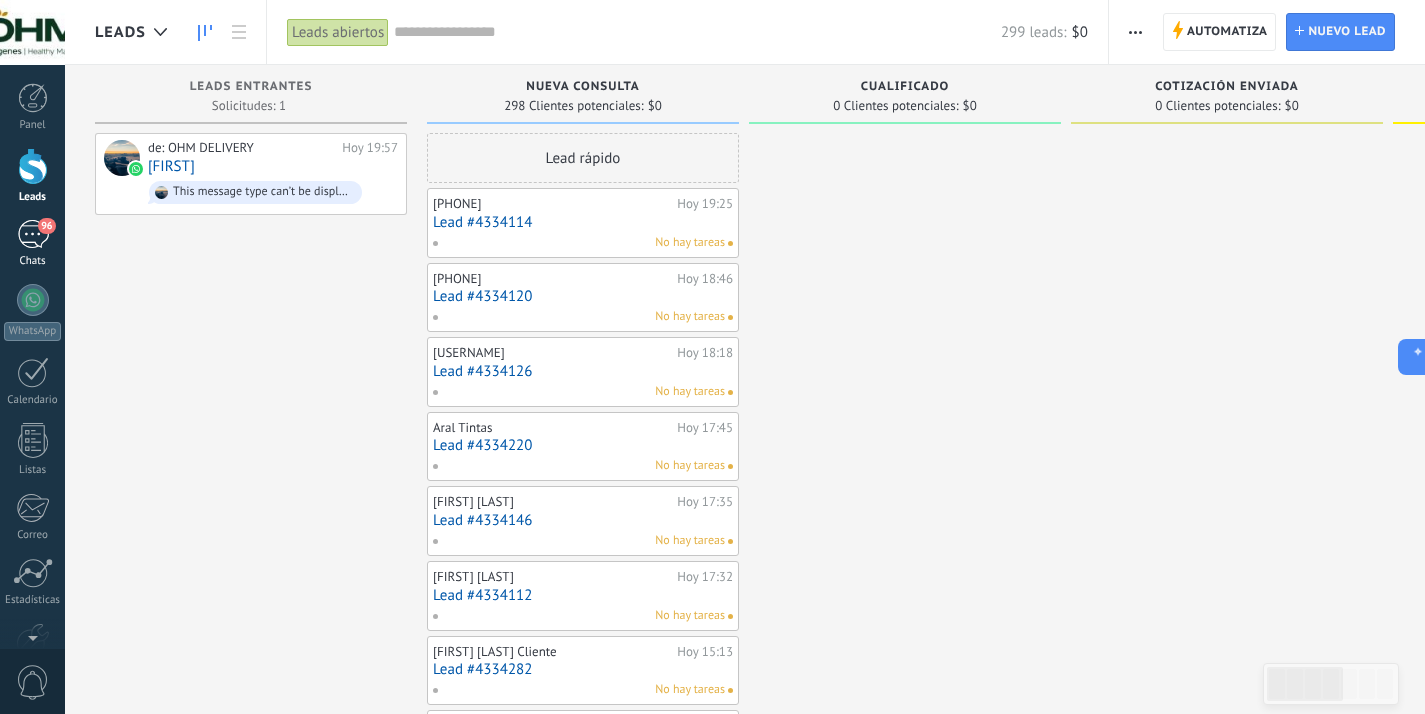 click on "96" at bounding box center [33, 234] 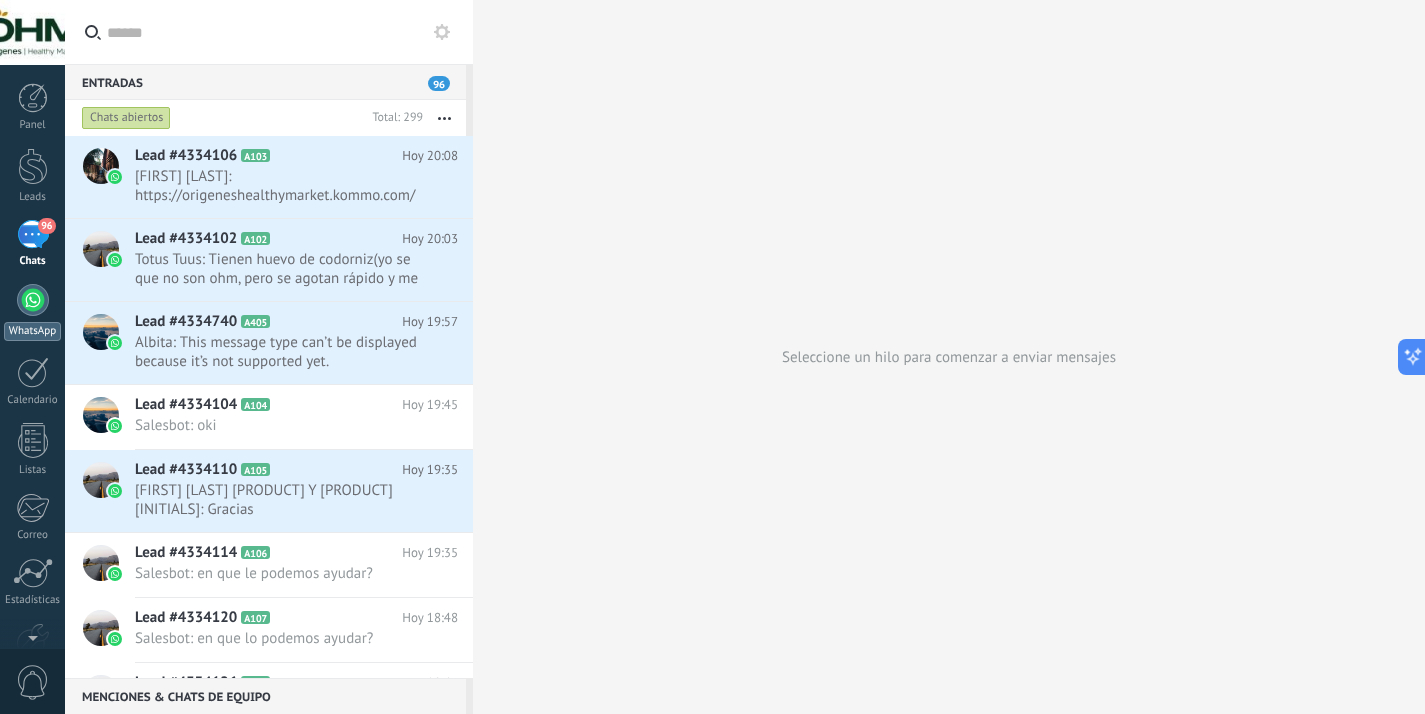click at bounding box center (33, 300) 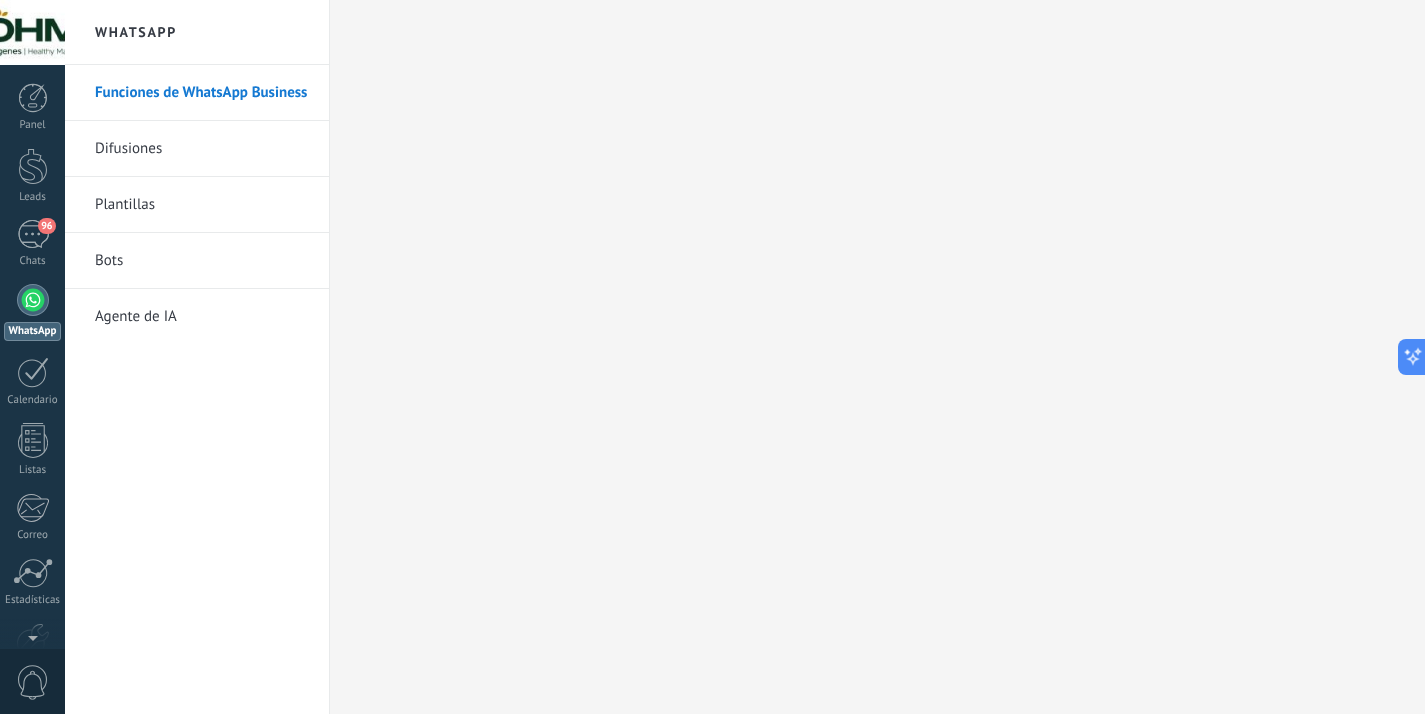 click on "Funciones de WhatsApp Business" at bounding box center [202, 93] 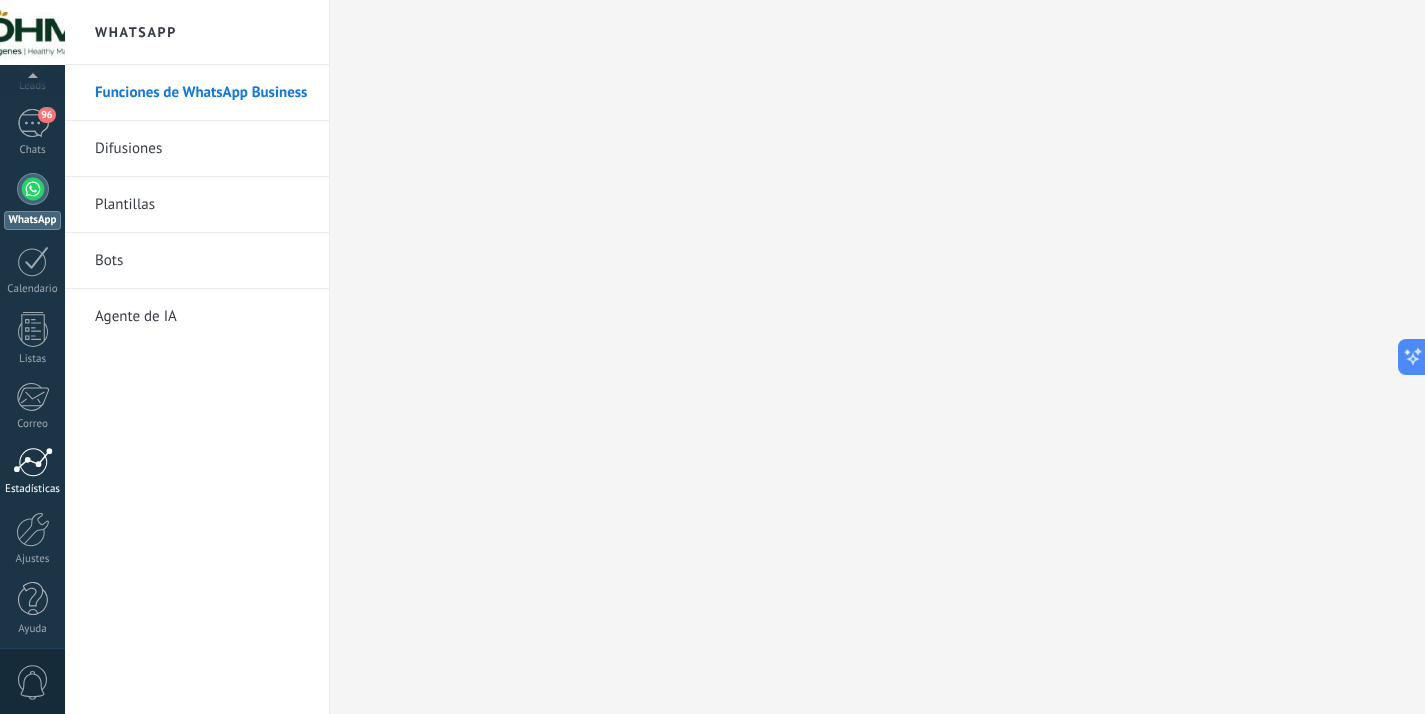 scroll, scrollTop: 118, scrollLeft: 0, axis: vertical 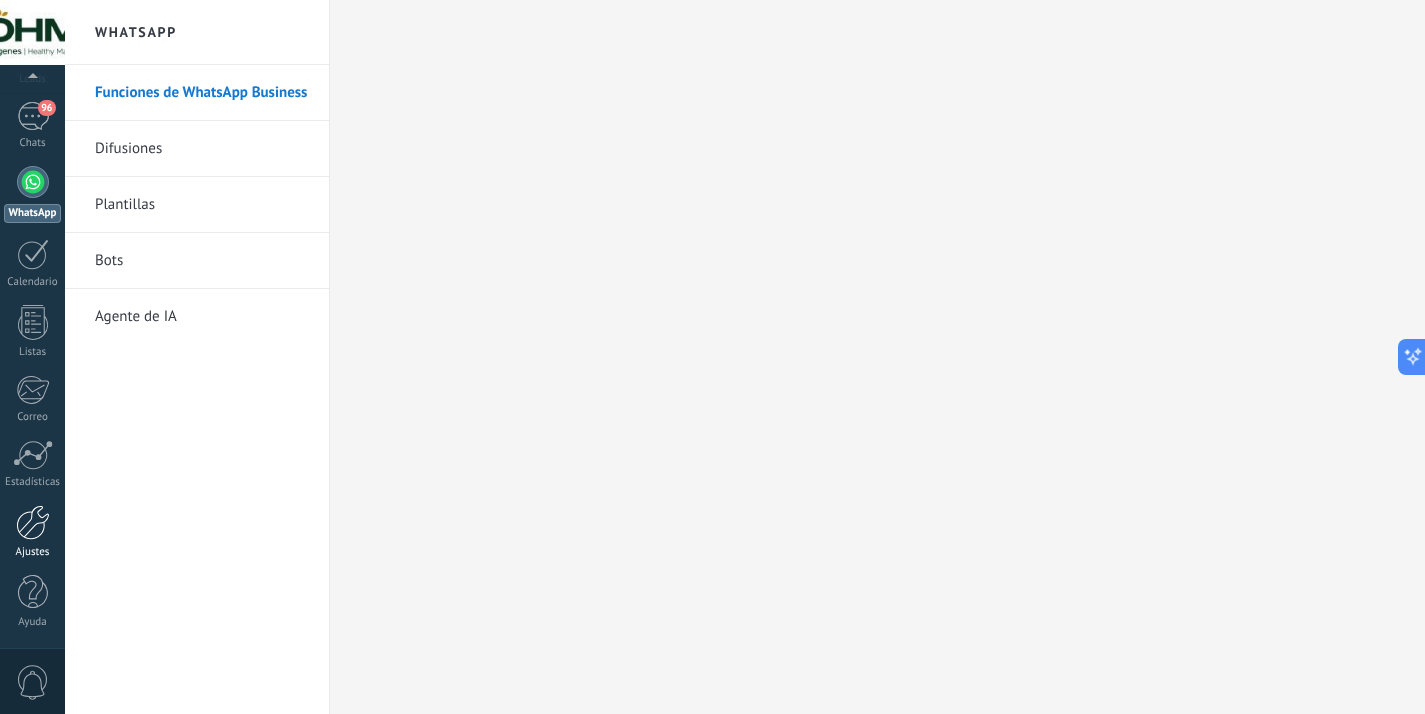 click at bounding box center [33, 522] 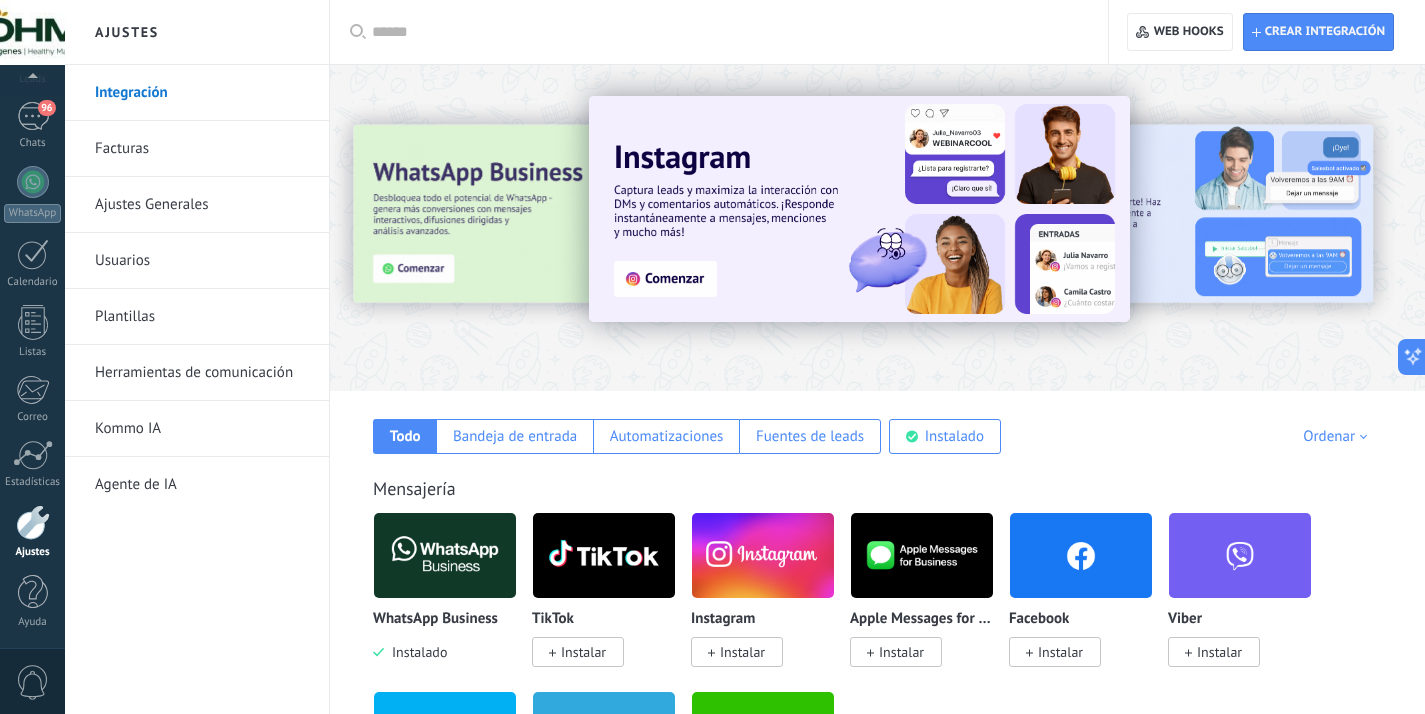 click at bounding box center (445, 555) 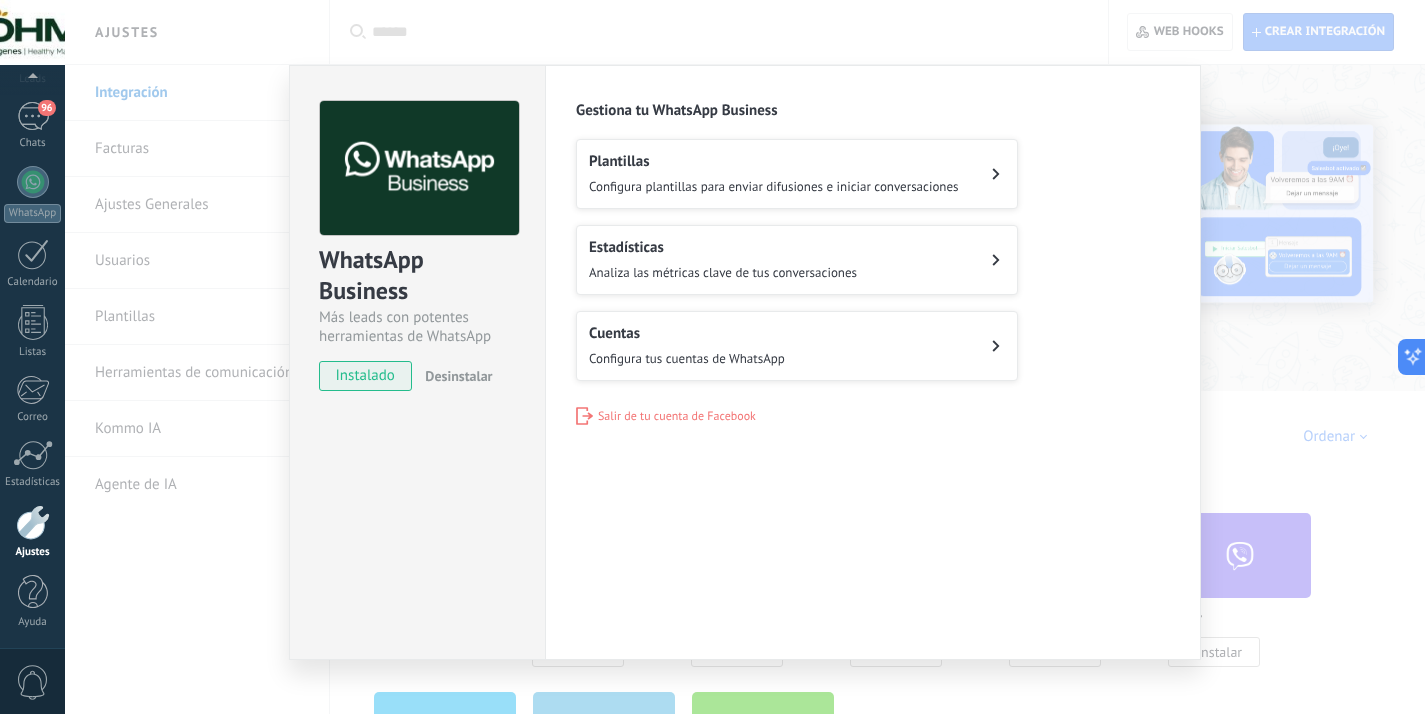 click on "WhatsApp Business Más leads con potentes herramientas de WhatsApp instalado Desinstalar" at bounding box center (417, 362) 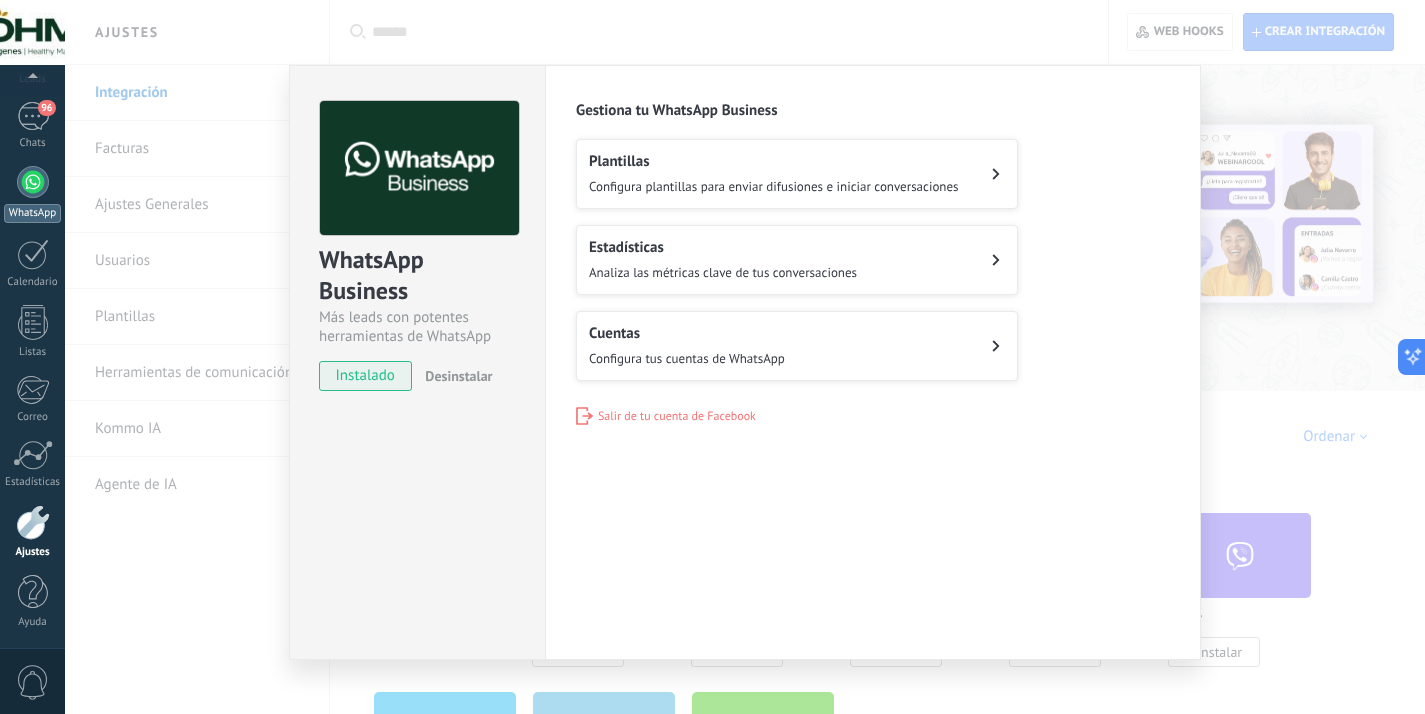 click on "WhatsApp" at bounding box center (32, 194) 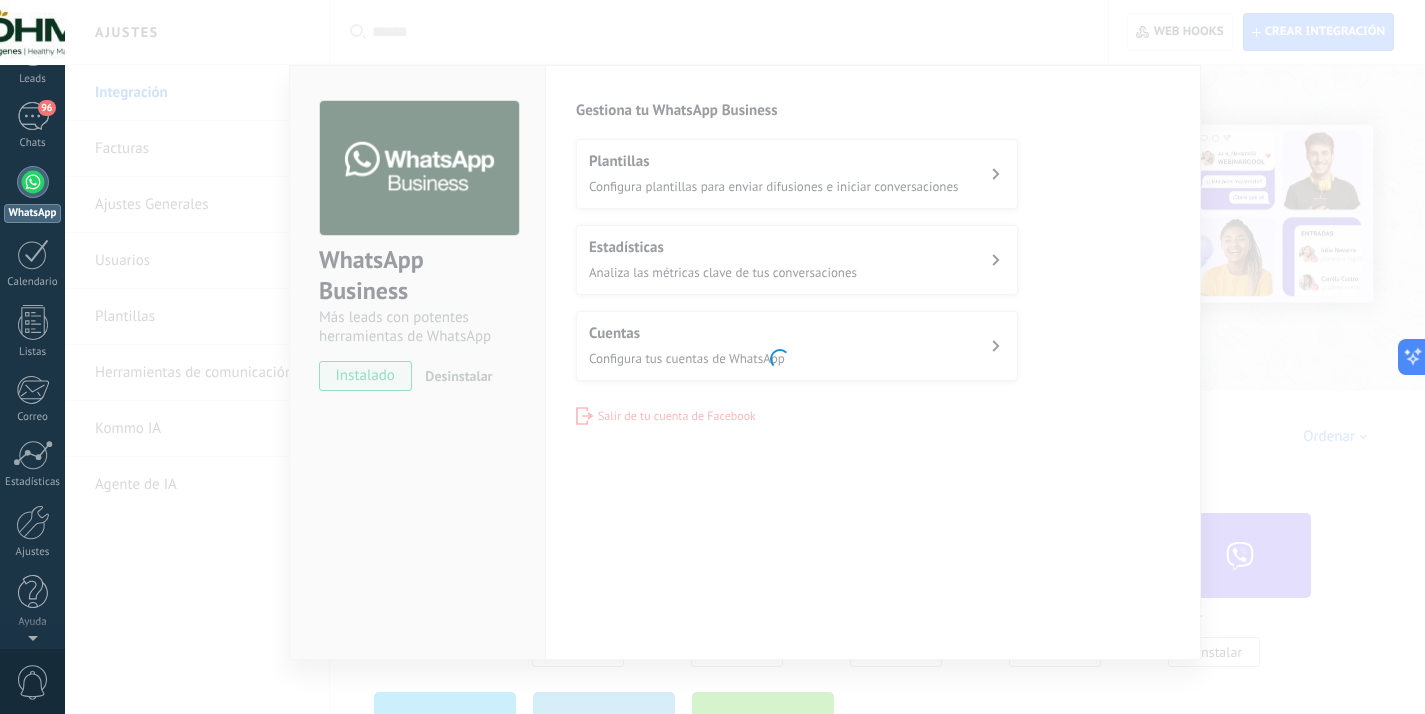 scroll, scrollTop: 0, scrollLeft: 0, axis: both 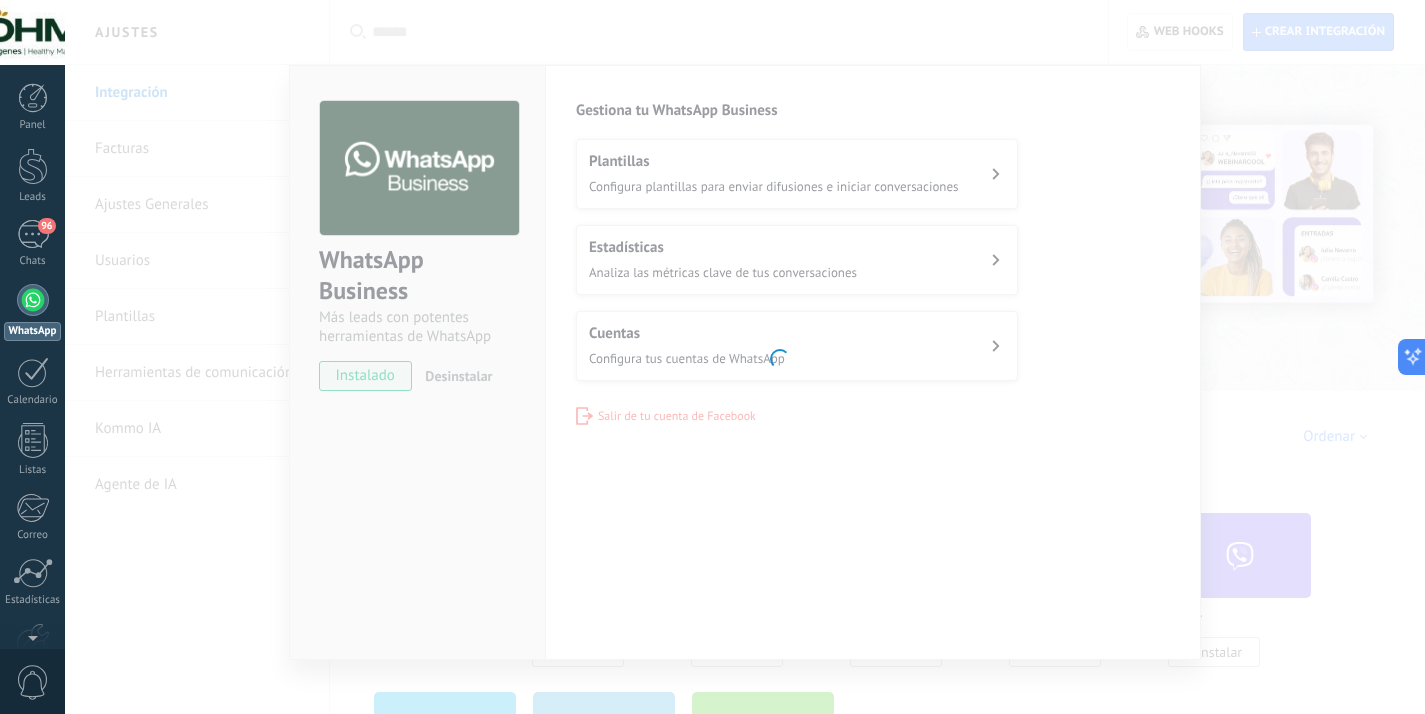 click on "Panel
Leads
96
Chats
WhatsApp
Clientes" at bounding box center (32, 425) 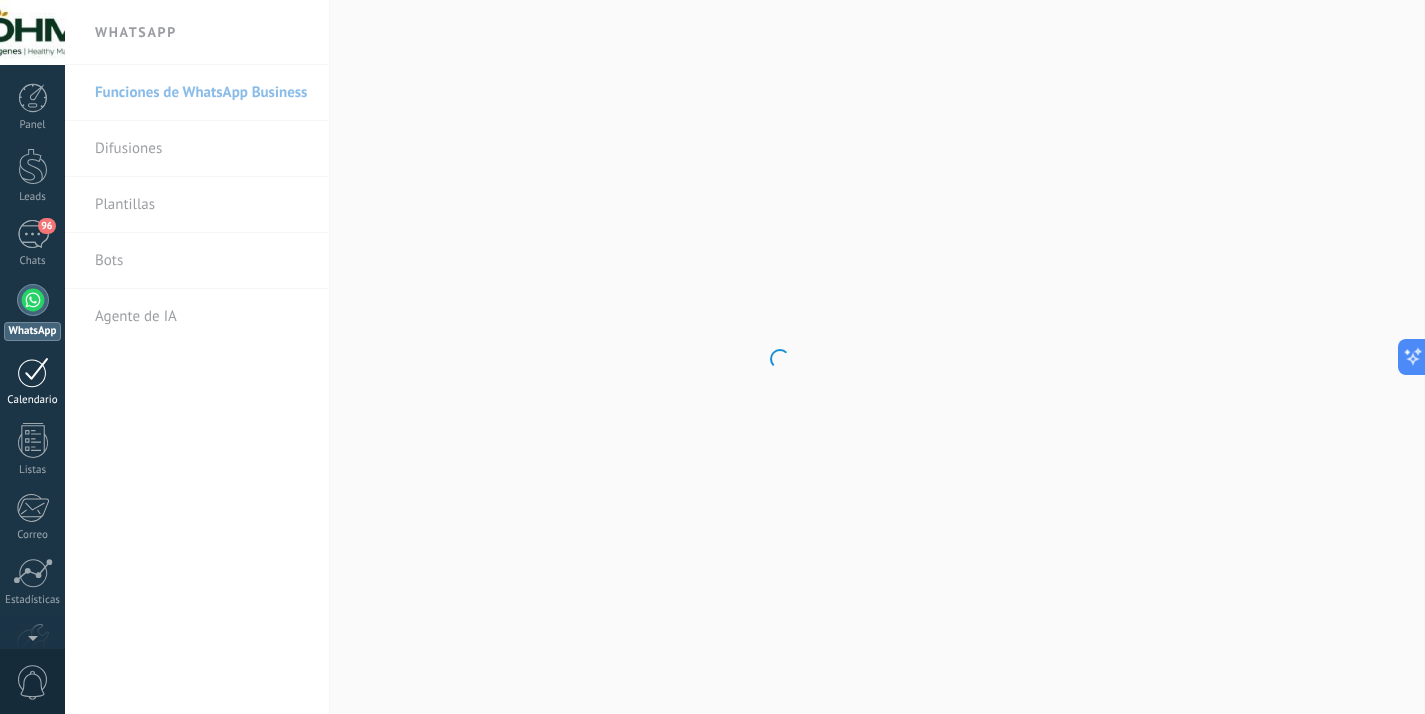 click on "Calendario" at bounding box center (33, 400) 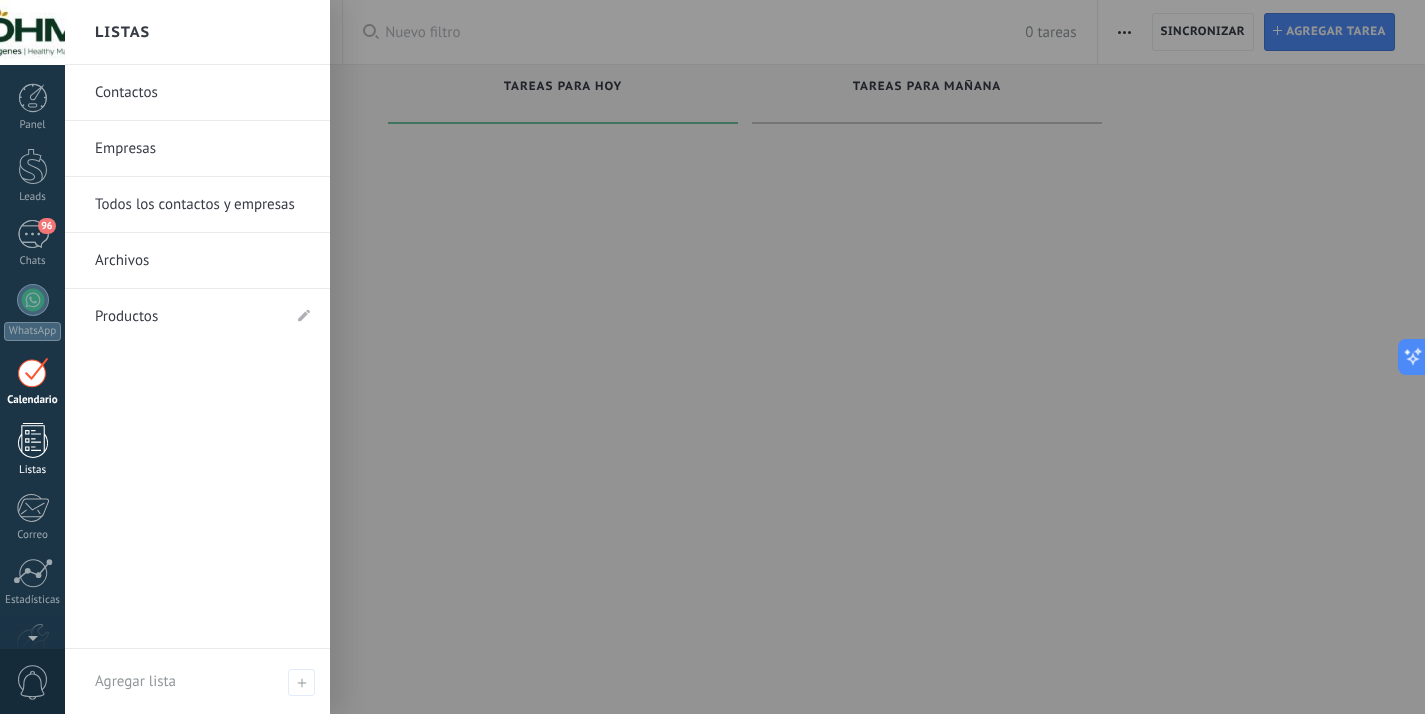 click at bounding box center (33, 440) 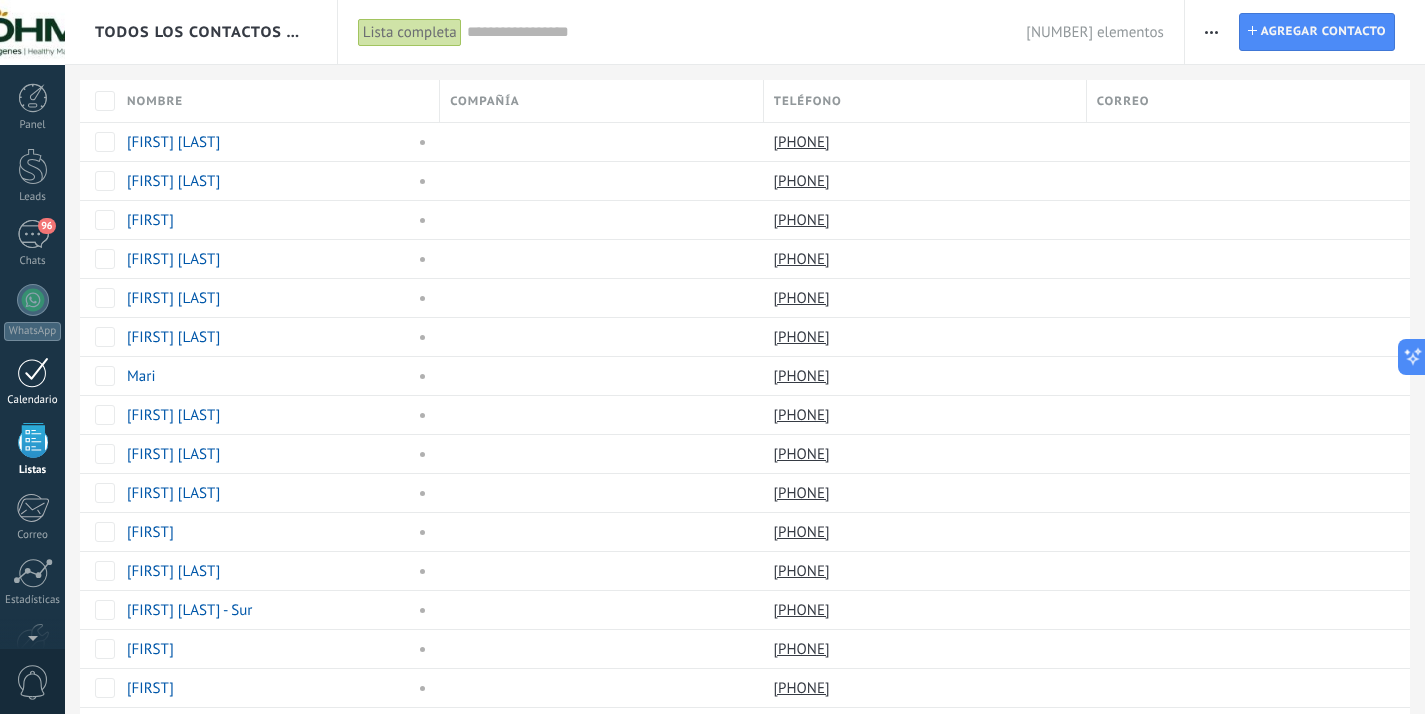 click on "Calendario" at bounding box center [33, 400] 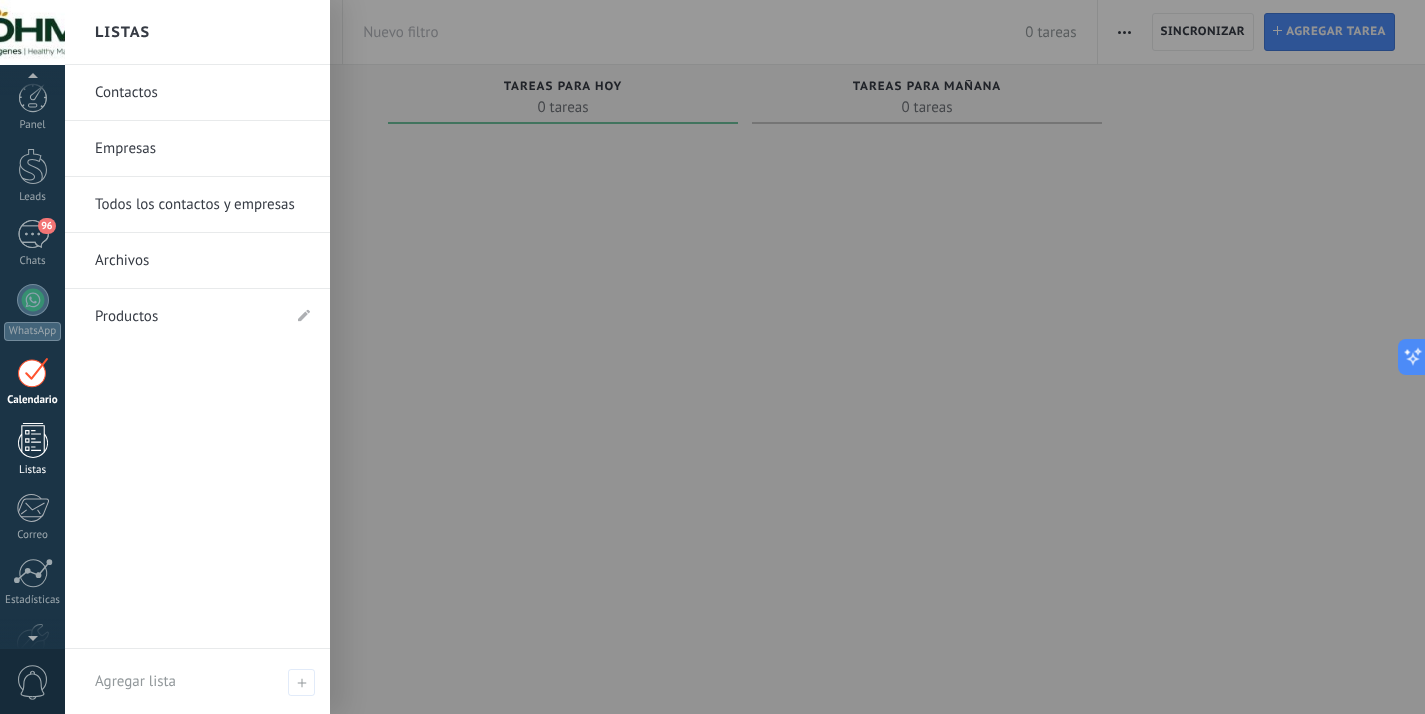 scroll, scrollTop: 118, scrollLeft: 0, axis: vertical 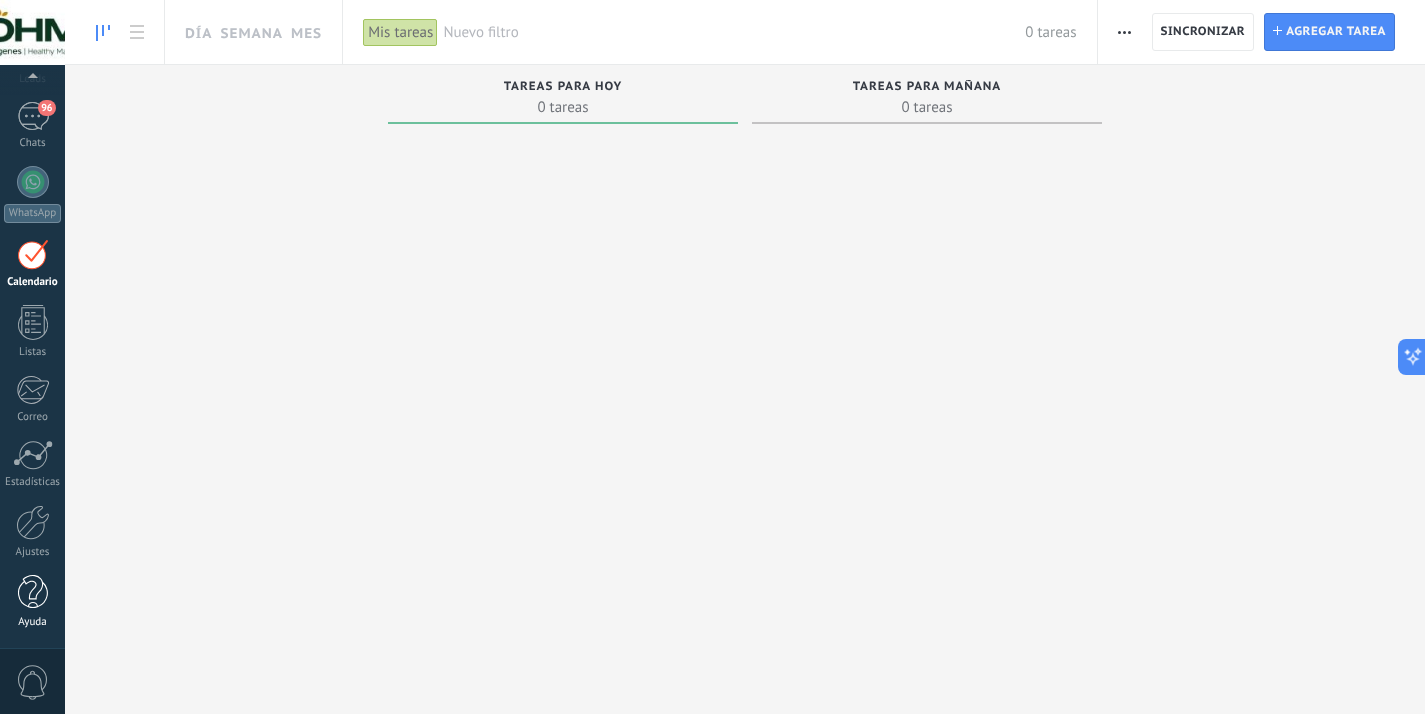 click on "Ayuda" at bounding box center [33, 622] 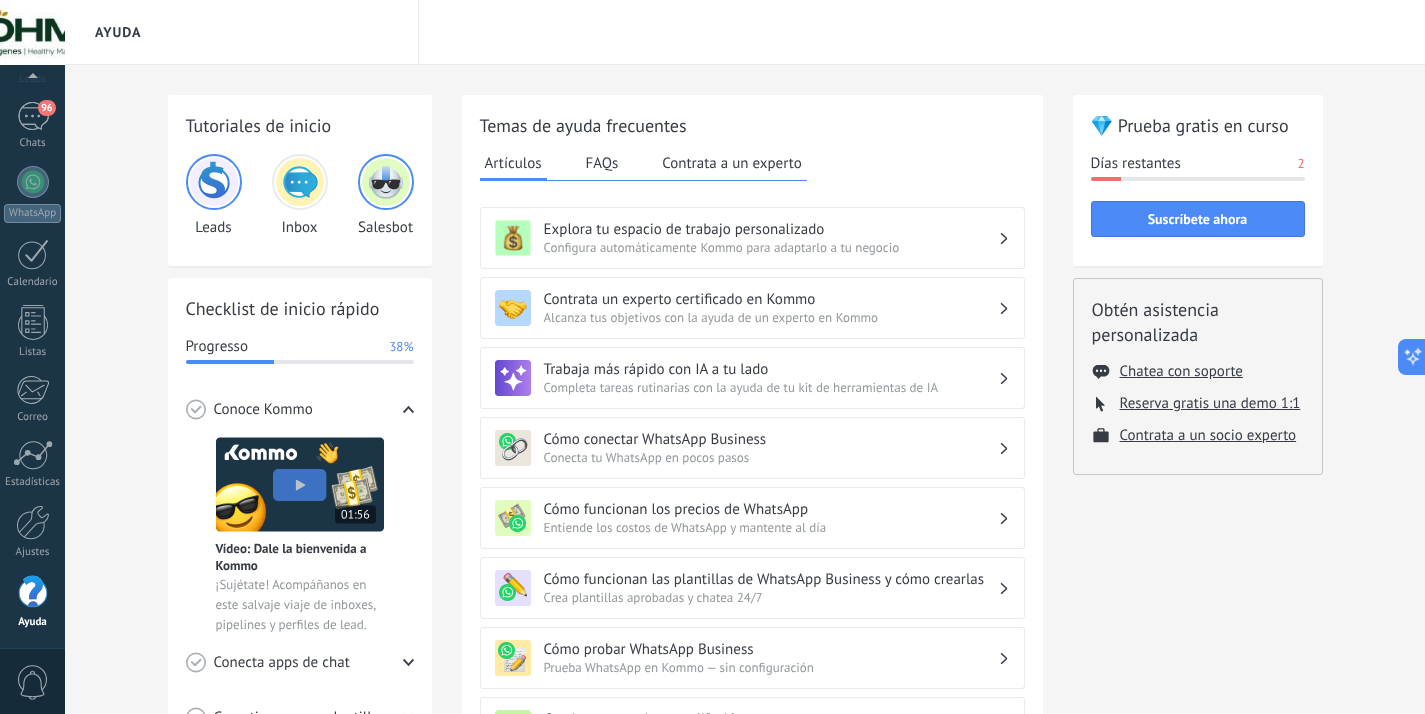 click on "0" at bounding box center (33, 682) 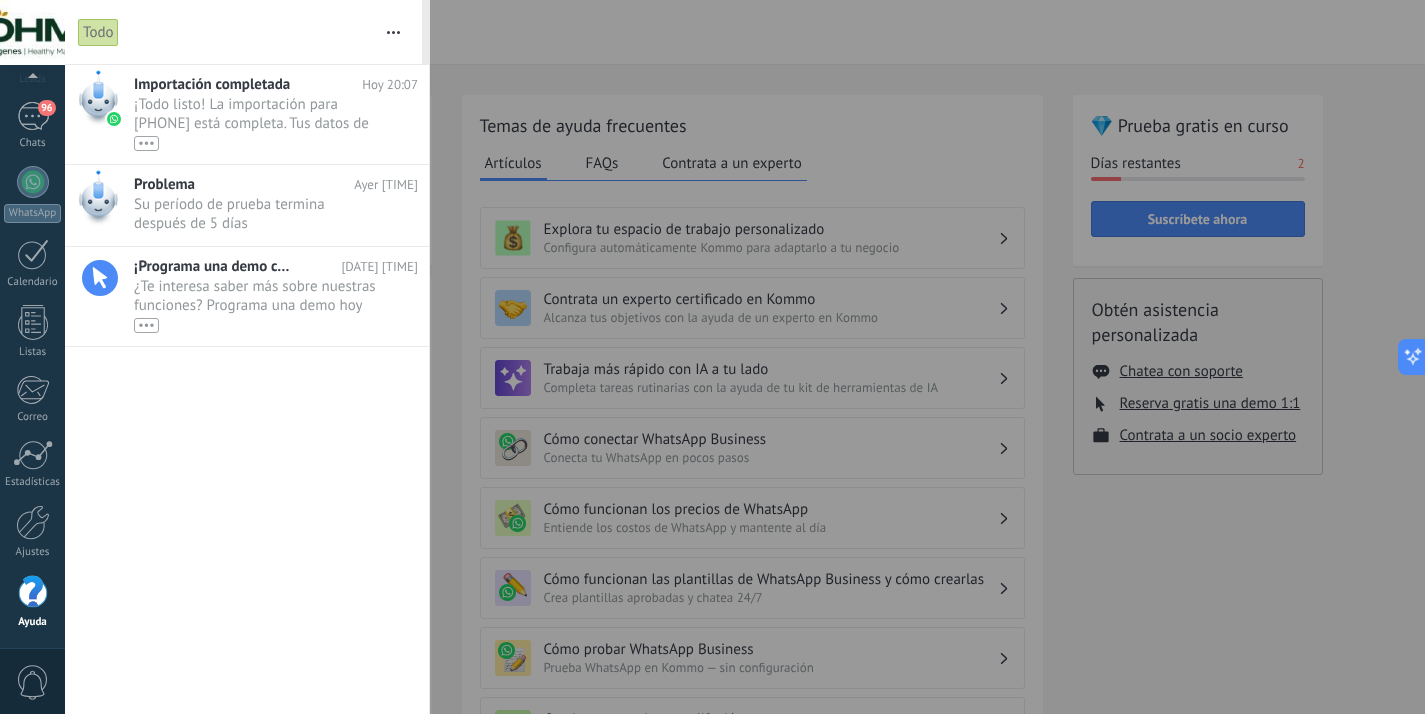 click on "Ayuda" at bounding box center [33, 622] 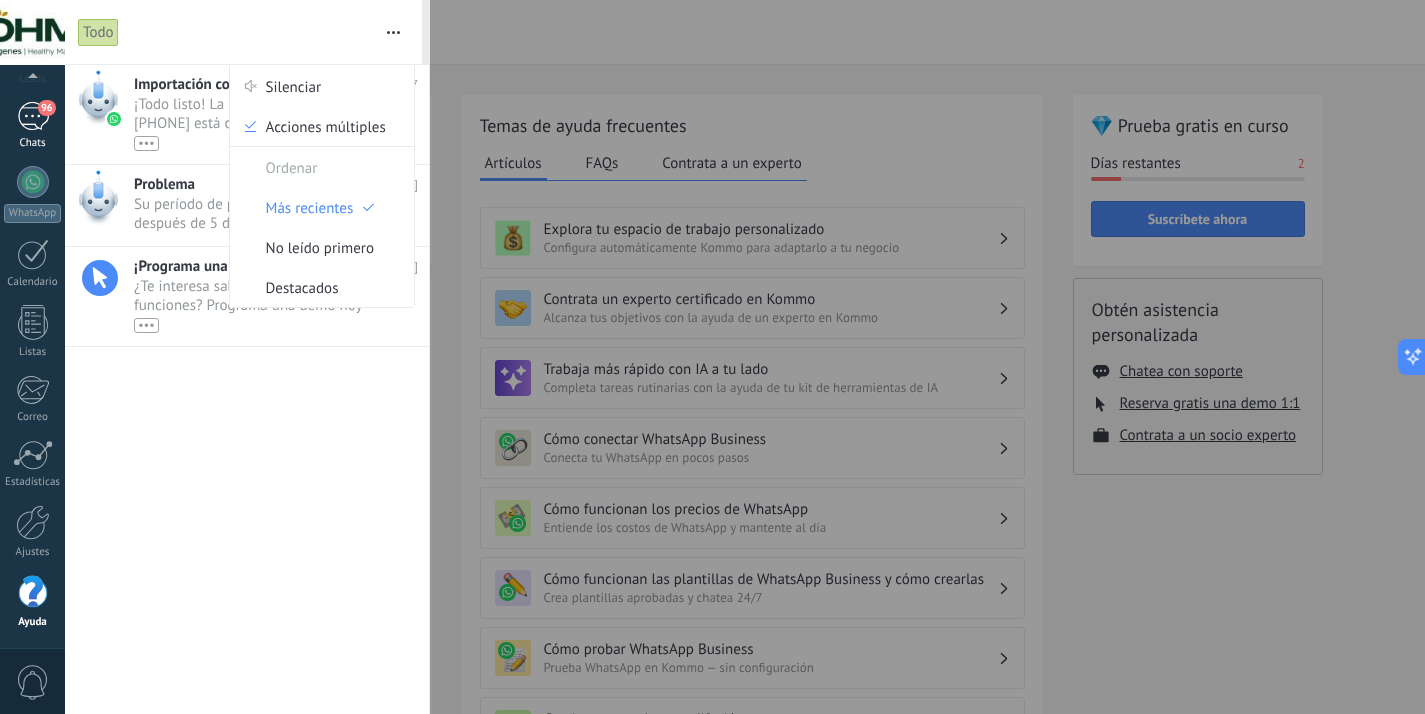 click on "96" at bounding box center [33, 116] 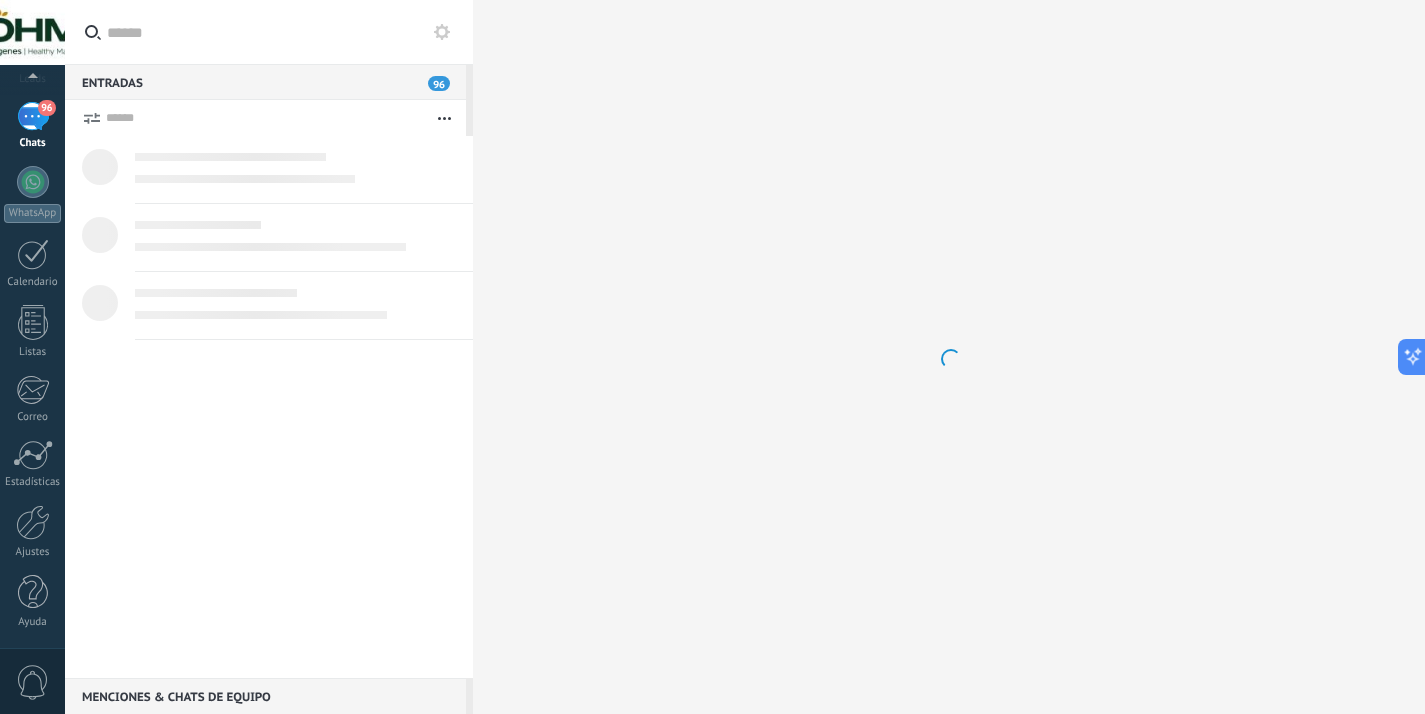 scroll, scrollTop: 0, scrollLeft: 0, axis: both 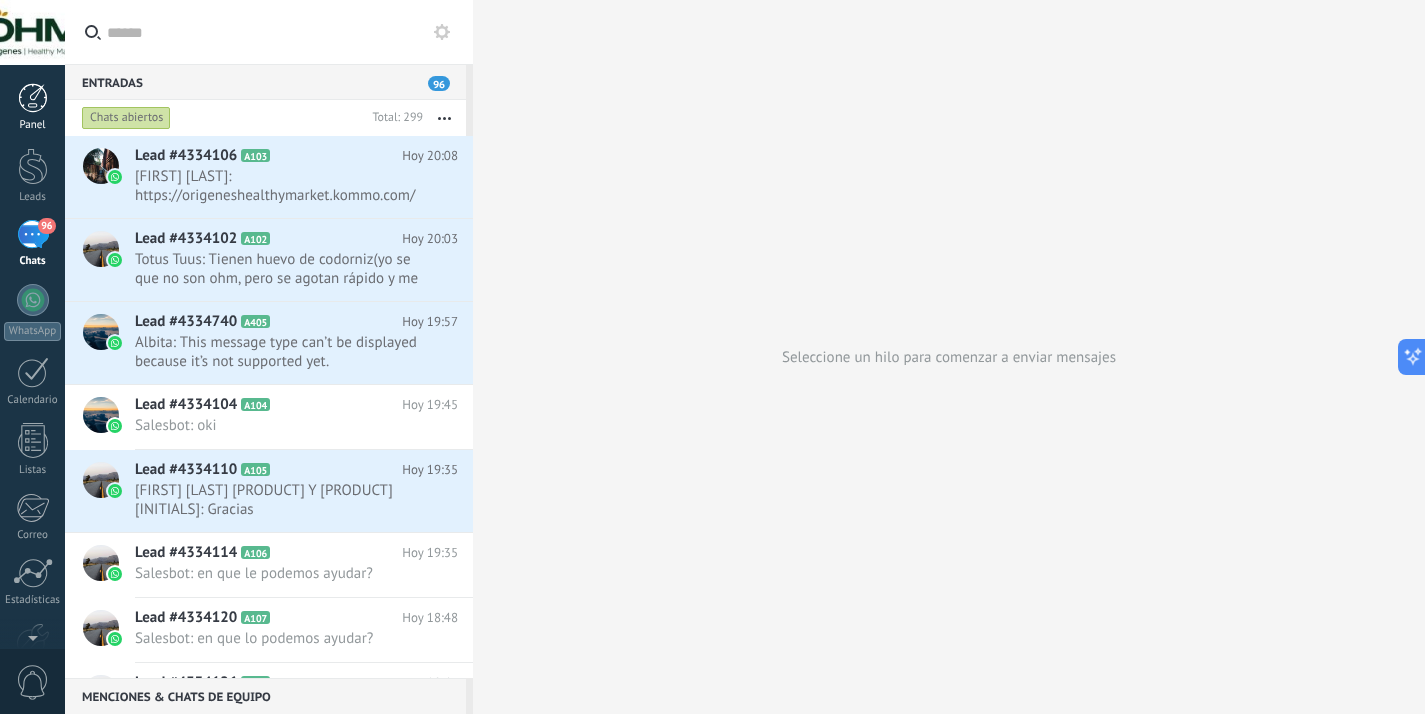 click on "Panel" at bounding box center (33, 125) 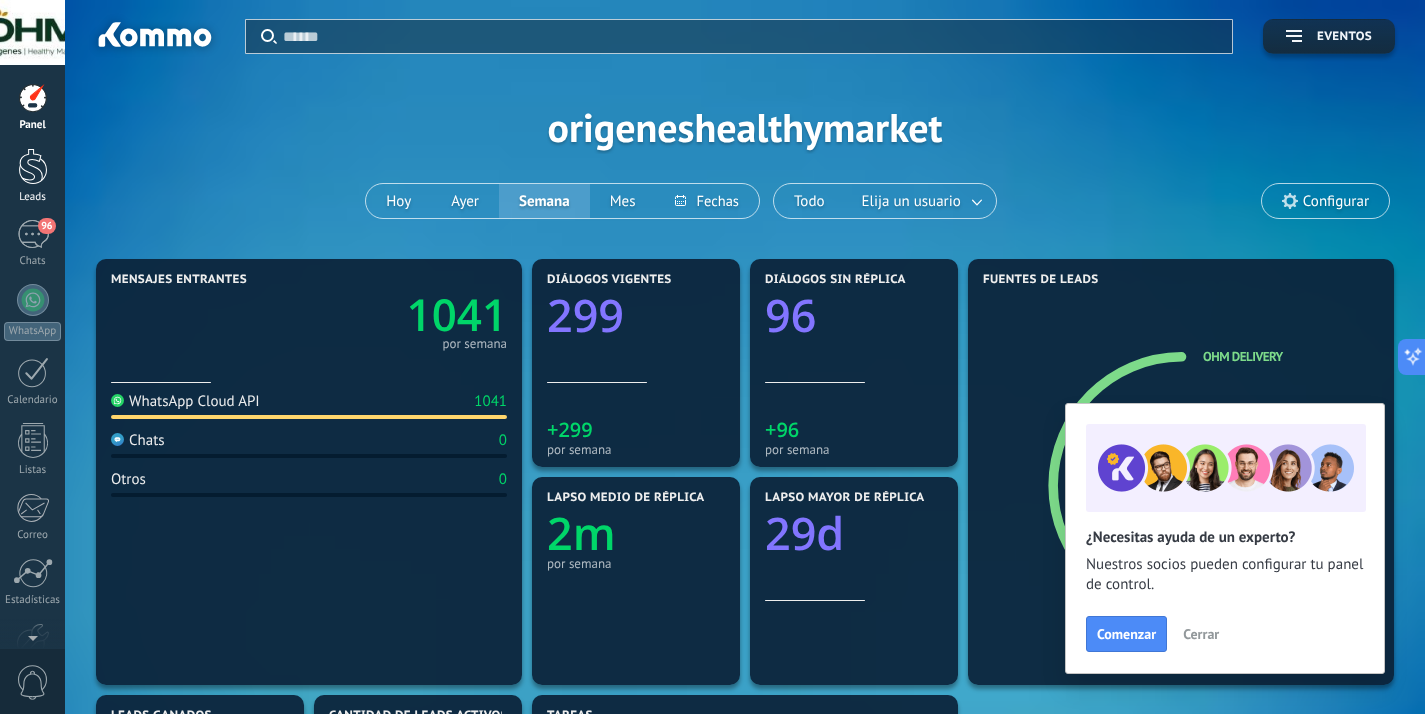 click at bounding box center (33, 166) 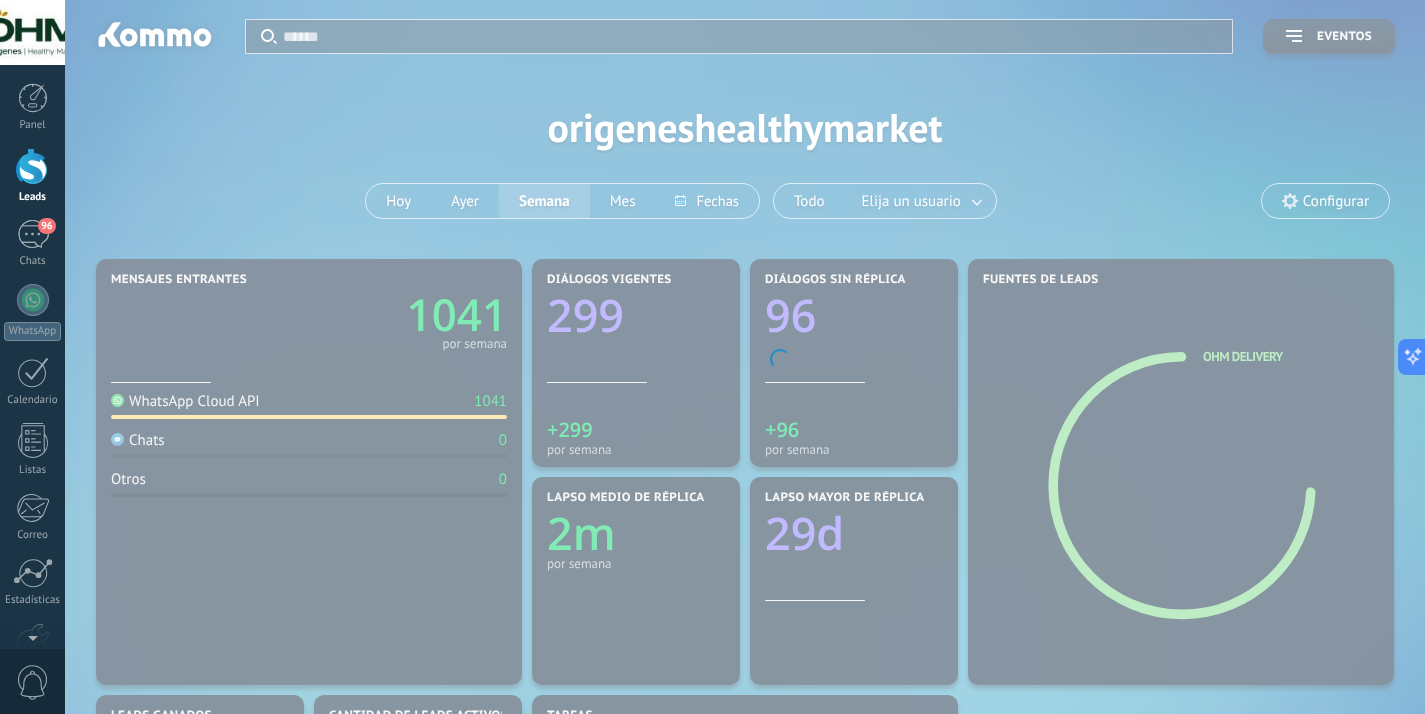 click at bounding box center [32, 32] 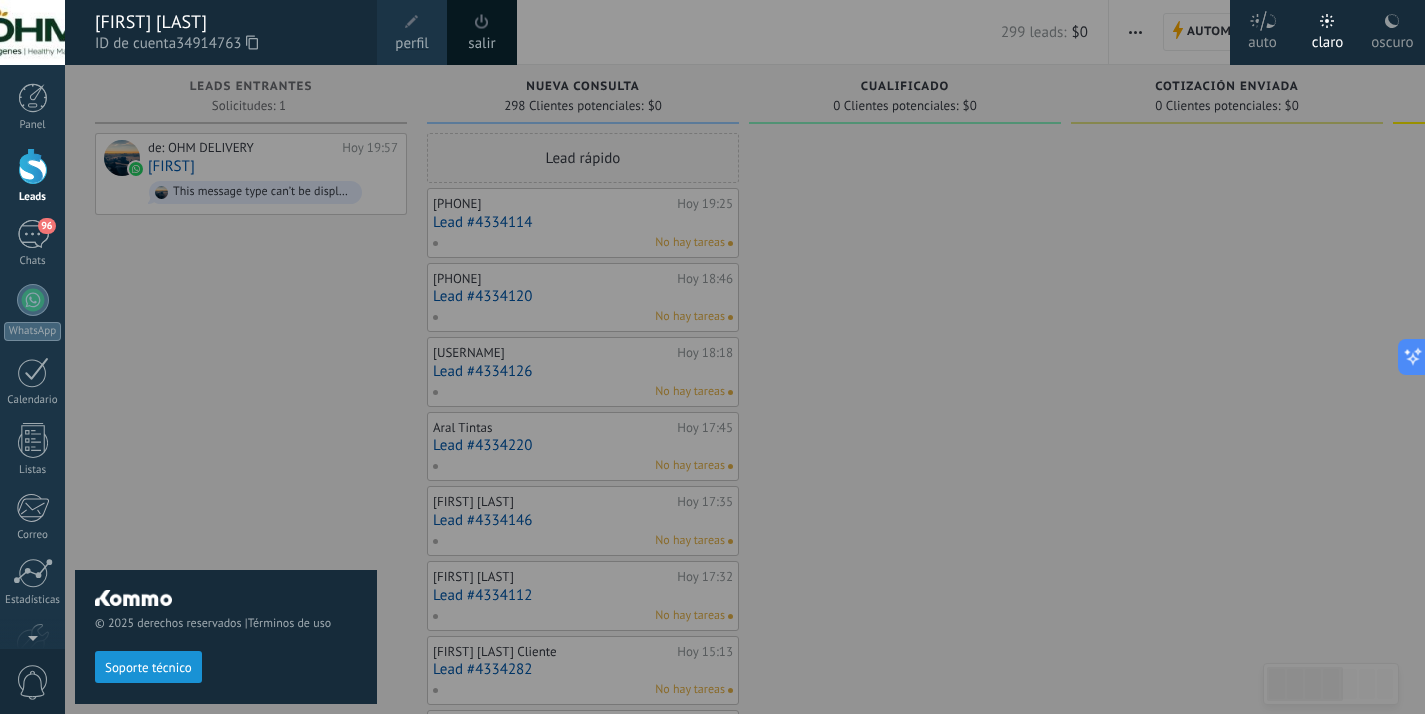 click at bounding box center (482, 21) 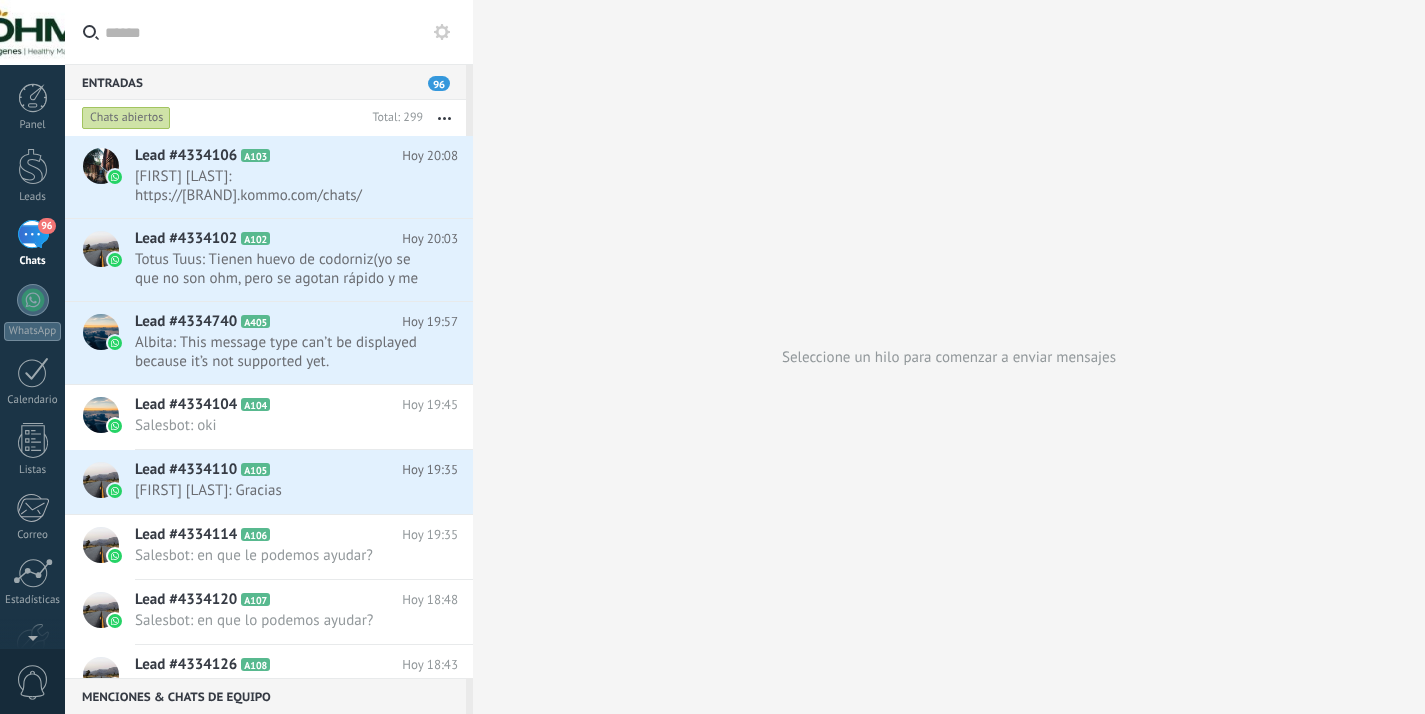 scroll, scrollTop: 0, scrollLeft: 0, axis: both 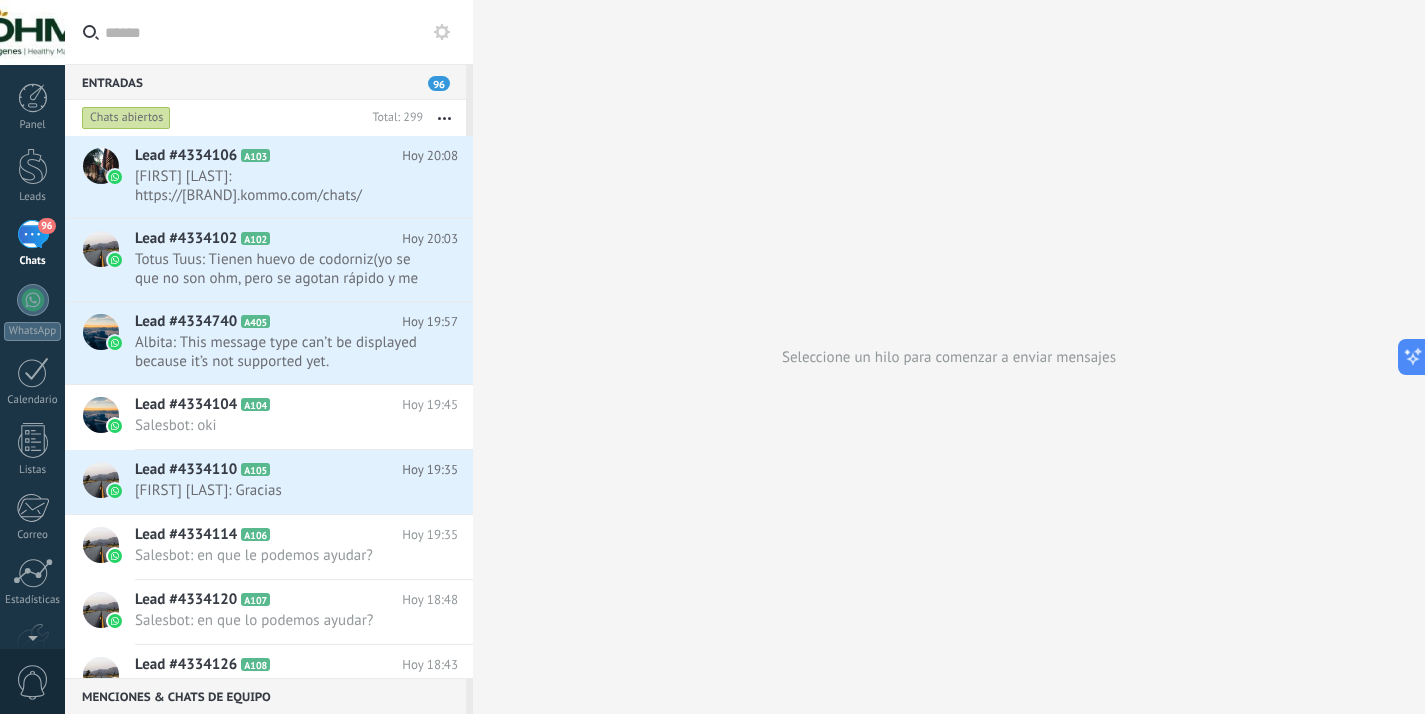 click 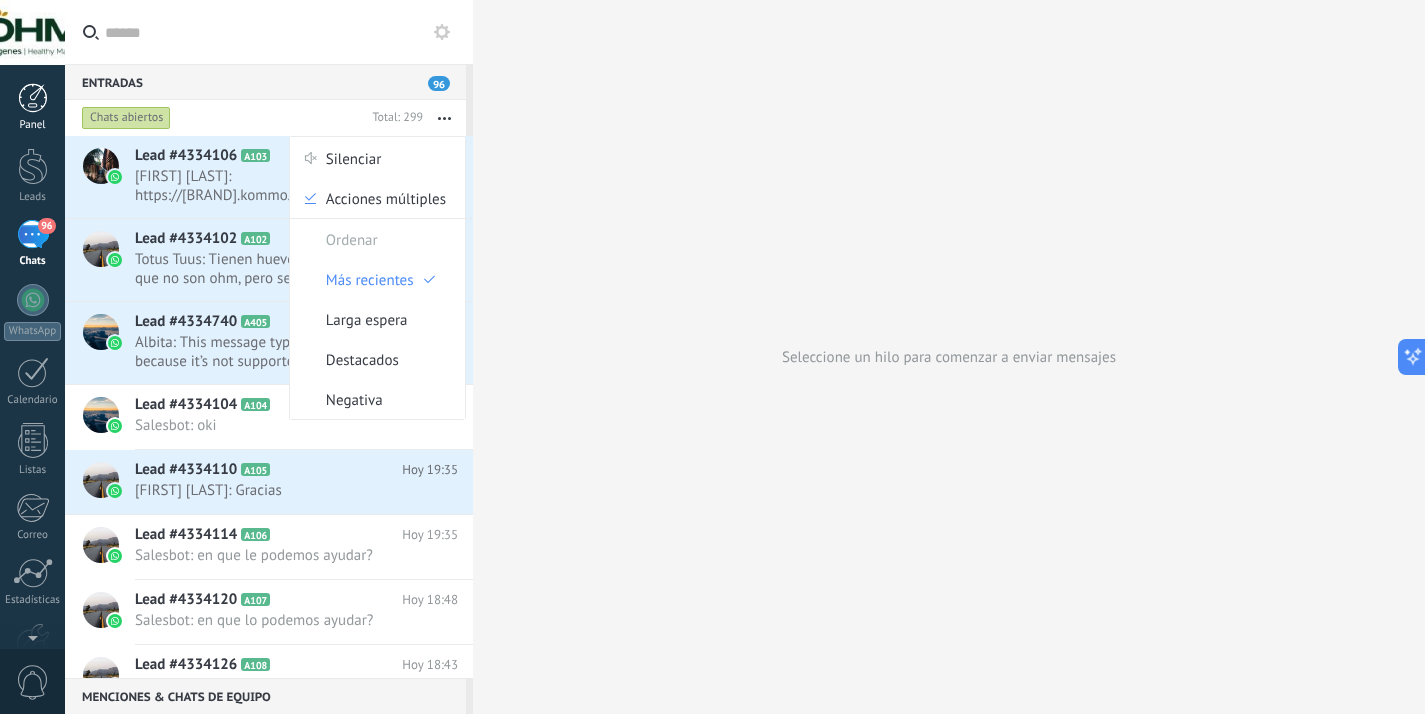 click at bounding box center (33, 98) 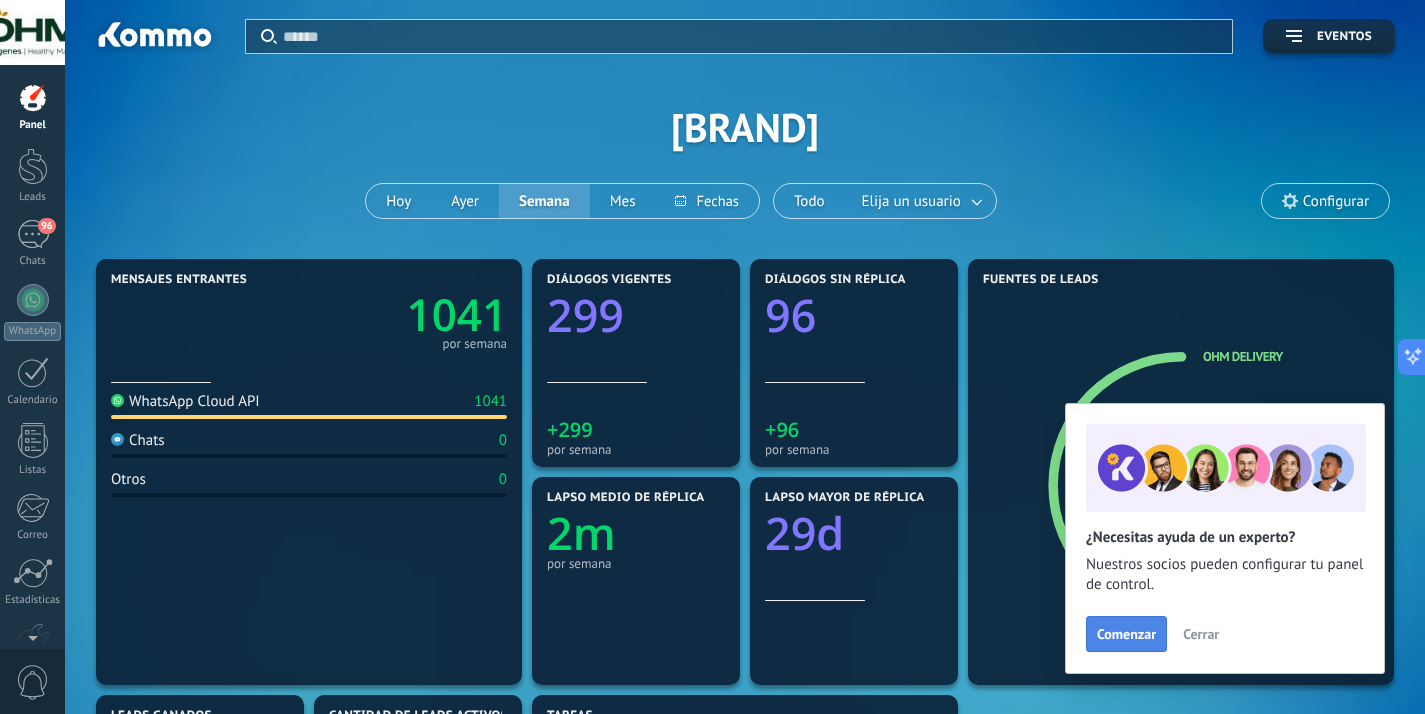 click on "Comenzar" at bounding box center (1126, 634) 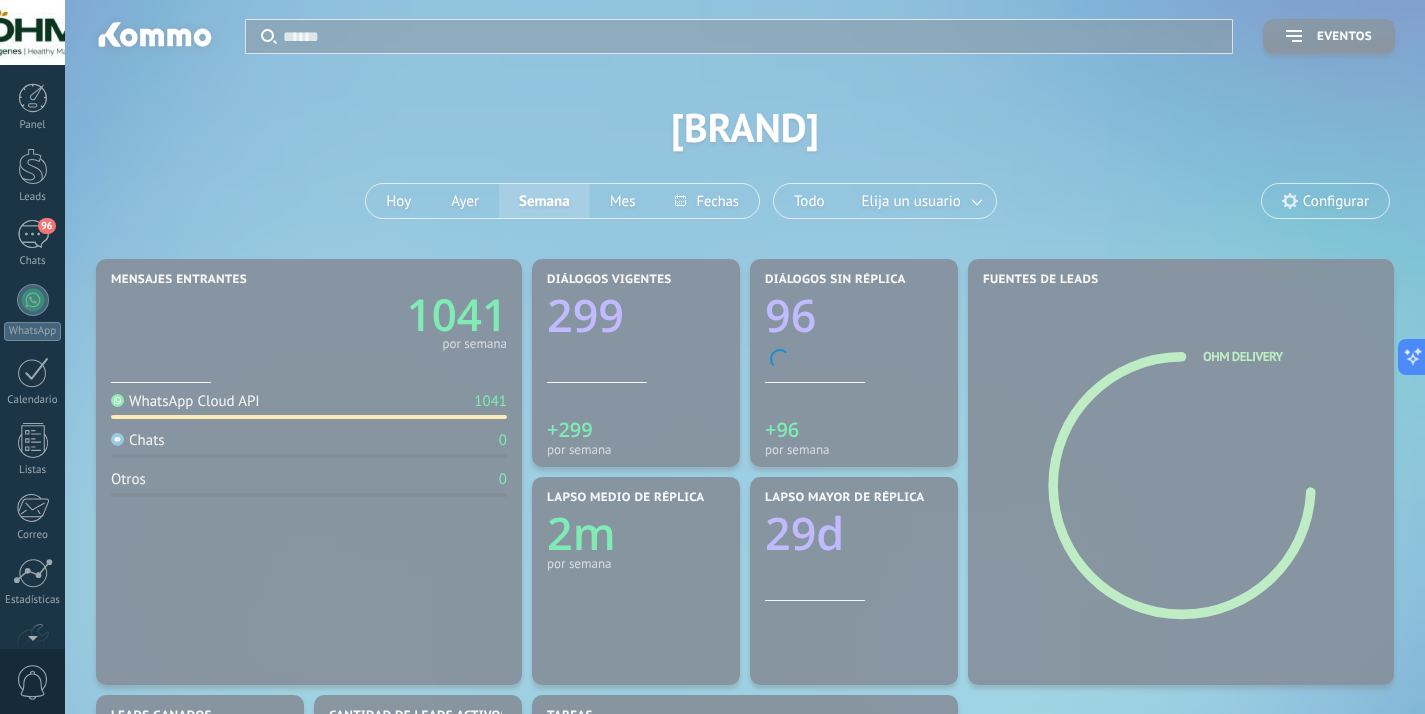 scroll, scrollTop: 118, scrollLeft: 0, axis: vertical 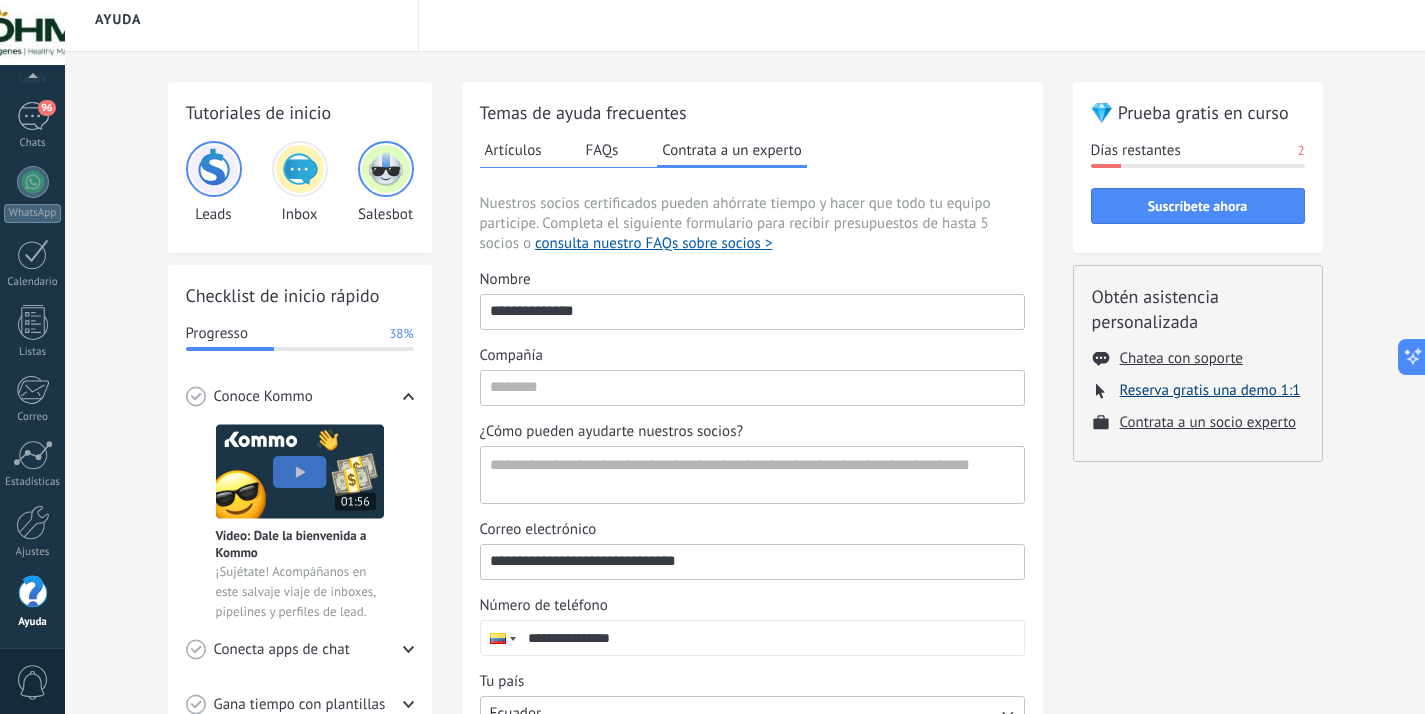 click on "Reserva gratis una demo 1:1" at bounding box center [1210, 390] 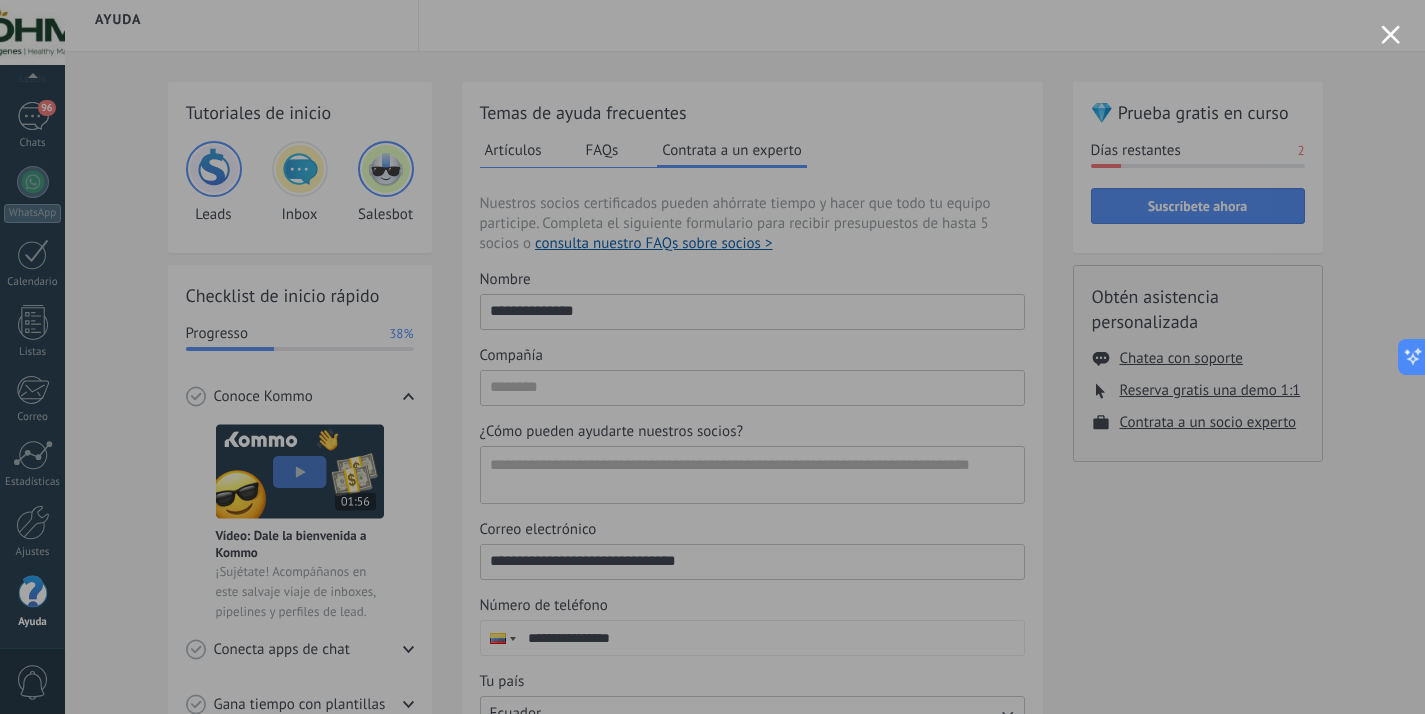 click at bounding box center [1390, 34] 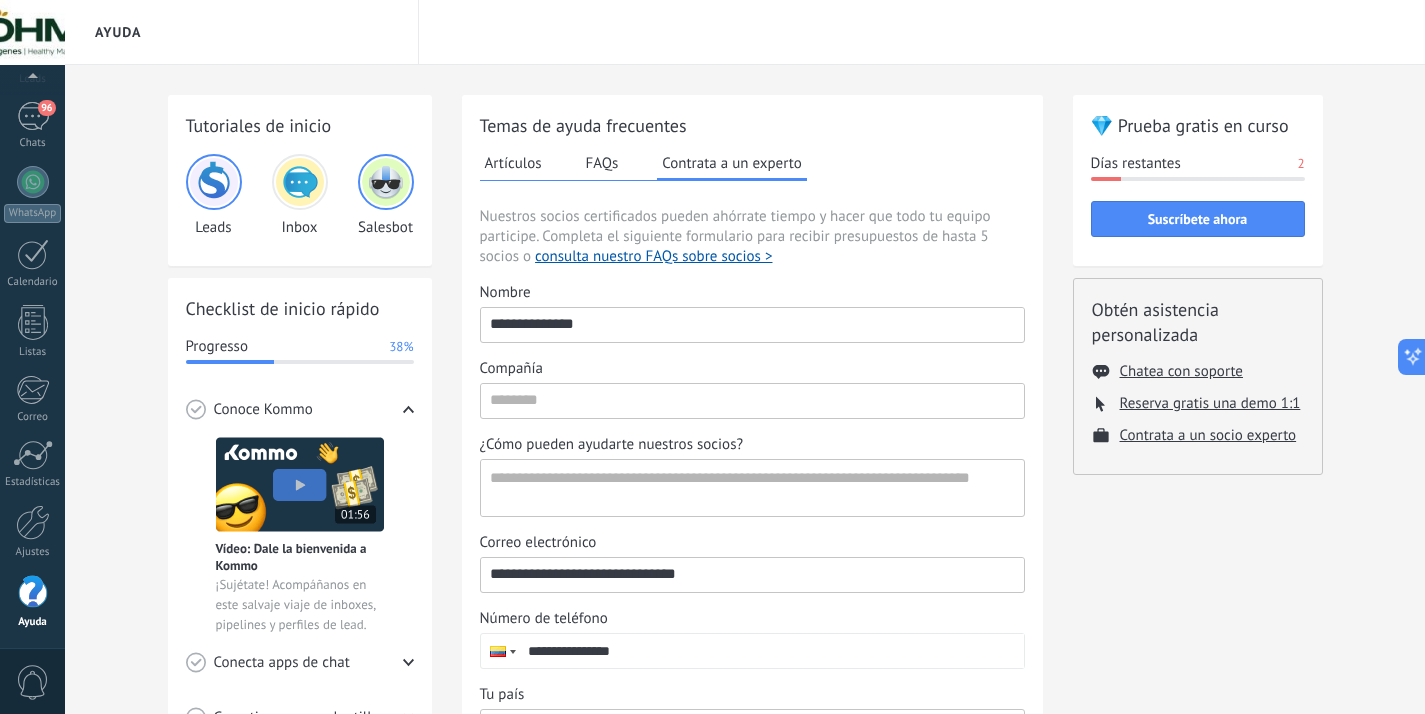 scroll, scrollTop: 294, scrollLeft: 0, axis: vertical 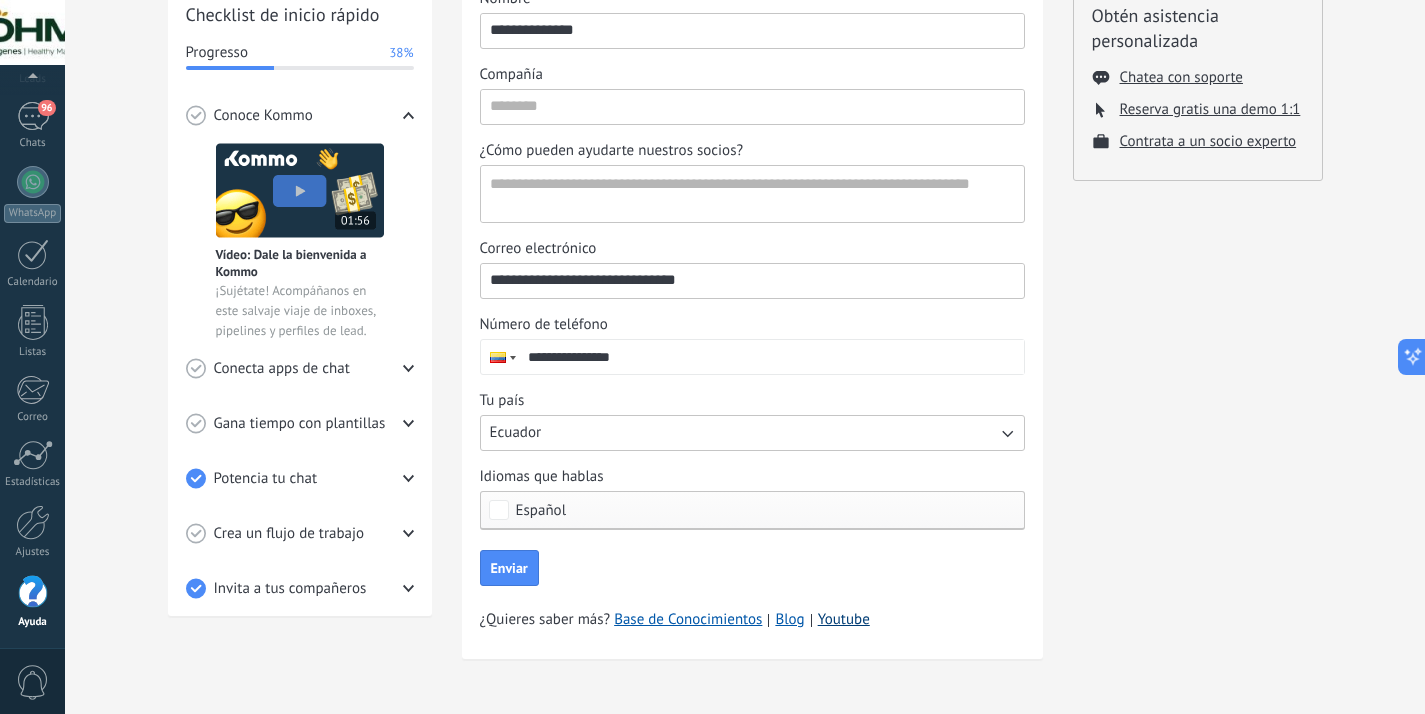 click on "Youtube" at bounding box center [844, 619] 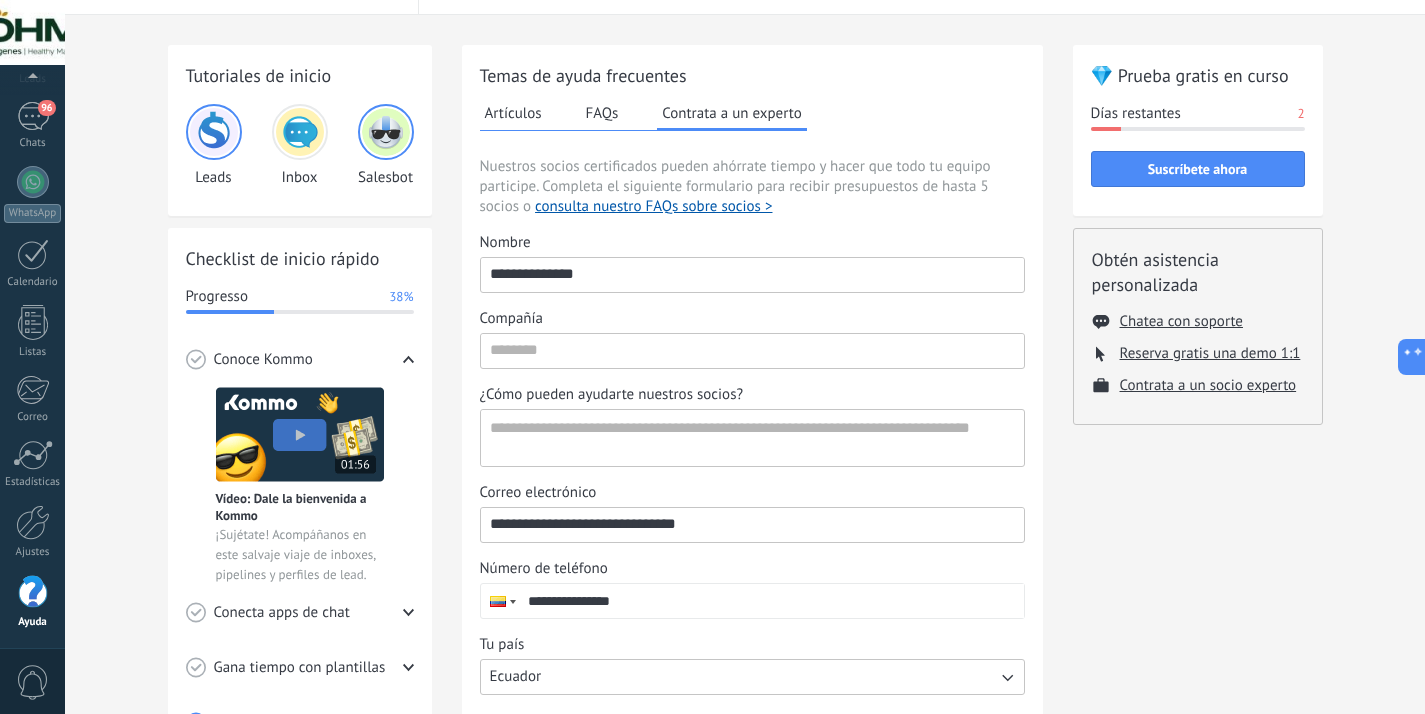 scroll, scrollTop: 0, scrollLeft: 0, axis: both 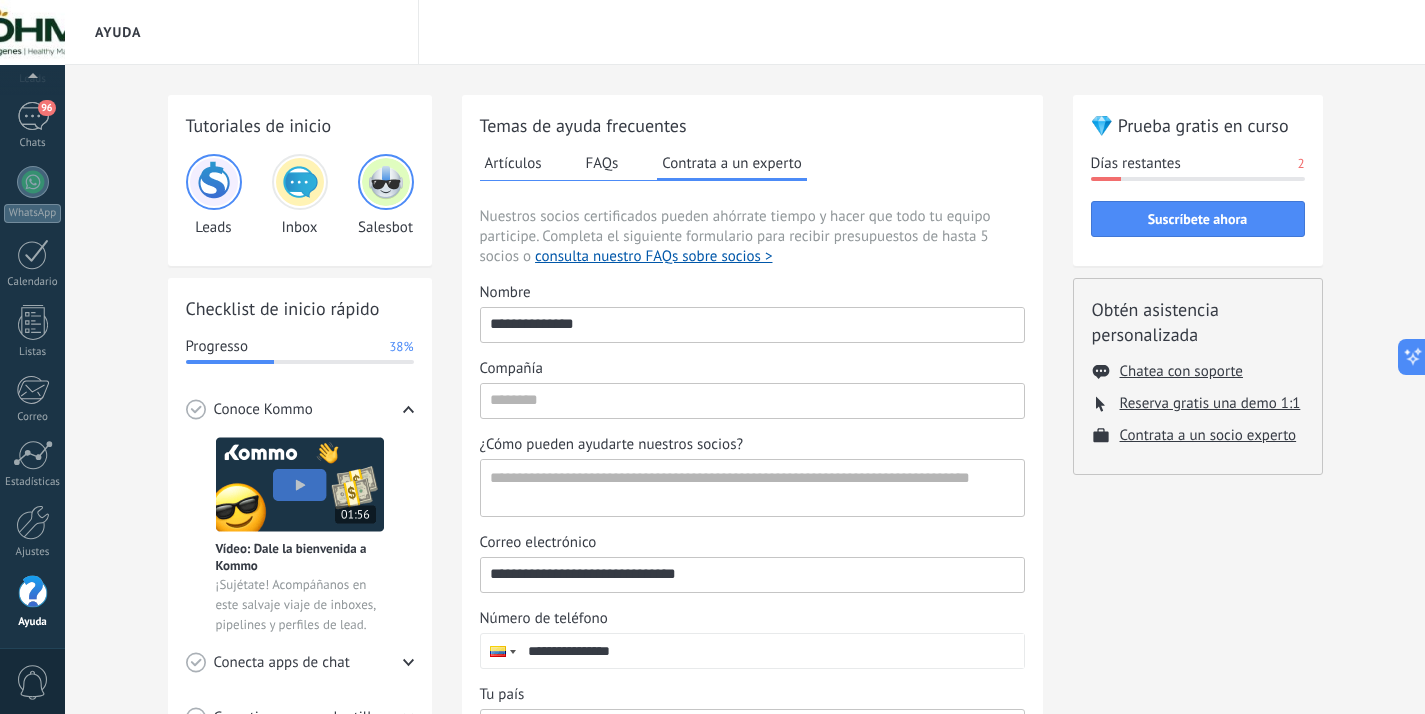 click at bounding box center (300, 182) 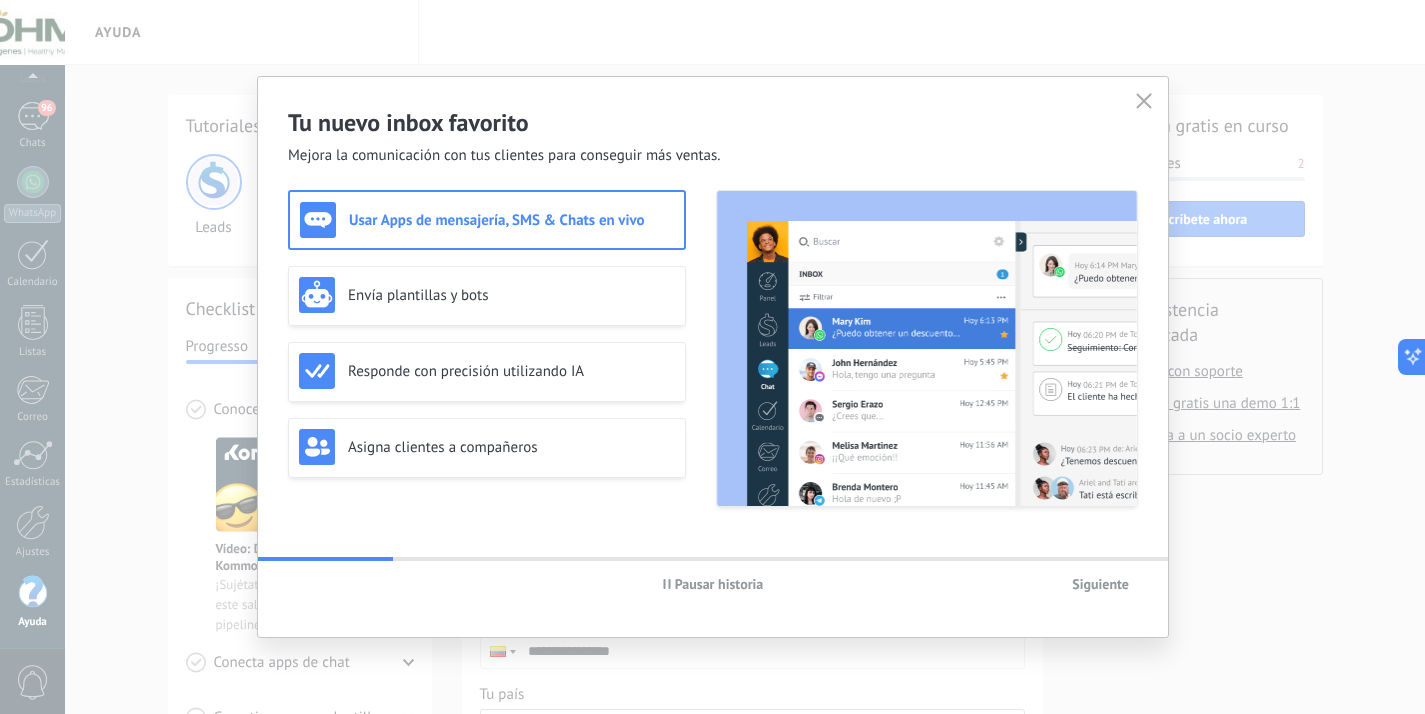 click 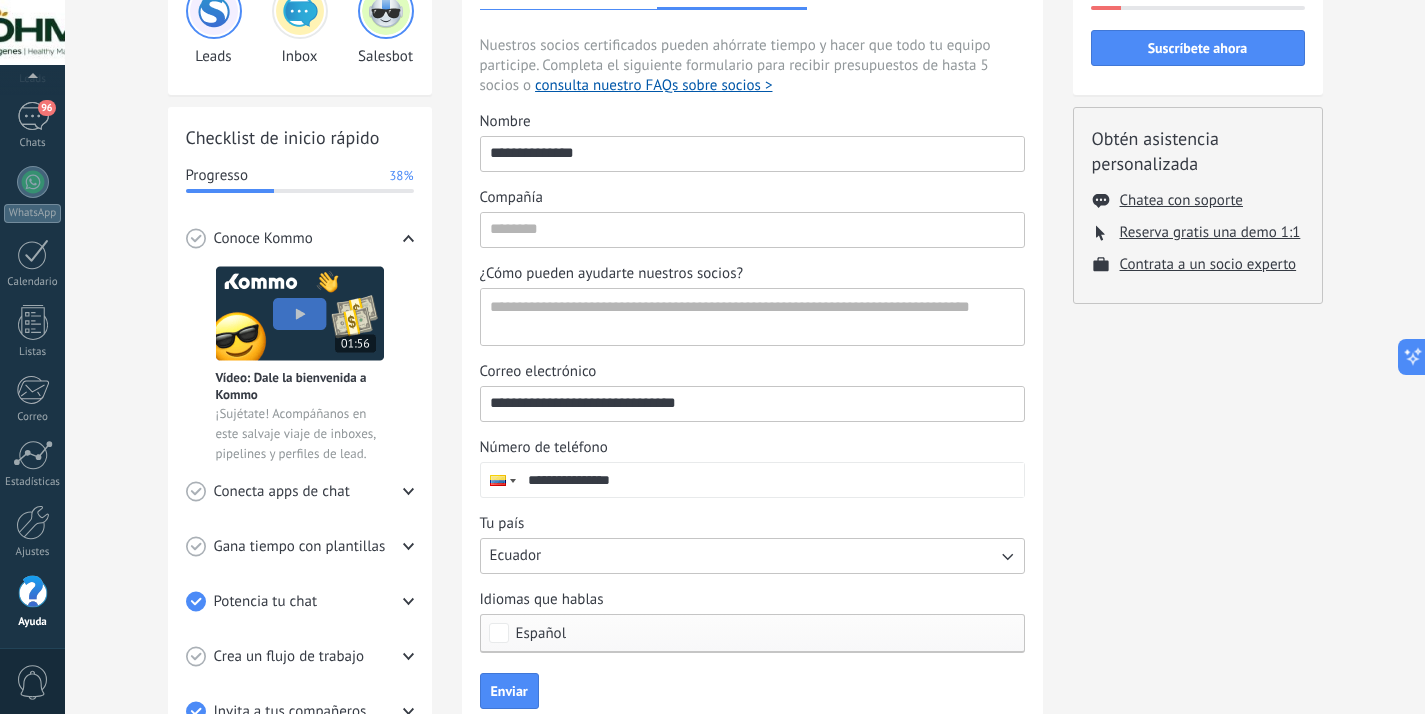 scroll, scrollTop: 0, scrollLeft: 0, axis: both 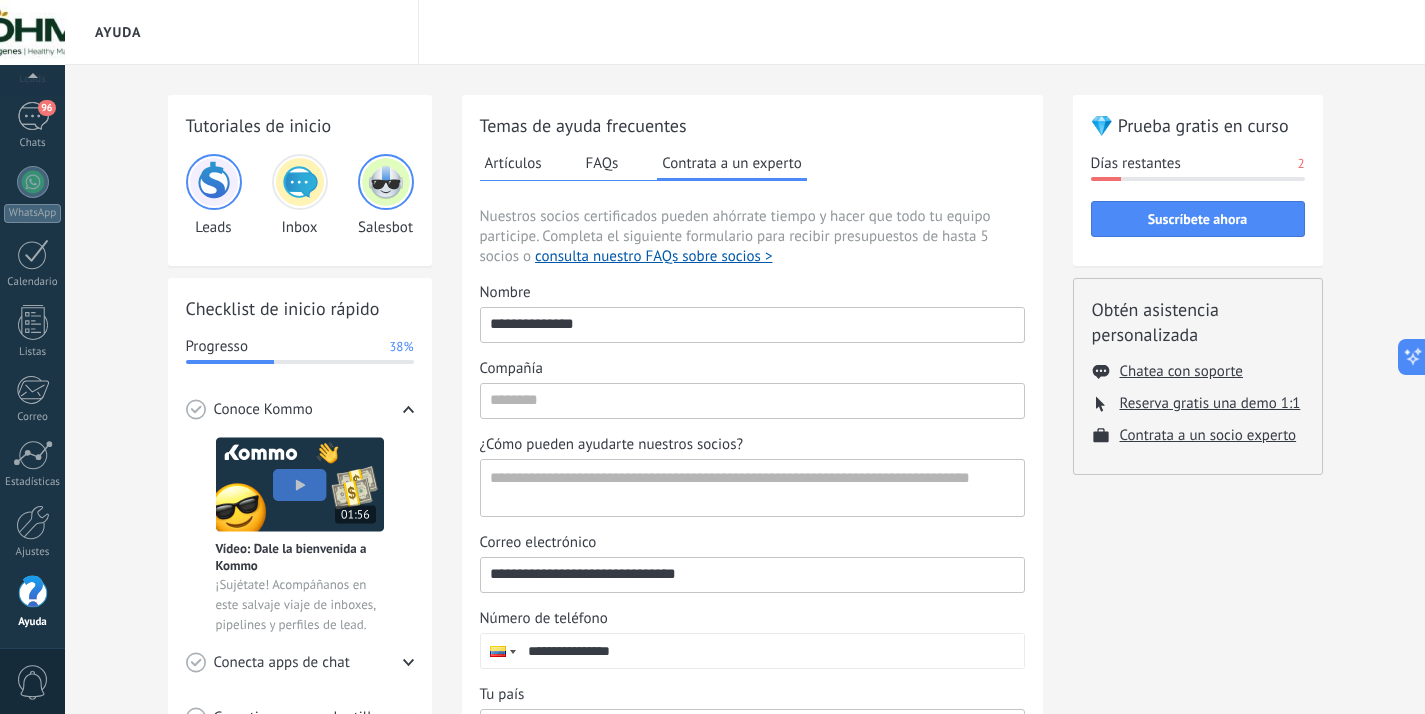 click on "Ayuda" at bounding box center (32, 602) 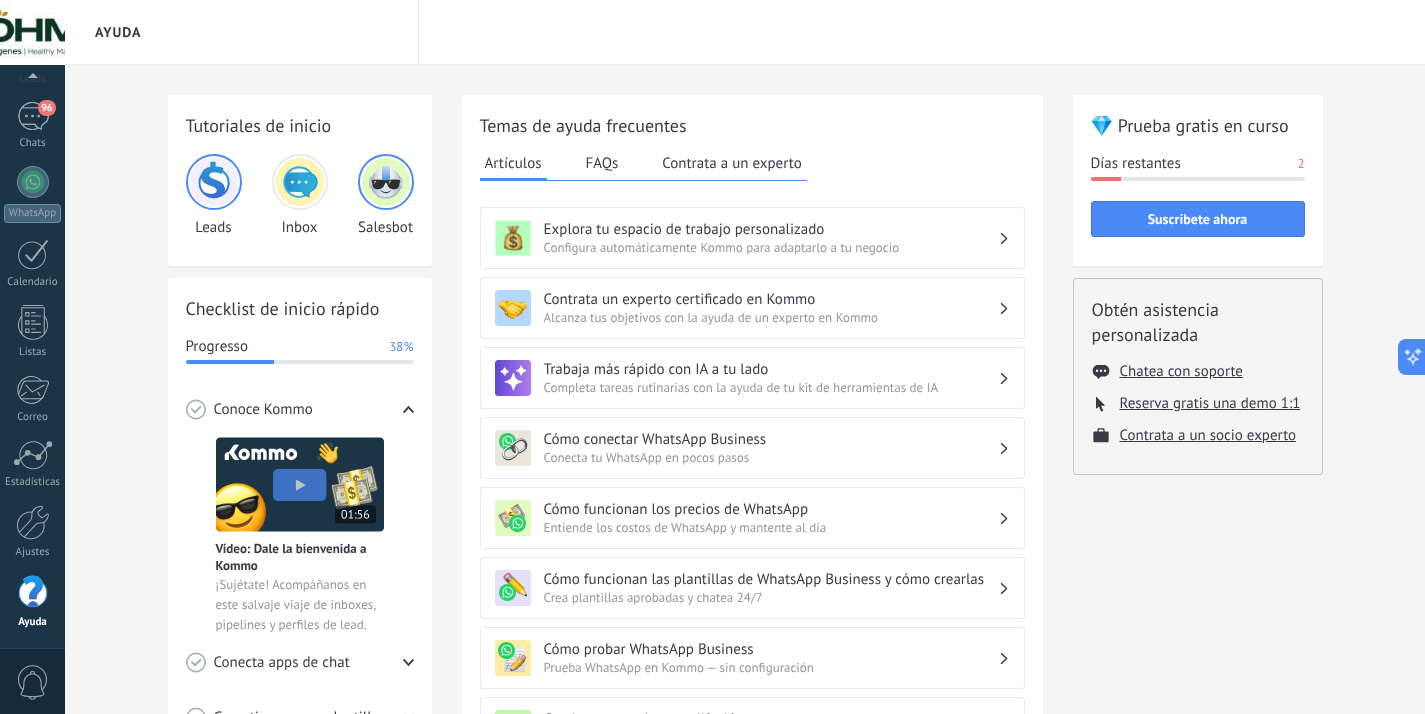 click at bounding box center (300, 484) 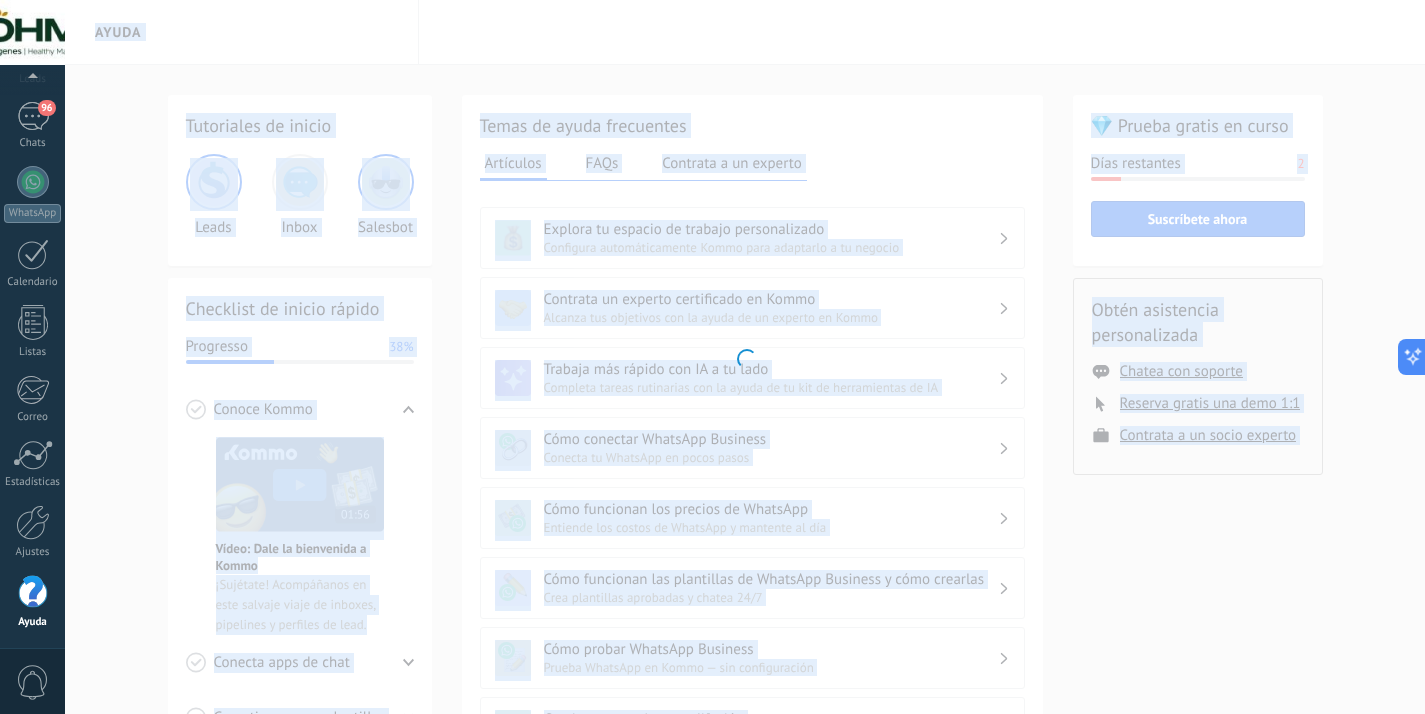click at bounding box center (745, 357) 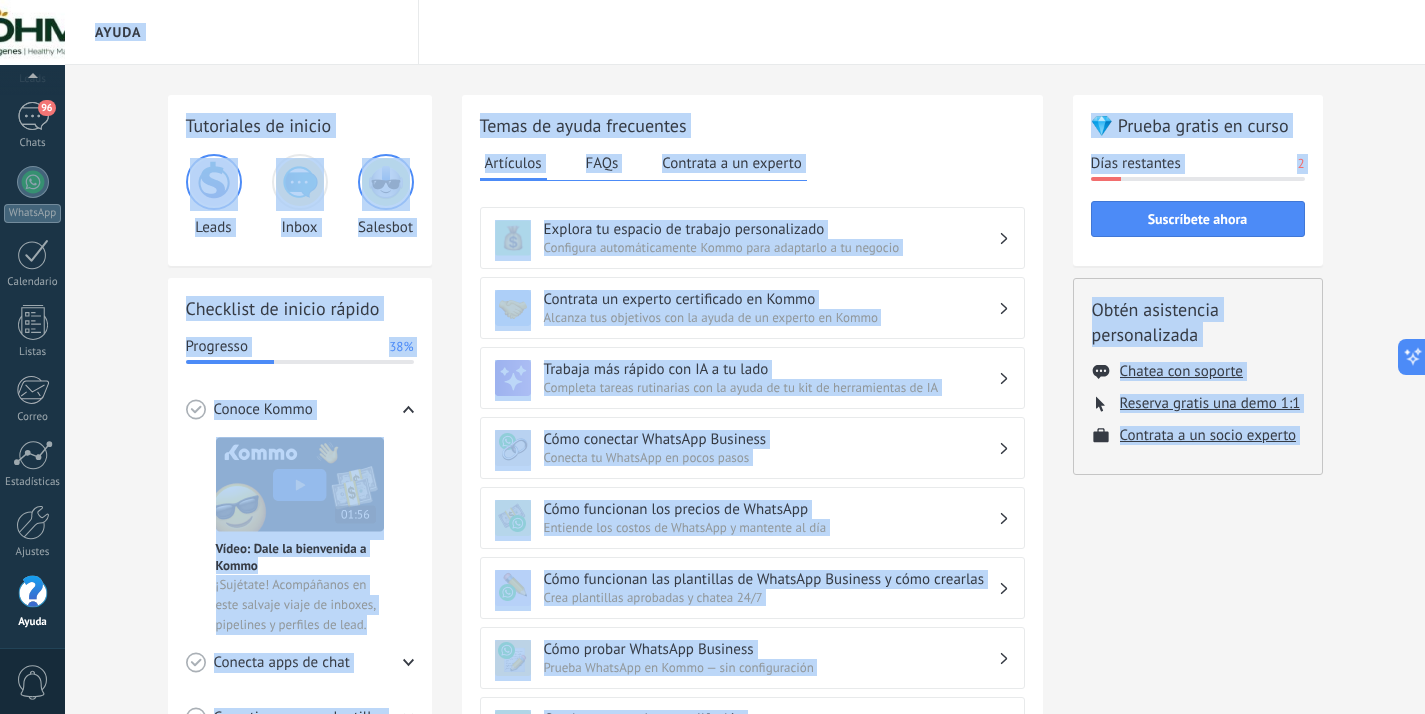 click at bounding box center [300, 484] 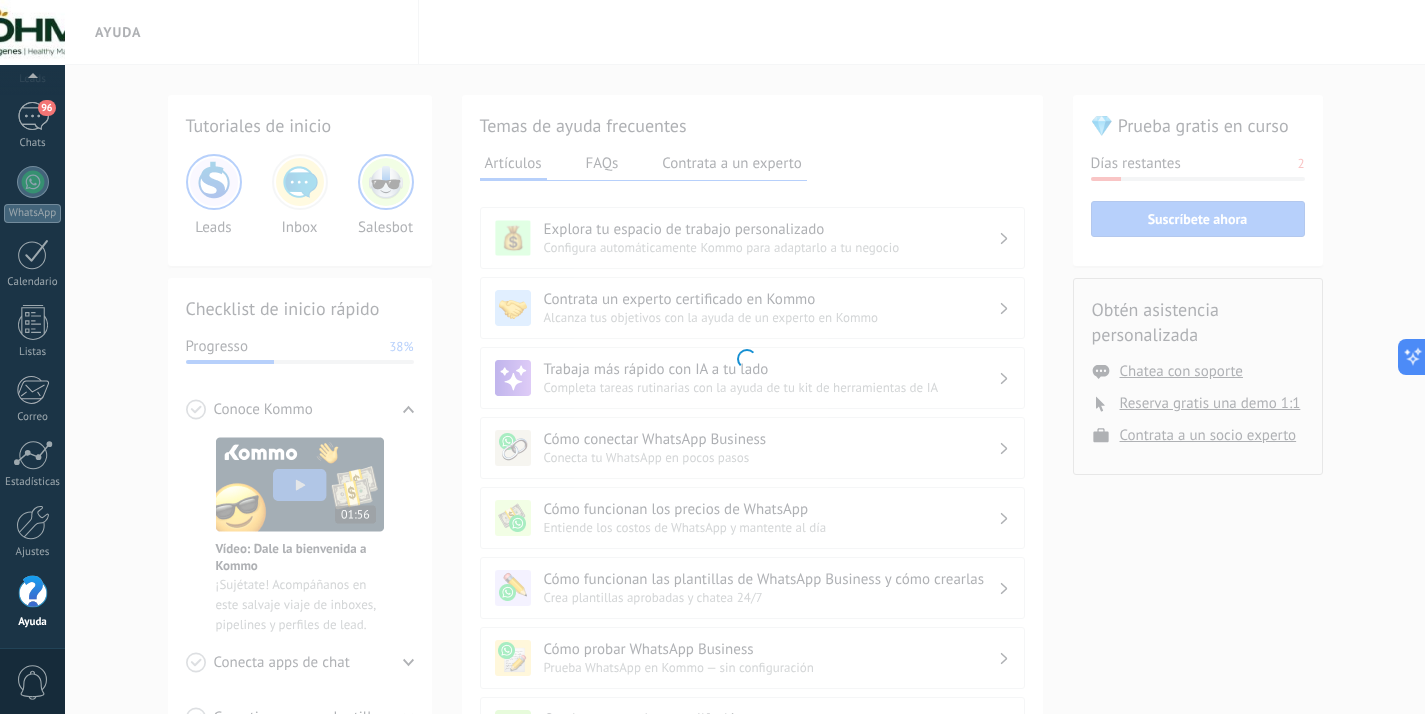 click at bounding box center (745, 357) 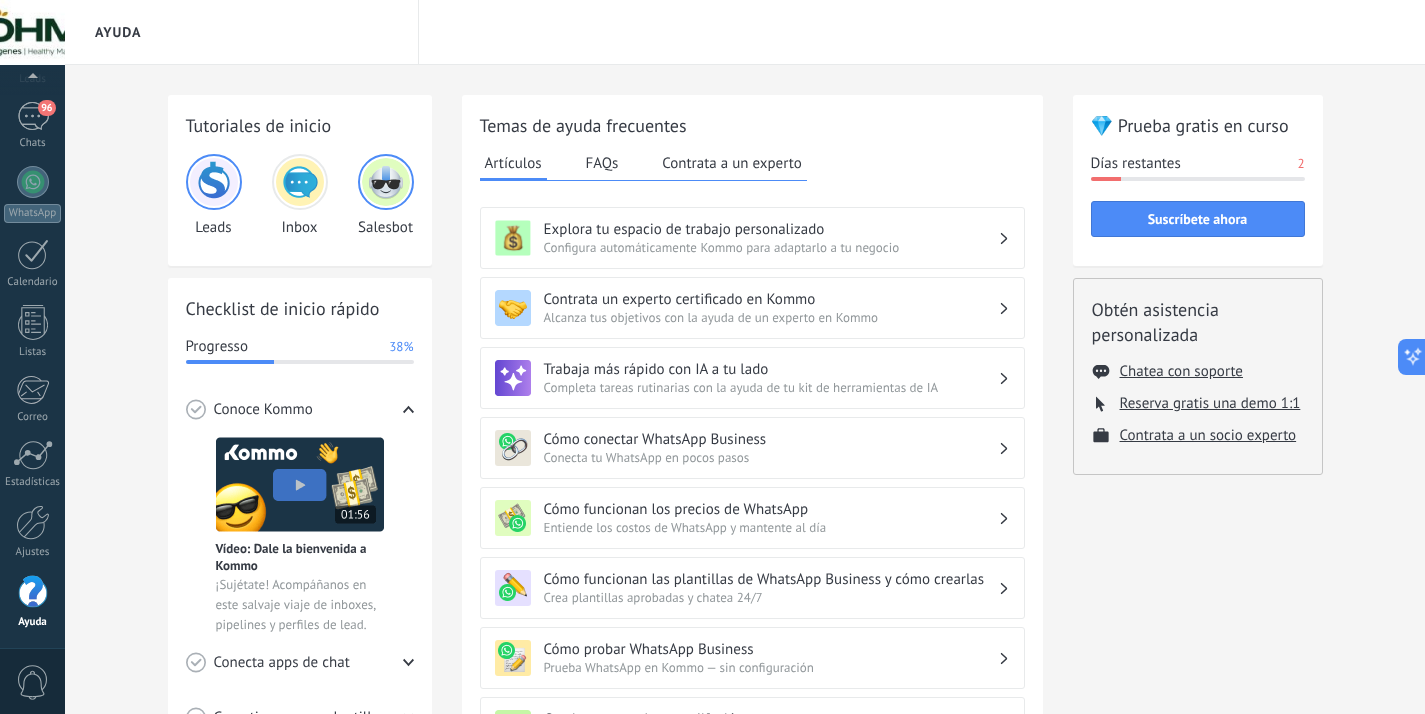 click at bounding box center (300, 484) 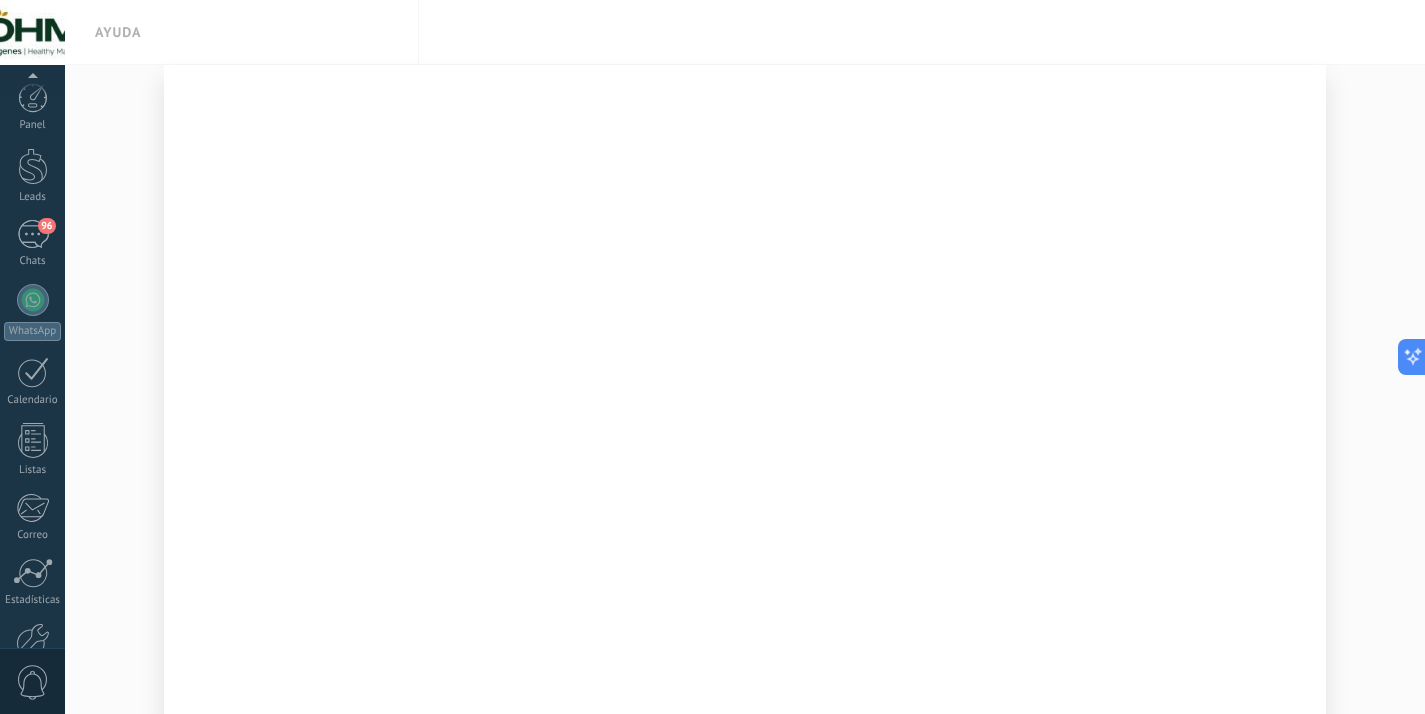 scroll, scrollTop: 118, scrollLeft: 0, axis: vertical 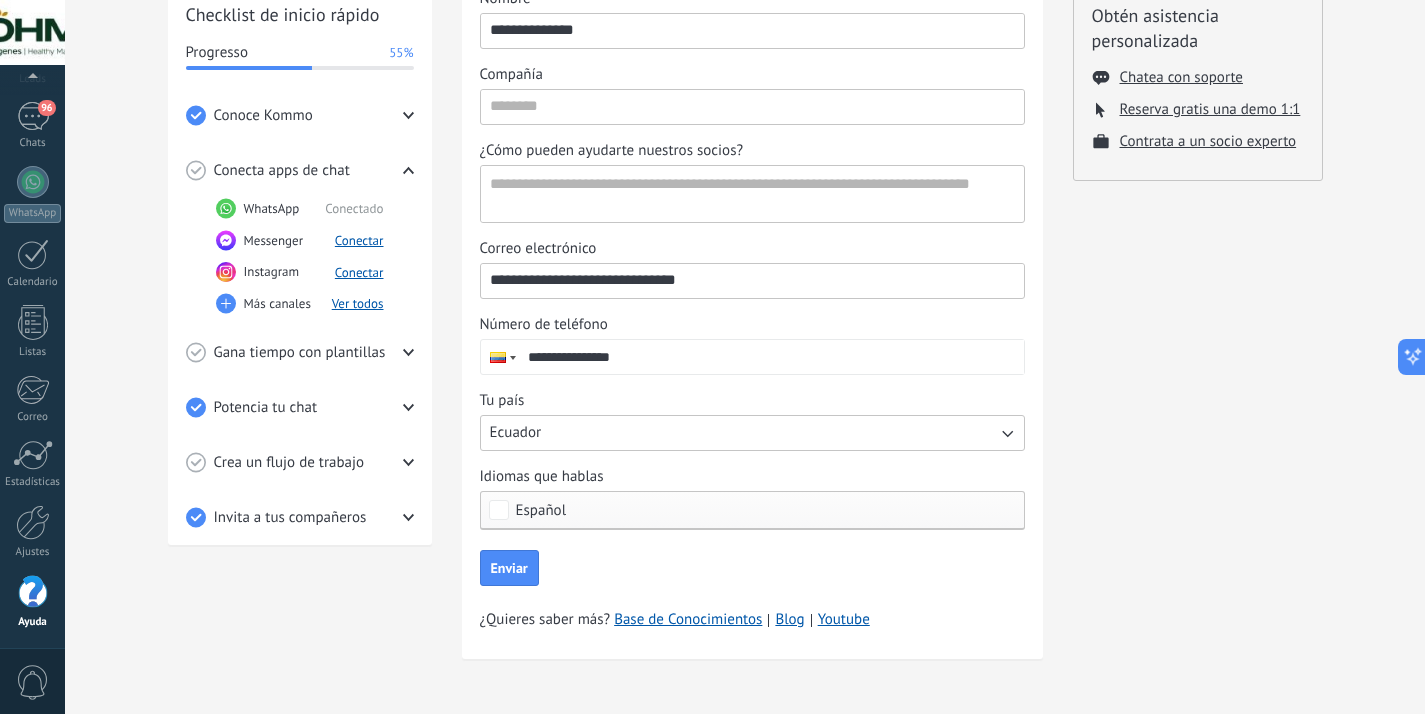 click on "Invita a tus compañeros" at bounding box center [300, 517] 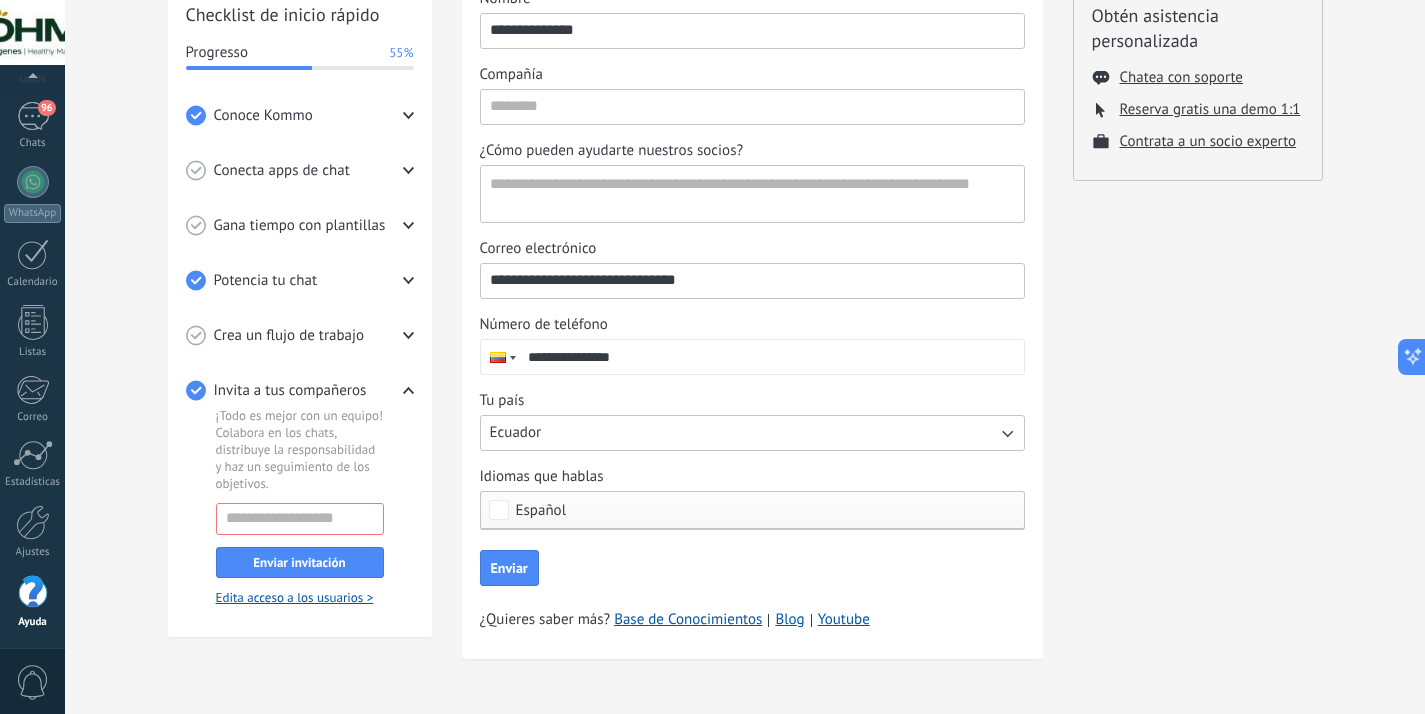 click on "Tutoriales de inicio Leads Inbox Salesbot Checklist de inicio rápido Progresso 55% Conoce Kommo Vídeo: Dale la bienvenida a Kommo ¡Sujétate! Acompáñanos en este salvaje viaje de inboxes, pipelines y perfiles de lead. Conecta apps de chat WhatsApp Conectado Messenger Conectar Instagram Conectar Más canales Ver todos Gana tiempo con plantillas Respuestas más rápidas ¿Sigues escribiendo cada una de tus respuestas? Responde a las FAQ's con plantillas de chat que puedes crear en tan sólo 2 clics. Crear una plantilla Potencia tu chat Deja que un bot lo haga por ti Abraza la pereza: los bots te permiten hacer más con menos trabajo, y eso se traduce en más ventas. Crea un bot Crea un flujo de trabajo Crea un flujo de trabajo Consulta al instante en qué punto de tu proceso de ventas se encuentra cada cliente. Establece tu pipeline Invita a tus compañeros ¡Todo es mejor con un equipo! Colabora en los chats, distribuye la responsabilidad y haz un seguimiento de los objetivos. Enviar invitación FAQs" at bounding box center [745, 242] 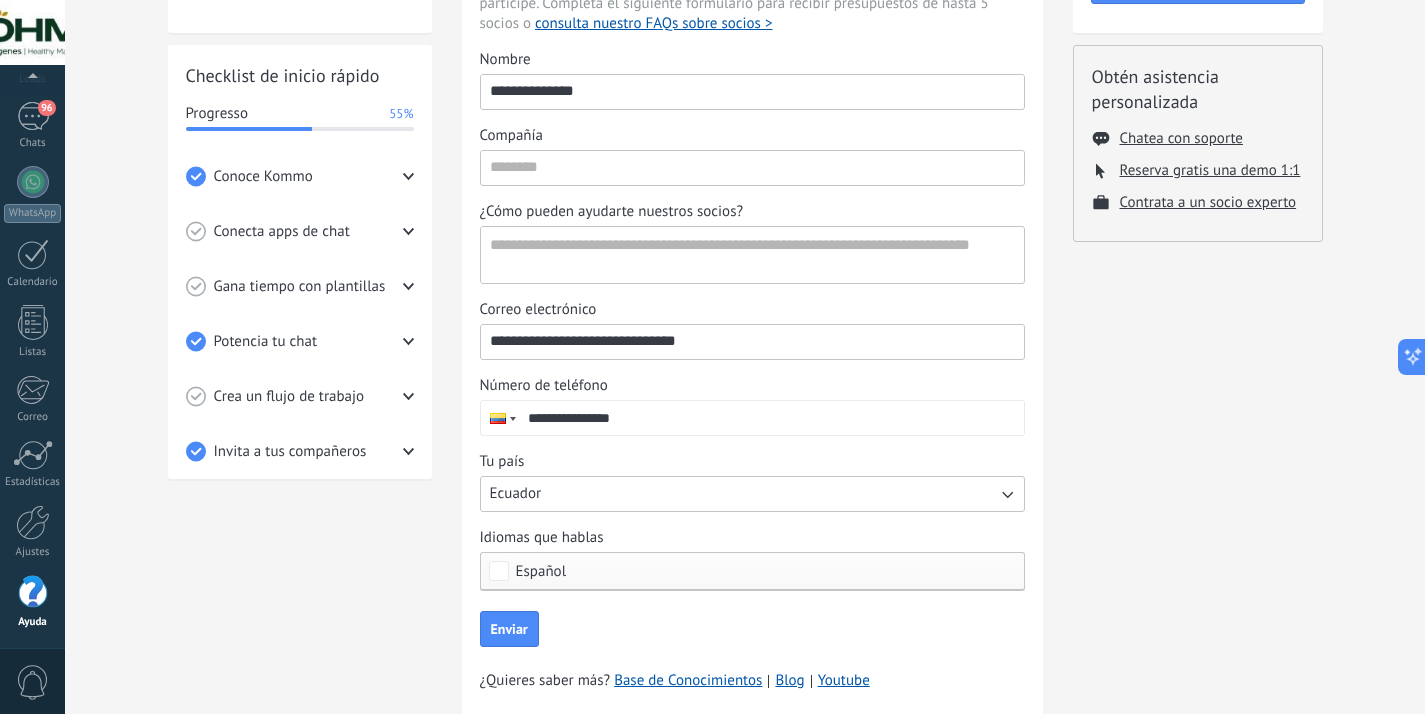 scroll, scrollTop: 243, scrollLeft: 0, axis: vertical 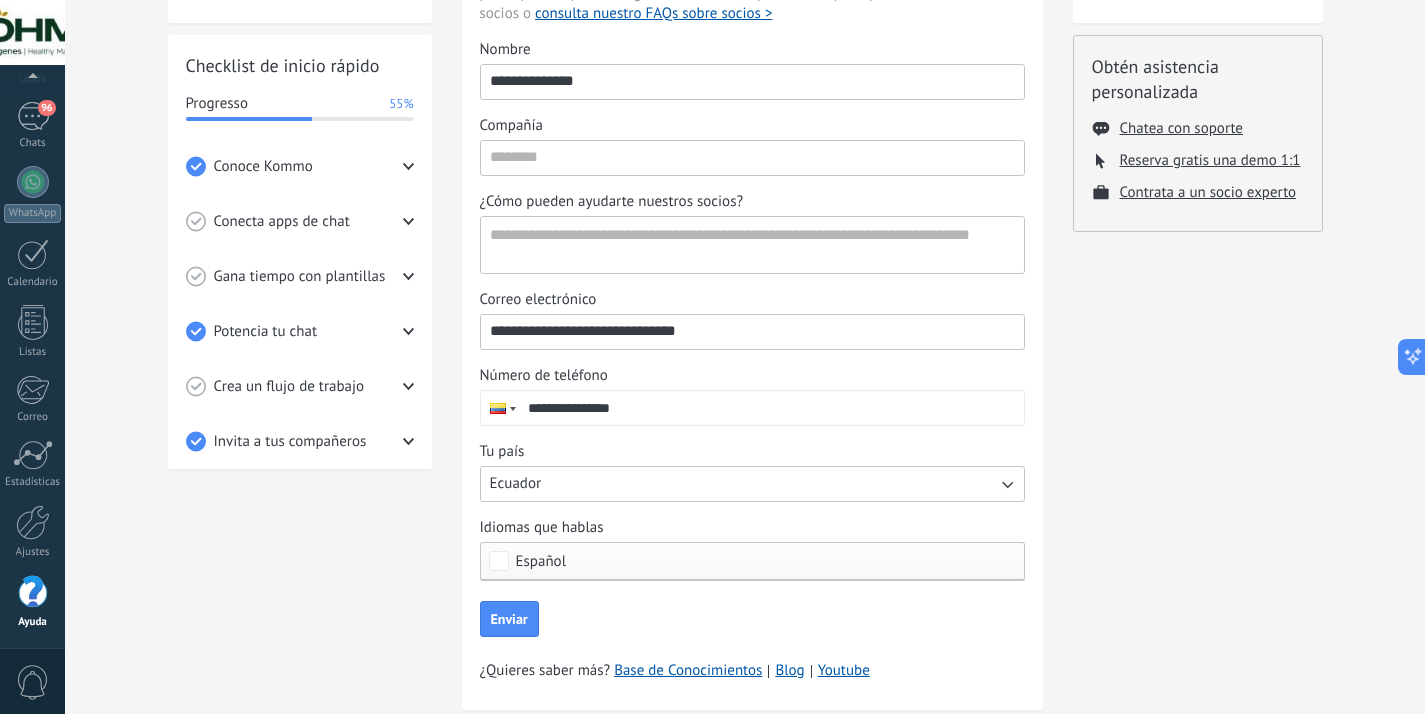 click 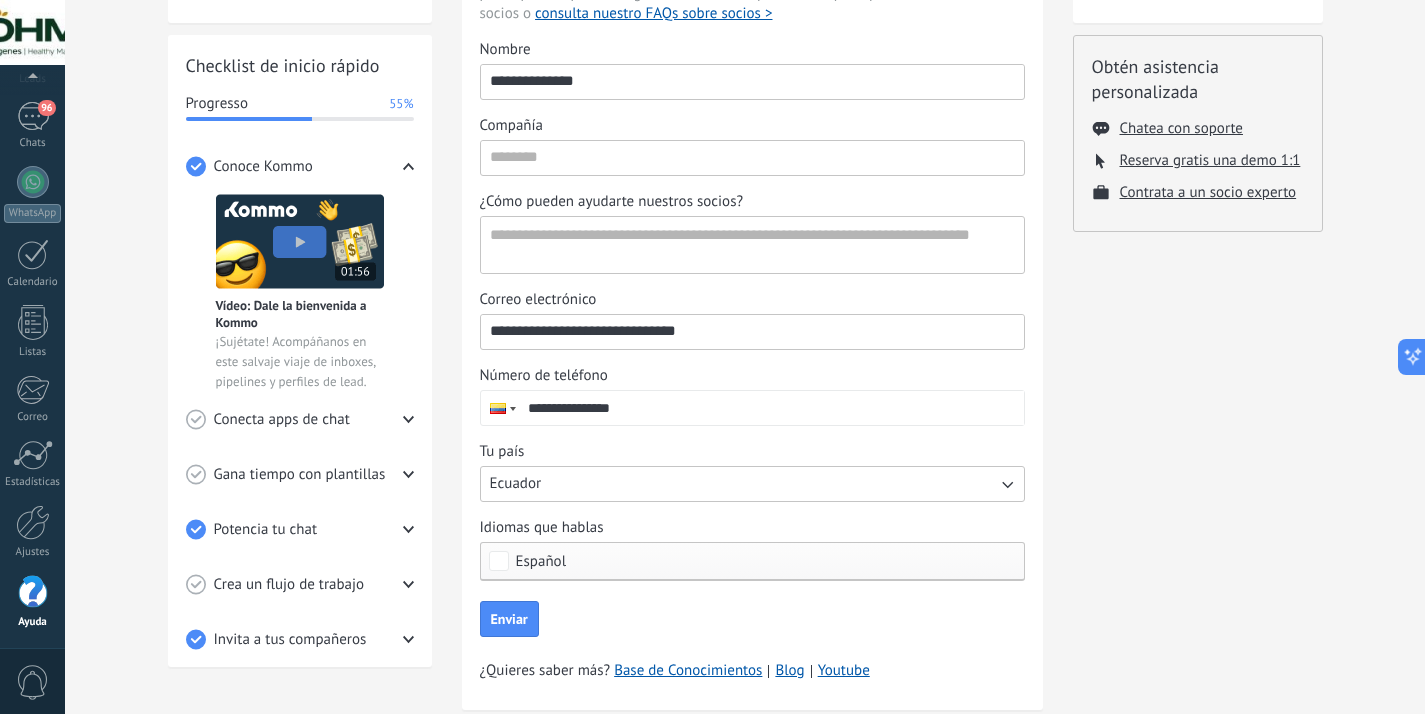 click 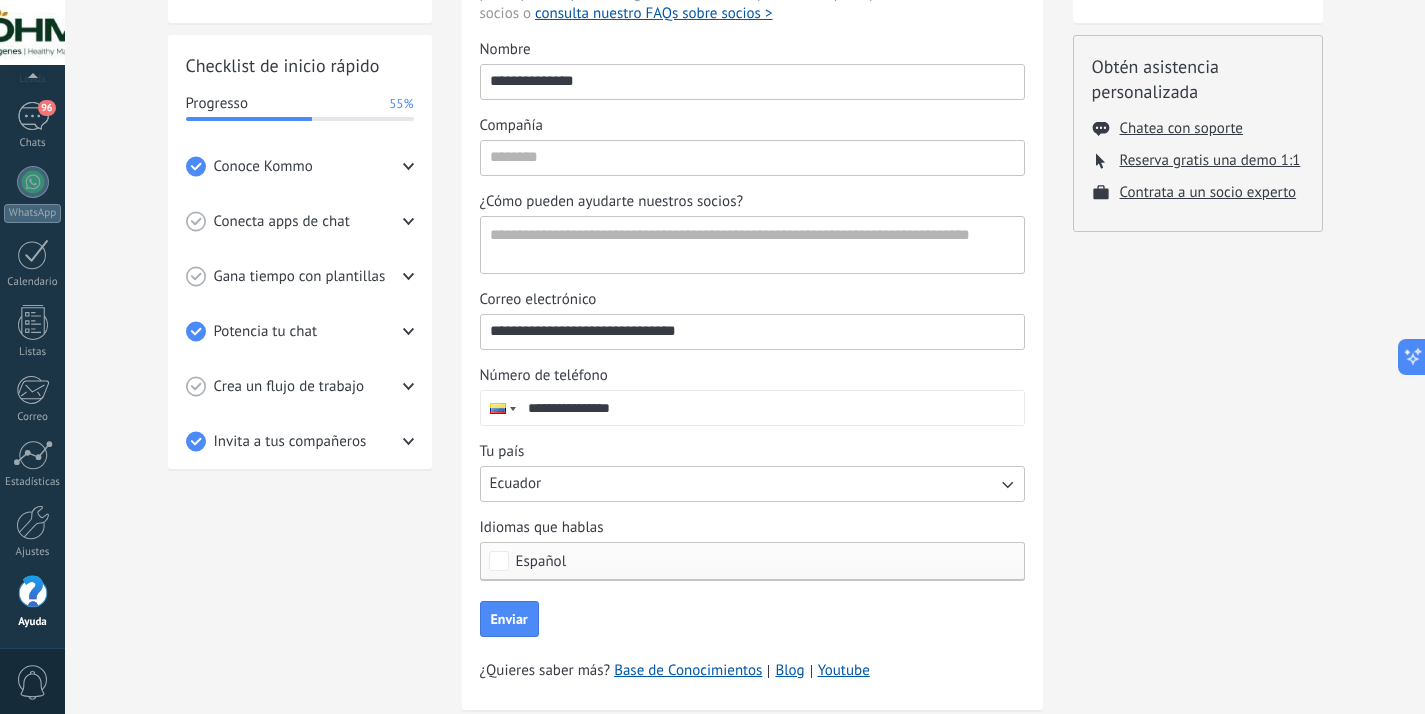 click on "Checklist de inicio rápido Progresso 55% Conoce Kommo Vídeo: Dale la bienvenida a Kommo ¡Sujétate! Acompáñanos en este salvaje viaje de inboxes, pipelines y perfiles de lead. Conecta apps de chat WhatsApp Conectado Messenger Conectar Instagram Conectar Más canales Ver todos Gana tiempo con plantillas Respuestas más rápidas ¿Sigues escribiendo cada una de tus respuestas? Responde a las FAQ's con plantillas de chat que puedes crear en tan sólo 2 clics. Crear una plantilla Potencia tu chat Deja que un bot lo haga por ti Abraza la pereza: los bots te permiten hacer más con menos trabajo, y eso se traduce en más ventas. Crea un bot Crea un flujo de trabajo Crea un flujo de trabajo Consulta al instante en qué punto de tu proceso de ventas se encuentra cada cliente. Establece tu pipeline Invita a tus compañeros ¡Todo es mejor con un equipo! Colabora en los chats, distribuye la responsabilidad y haz un seguimiento de los objetivos. Enviar invitación Edita acceso a los usuarios >" at bounding box center [300, 252] 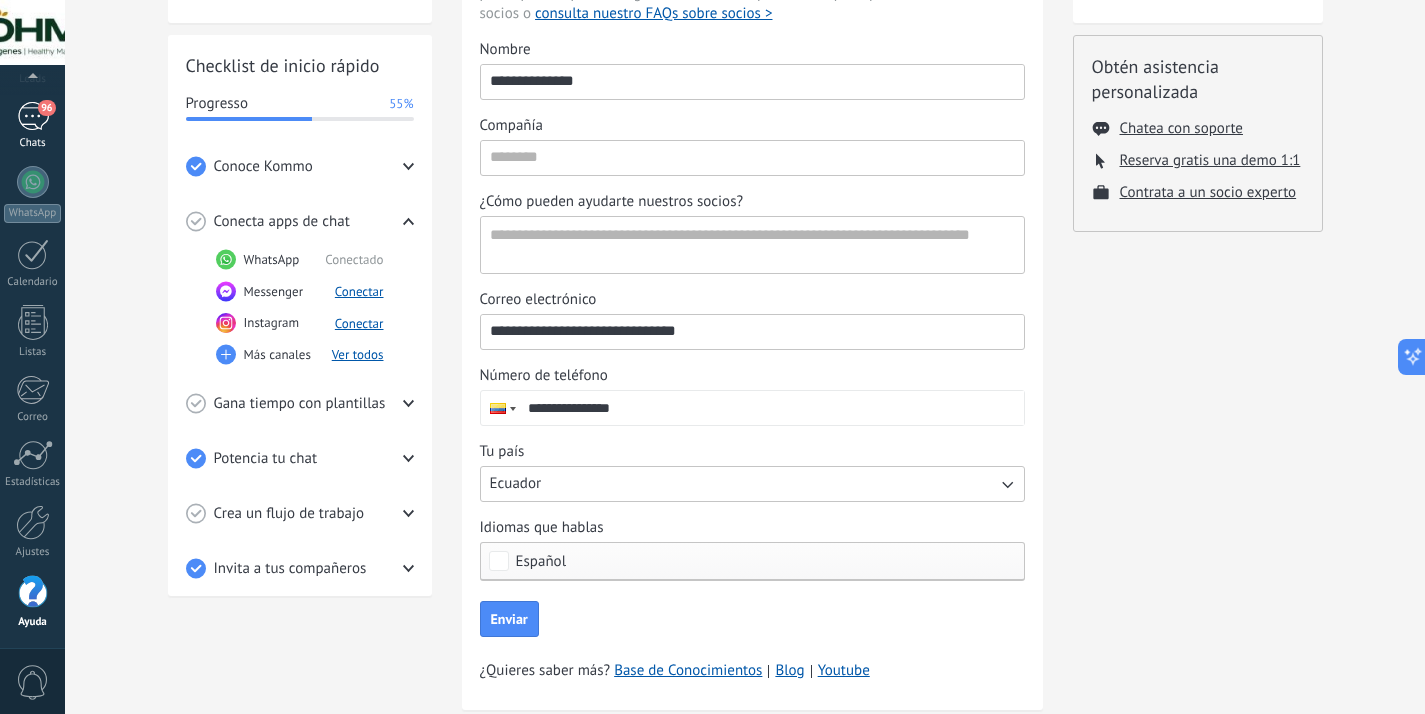 click on "96" at bounding box center (33, 116) 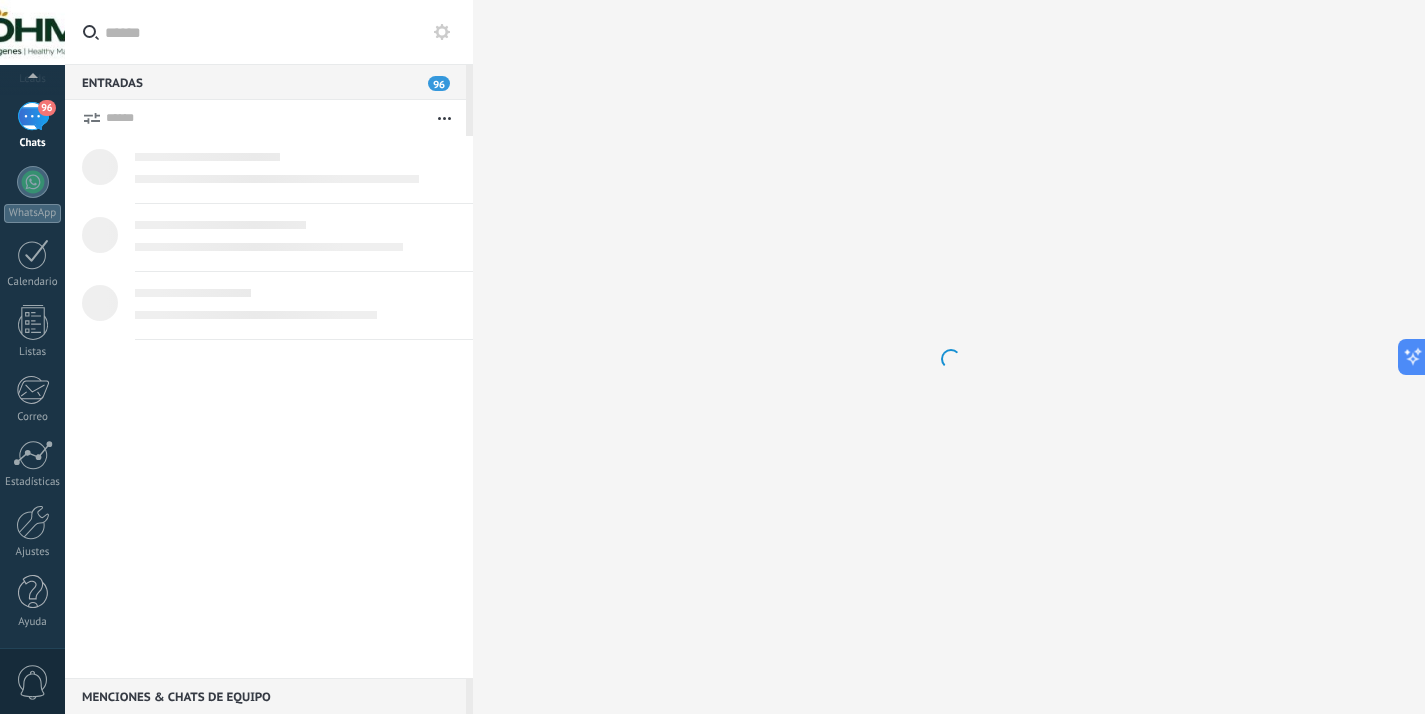 scroll, scrollTop: 0, scrollLeft: 0, axis: both 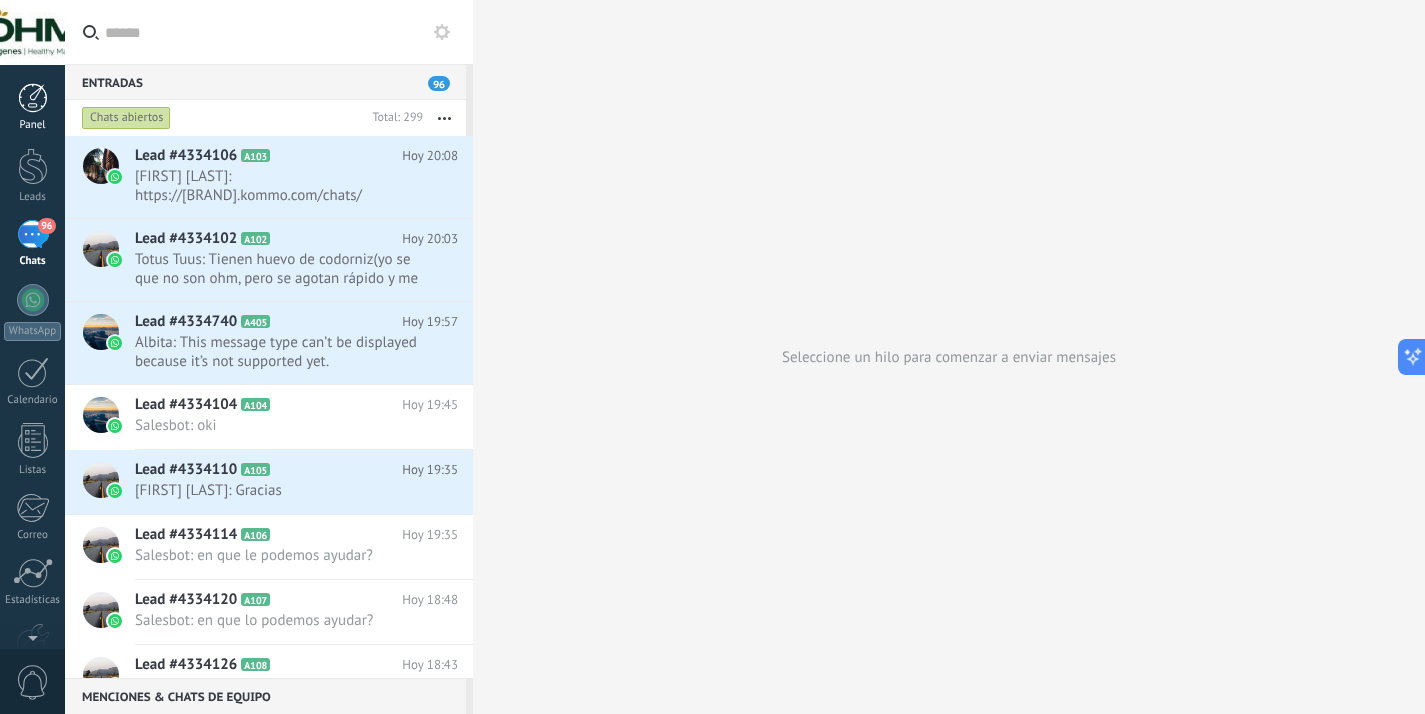 click at bounding box center [33, 98] 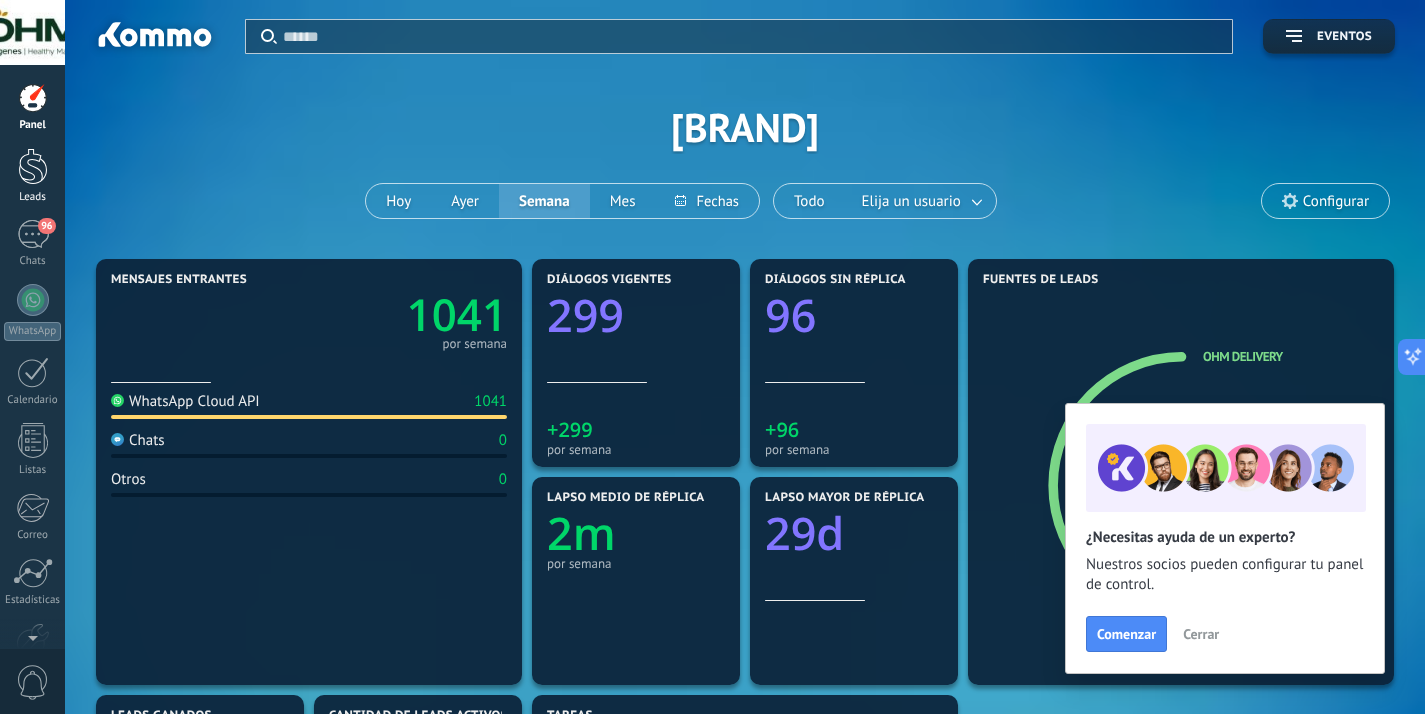 click at bounding box center (33, 166) 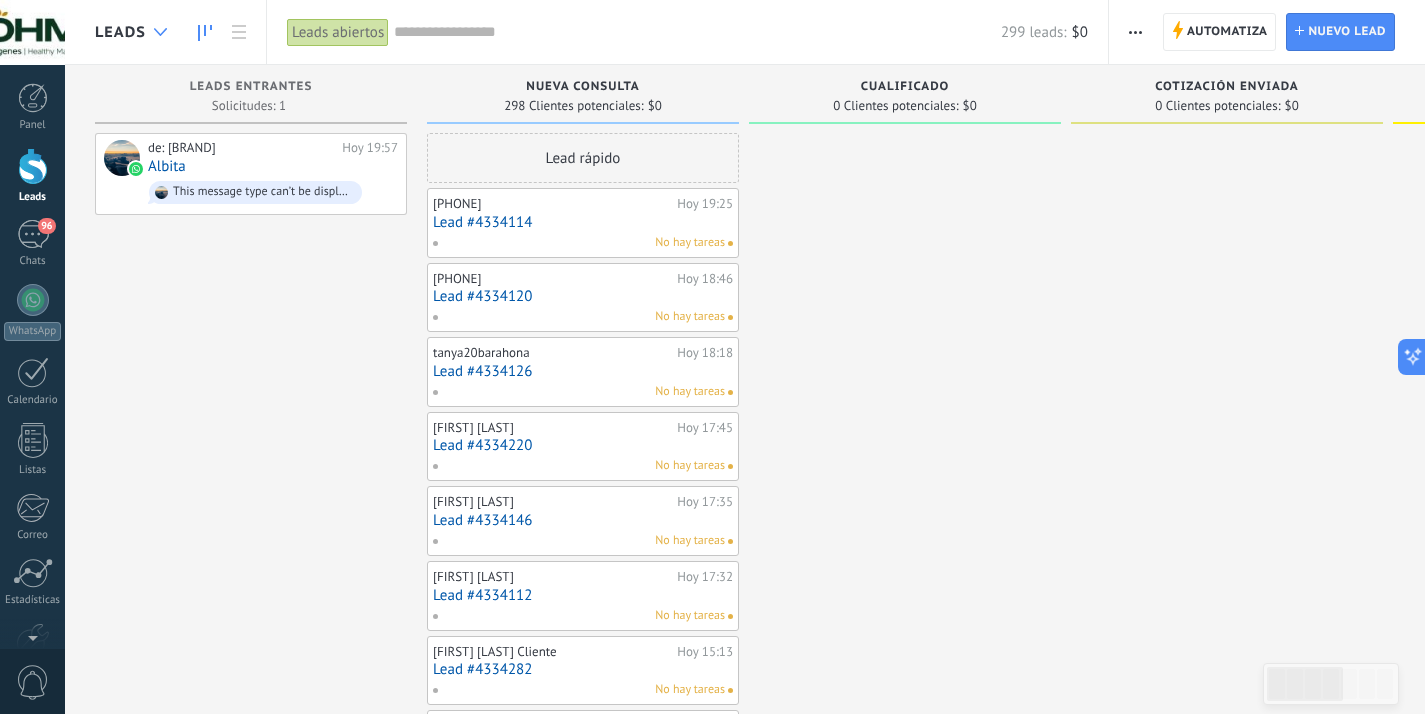 click at bounding box center (160, 32) 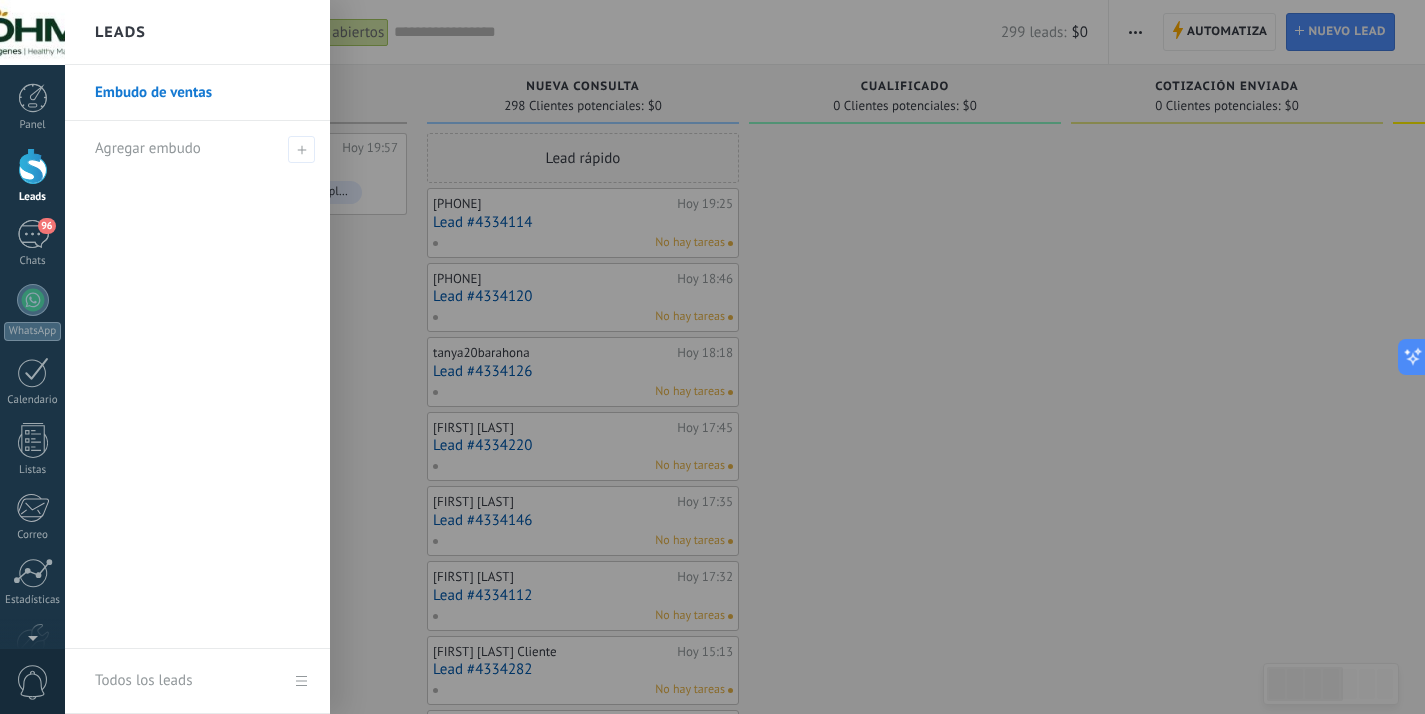 click at bounding box center (32, 32) 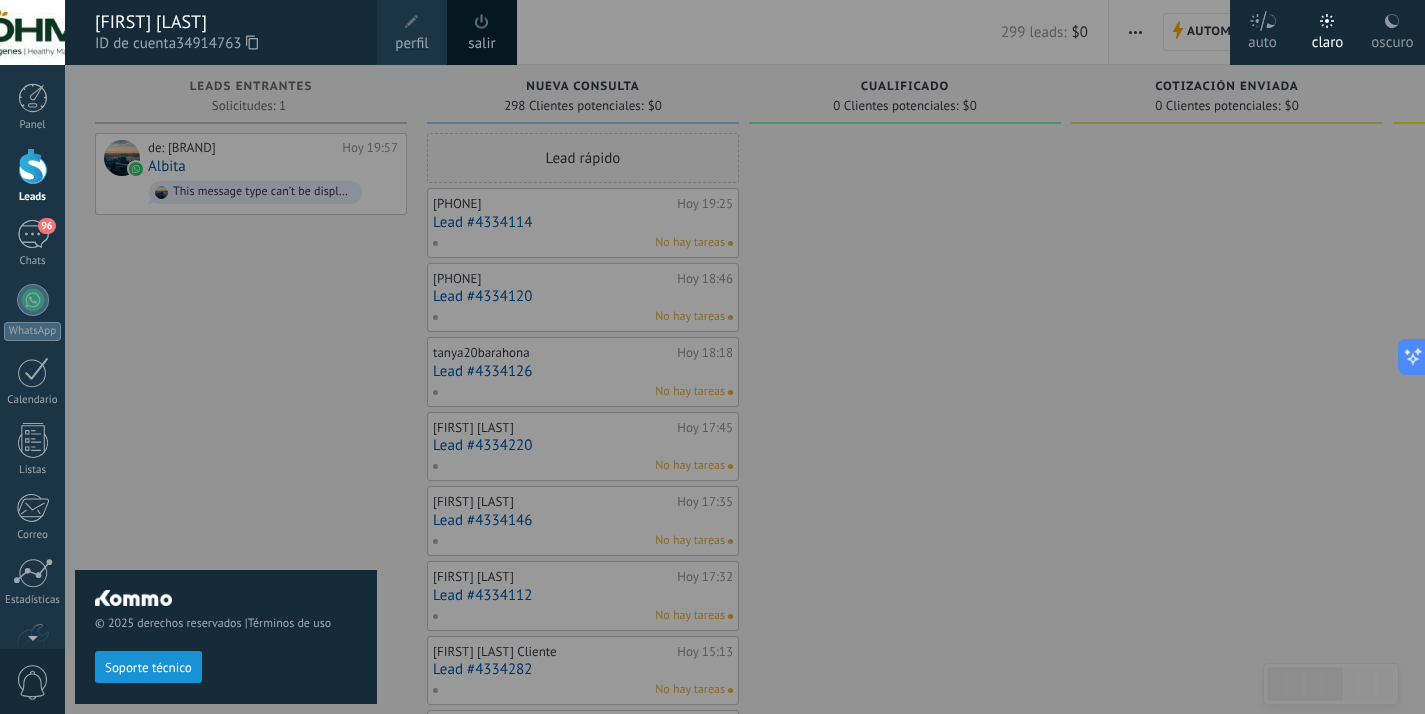 click 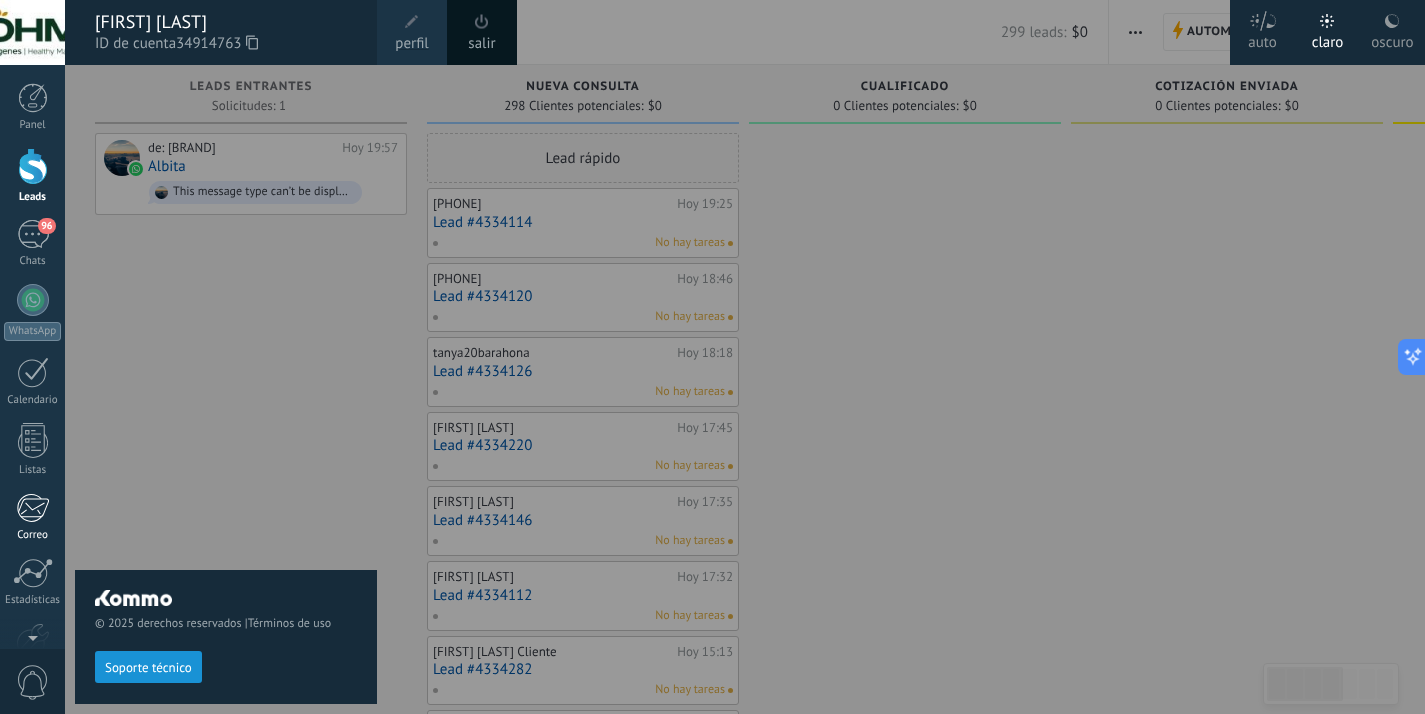 scroll, scrollTop: 118, scrollLeft: 0, axis: vertical 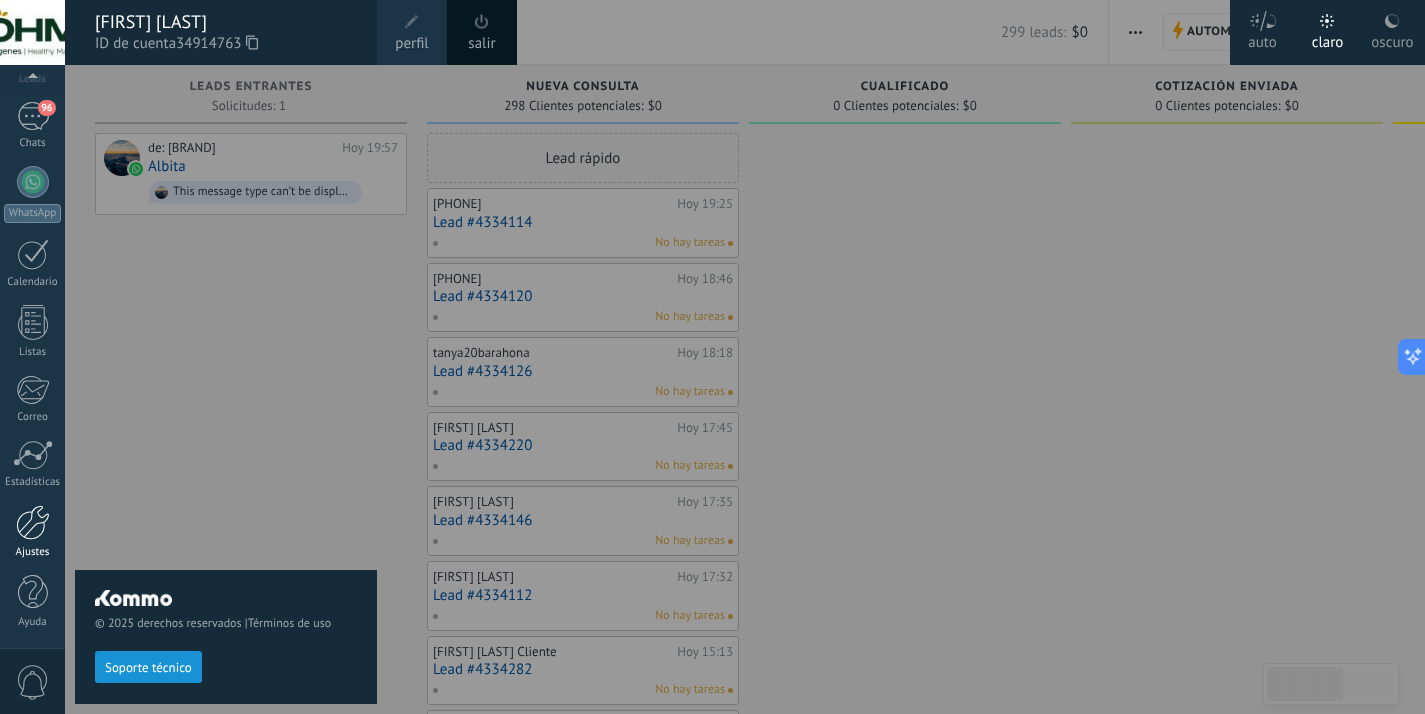 click at bounding box center [33, 522] 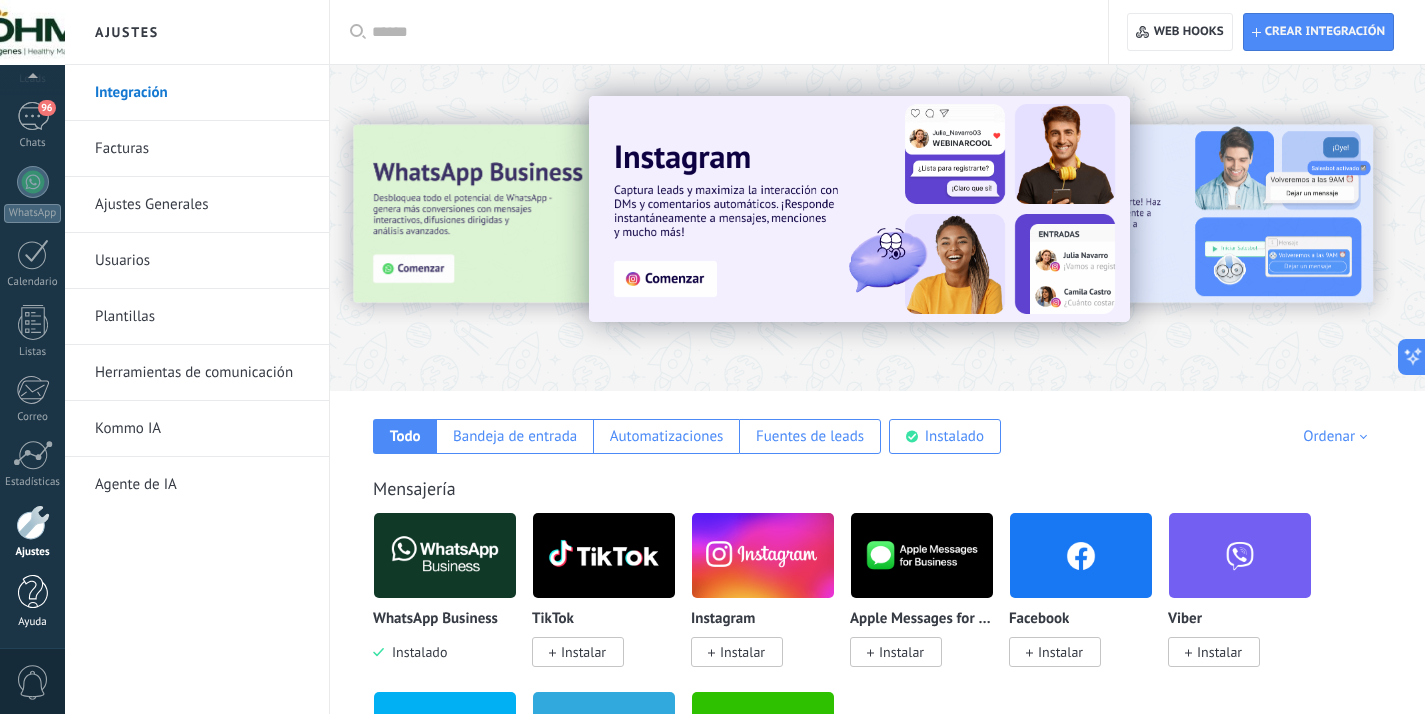 click at bounding box center (33, 592) 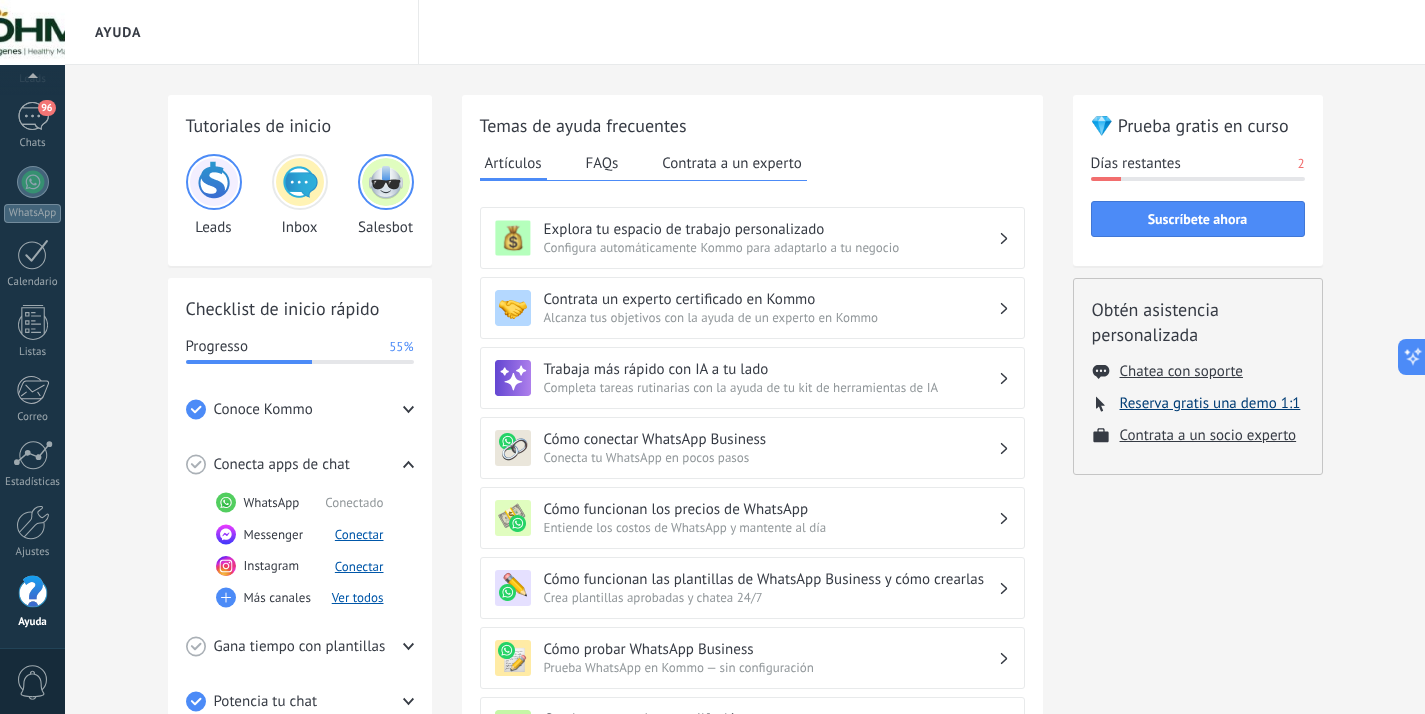 click on "Reserva gratis una demo 1:1" at bounding box center (1210, 403) 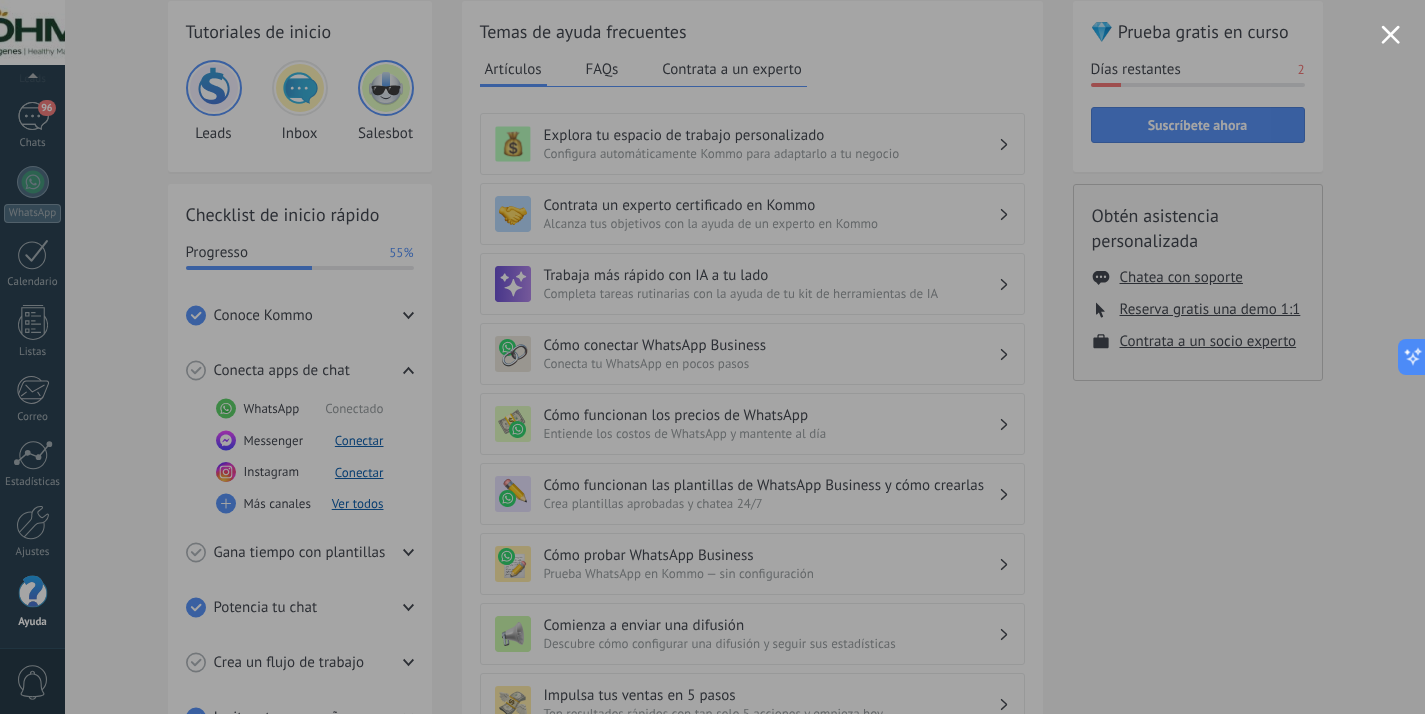 scroll, scrollTop: 106, scrollLeft: 0, axis: vertical 